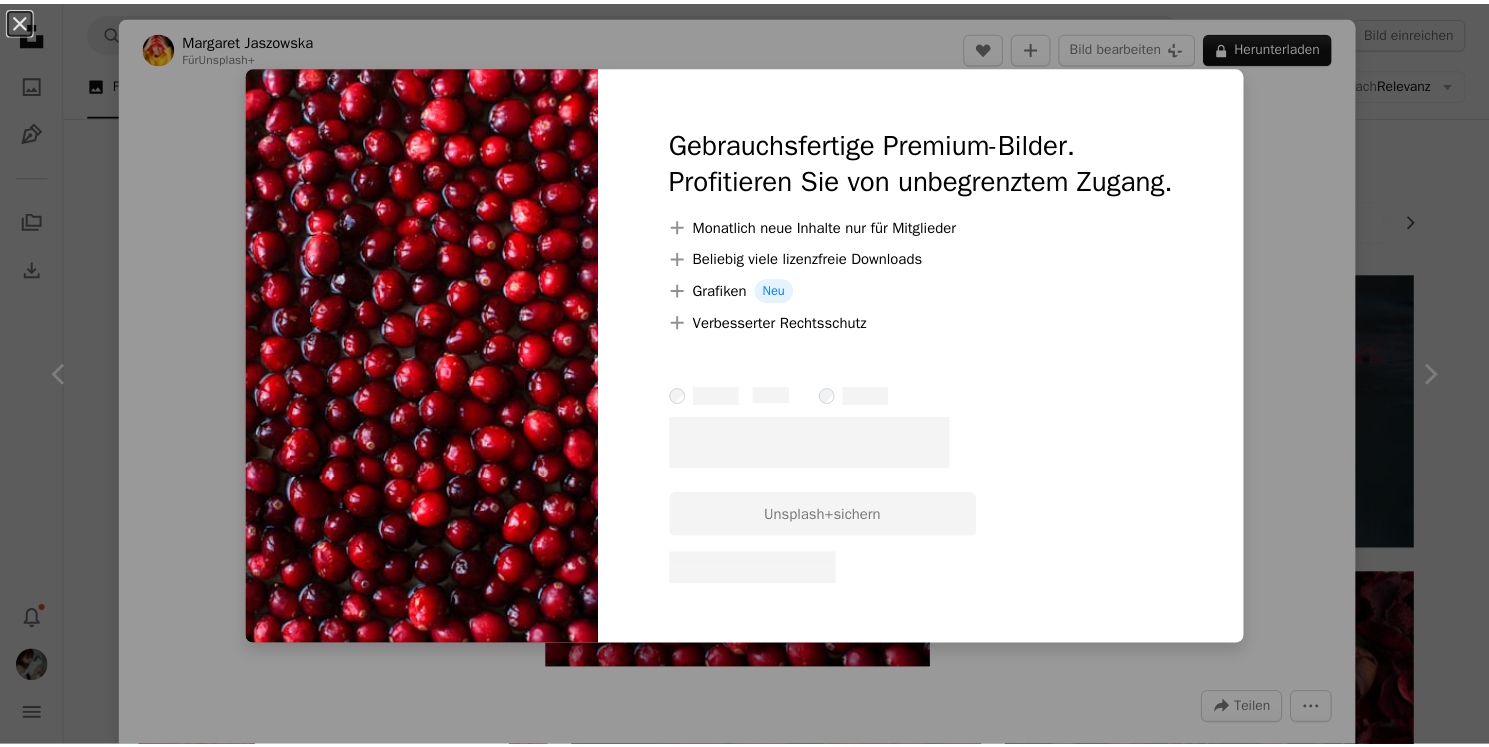 scroll, scrollTop: 13053, scrollLeft: 0, axis: vertical 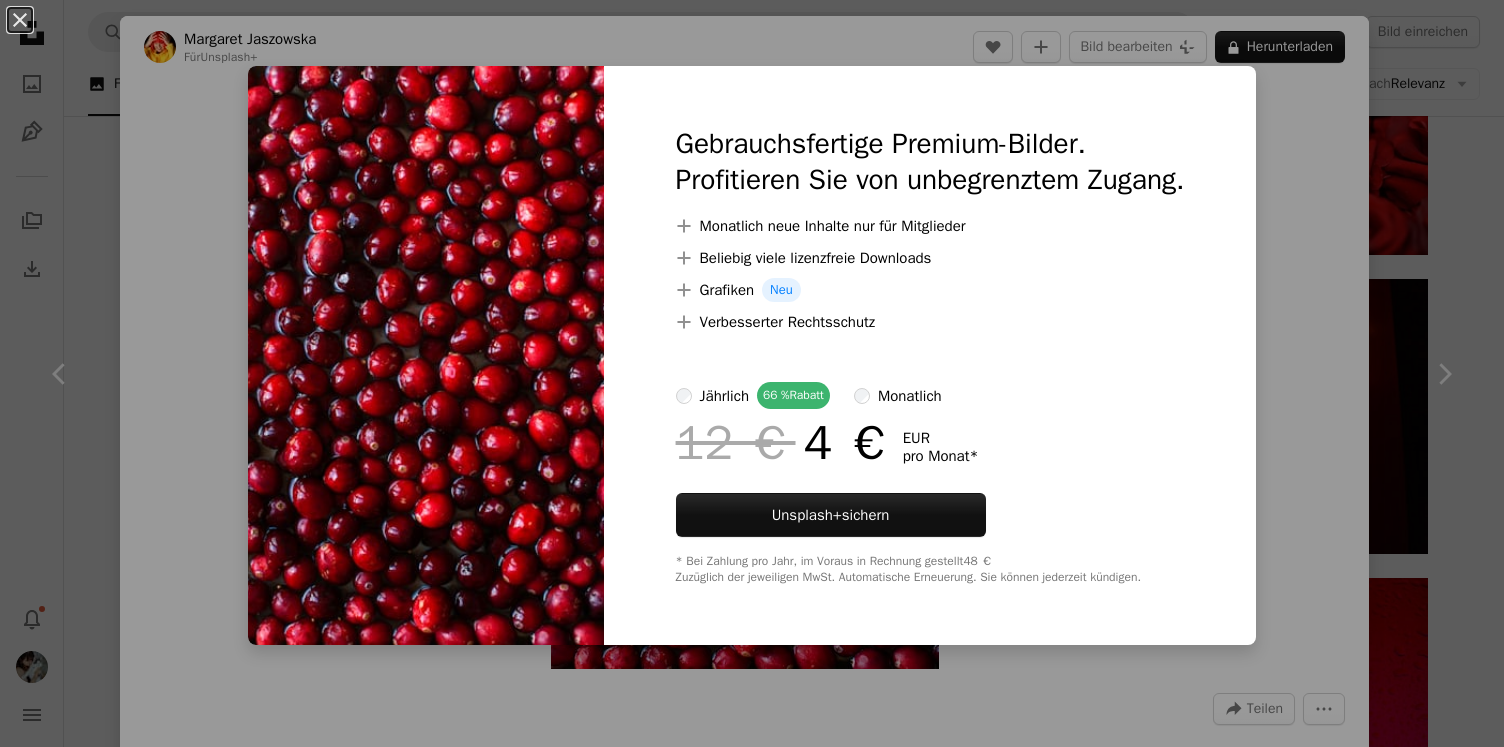 click on "An X shape Gebrauchsfertige Premium-Bilder. Profitieren Sie von unbegrenztem Zugang. A plus sign Monatlich neue Inhalte nur für Mitglieder A plus sign Beliebig viele lizenzfreie Downloads A plus sign Grafiken  Neu A plus sign Verbesserter Rechtsschutz jährlich 66 %  Rabatt monatlich 12 €   4 € EUR pro Monat * Unsplash+  sichern * Bei Zahlung pro Jahr, im Voraus in Rechnung gestellt  48 € Zuzüglich der jeweiligen MwSt. Automatische Erneuerung. Sie können jederzeit kündigen." at bounding box center [752, 373] 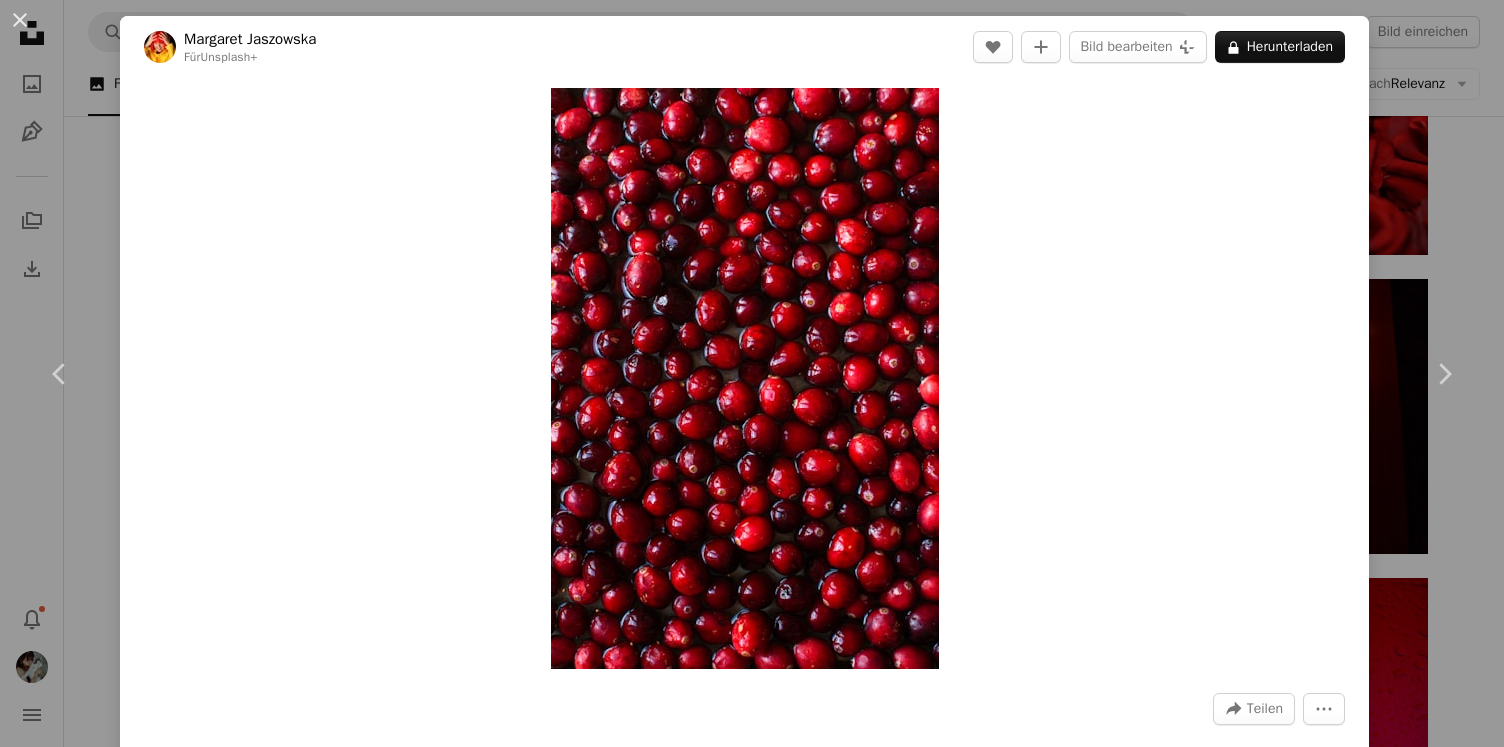 click on "An X shape Chevron left Chevron right Margaret Jaszowska Für  Unsplash+ A heart A plus sign Bild bearbeiten   Plus sign for Unsplash+ A lock   Herunterladen Zoom in A forward-right arrow Teilen More Actions Calendar outlined Veröffentlicht am  24. Januar 2023 Safety Lizenziert unter der  Unsplash+ Lizenz Textur Muster Obst rot Tapeten Hintergründe rote Textur Kirsche Essen & Trinken Musterhintergrund rote Farbe Preiselbeere Frisches Obst und Gemüse preiselbeeren Nieren Muster und Texturen Füllen des Rahmens Aus dieser Serie Chevron right Plus sign for Unsplash+ Plus sign for Unsplash+ Plus sign for Unsplash+ Plus sign for Unsplash+ Plus sign for Unsplash+ Plus sign for Unsplash+ Plus sign for Unsplash+ Plus sign for Unsplash+ Plus sign for Unsplash+ Plus sign for Unsplash+ Plus sign for Unsplash+ Ähnliche Bilder Plus sign for Unsplash+ A heart A plus sign Monika Grabkowska Für  Unsplash+ A lock   Herunterladen Plus sign for Unsplash+ A heart A plus sign JSB Co. Für  Unsplash+ A lock   Herunterladen Plus sign for Unsplash+" at bounding box center [752, 373] 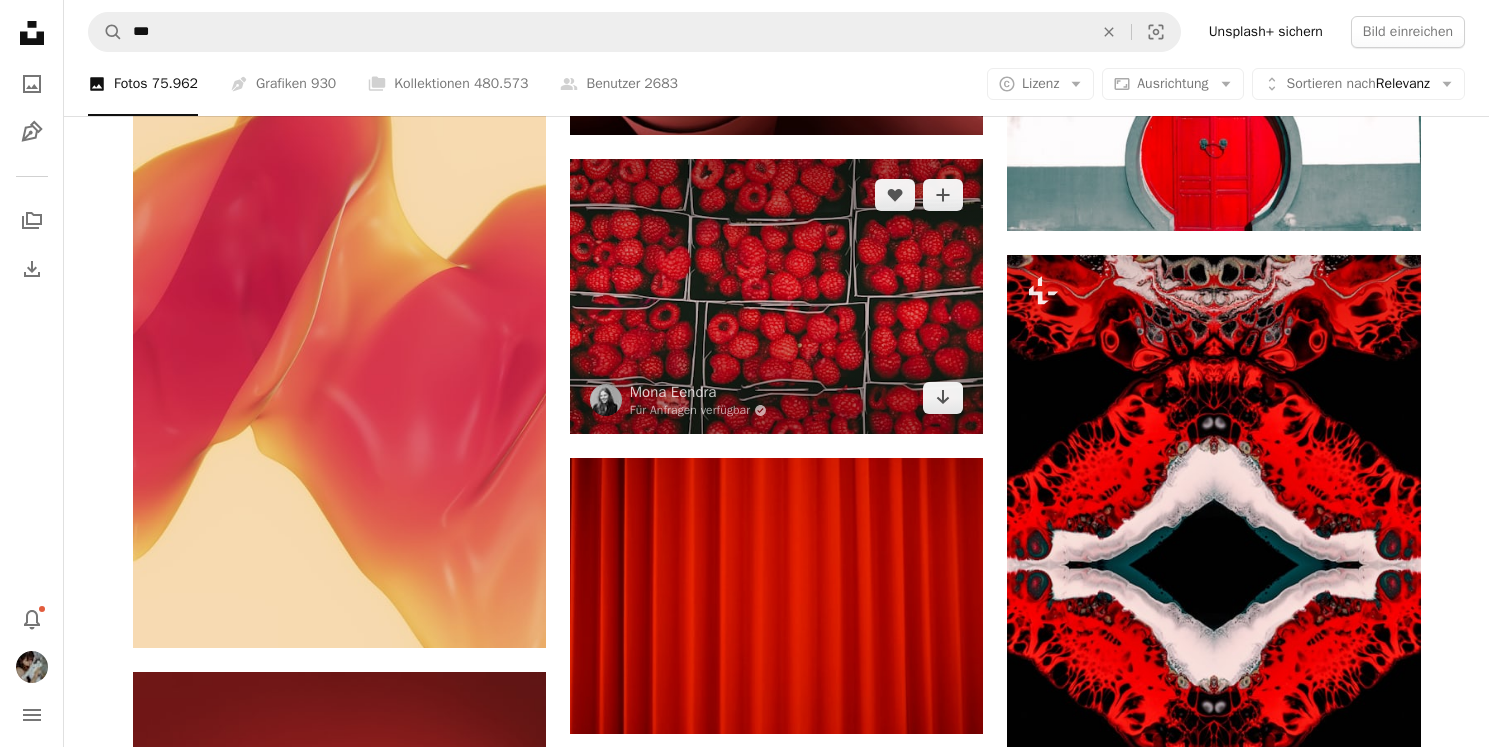 scroll, scrollTop: 14554, scrollLeft: 0, axis: vertical 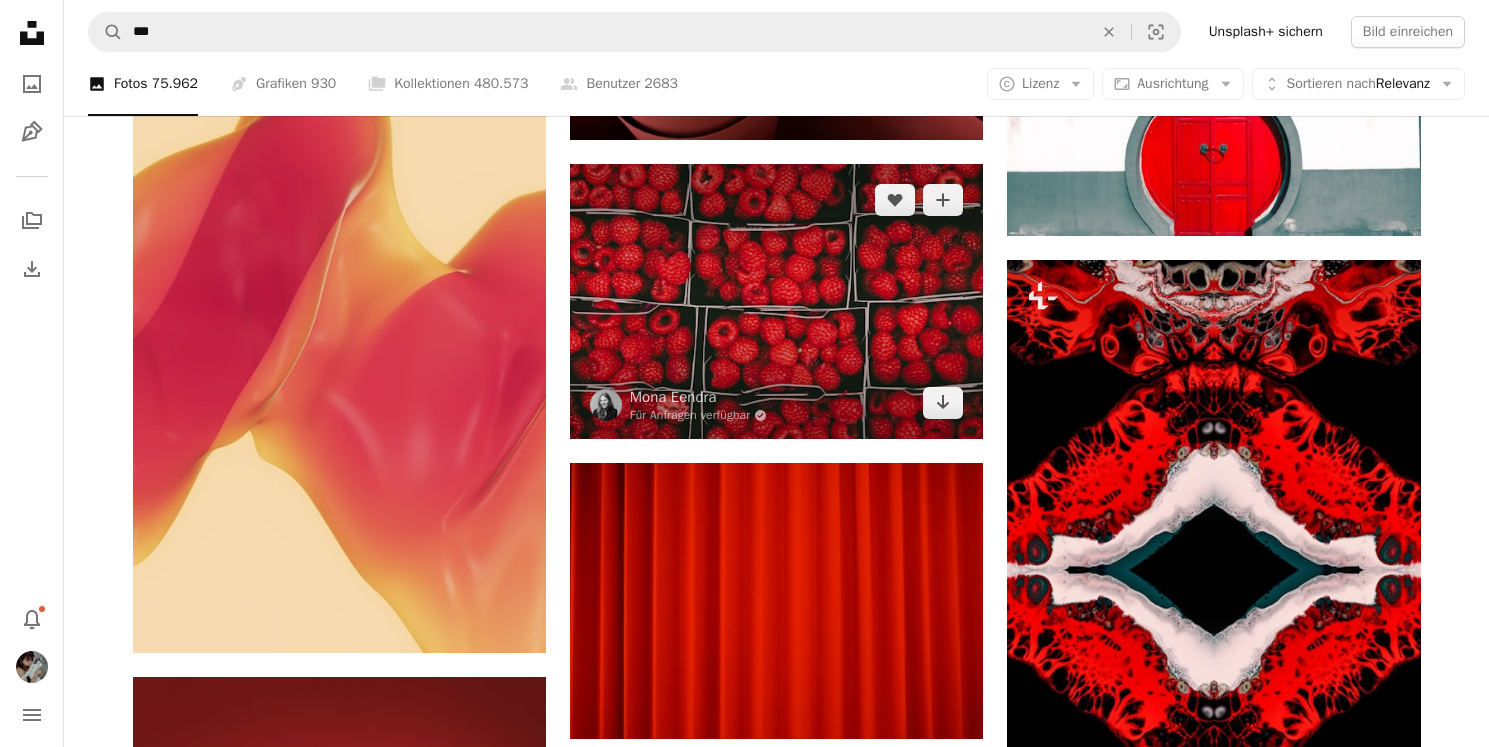 click at bounding box center [776, 301] 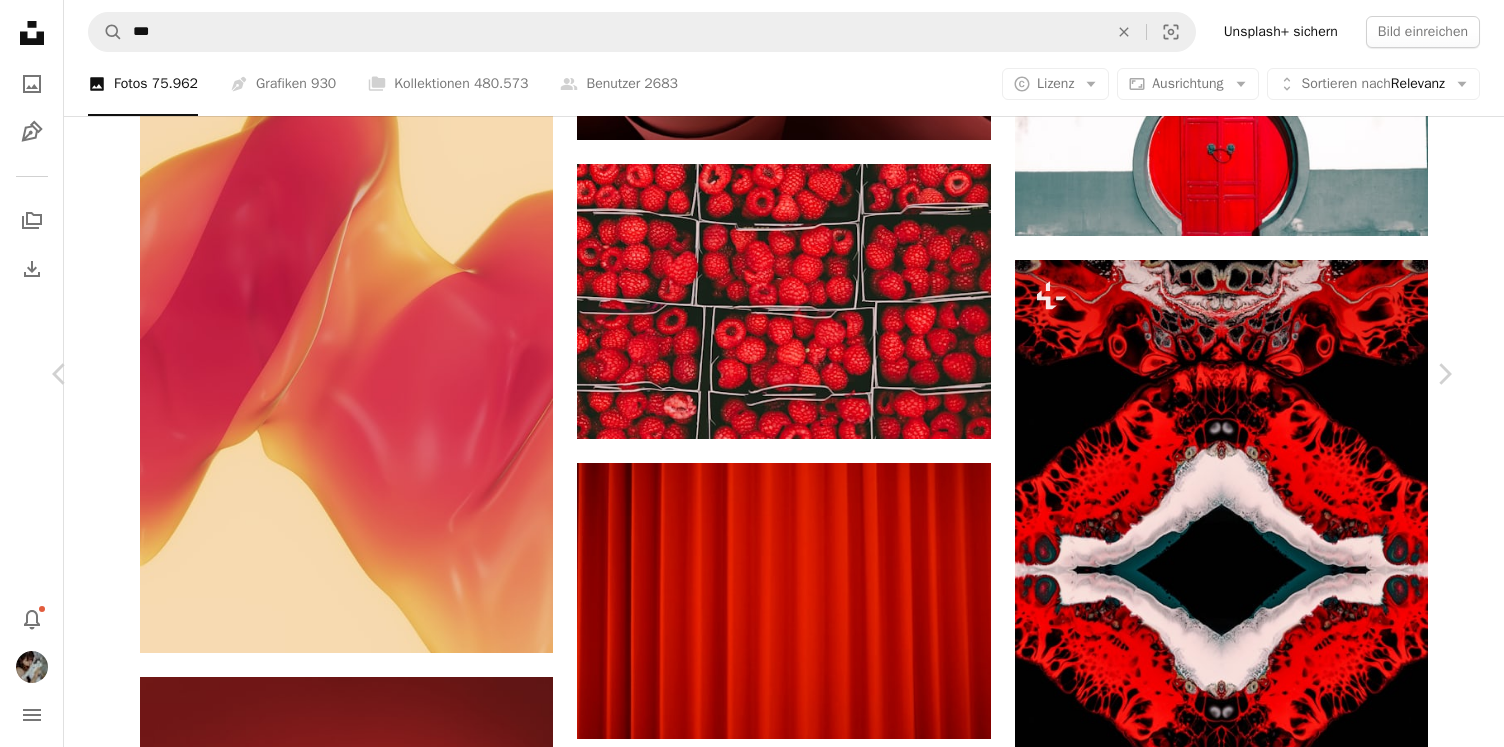 click on "Herunterladen" at bounding box center (1256, 4387) 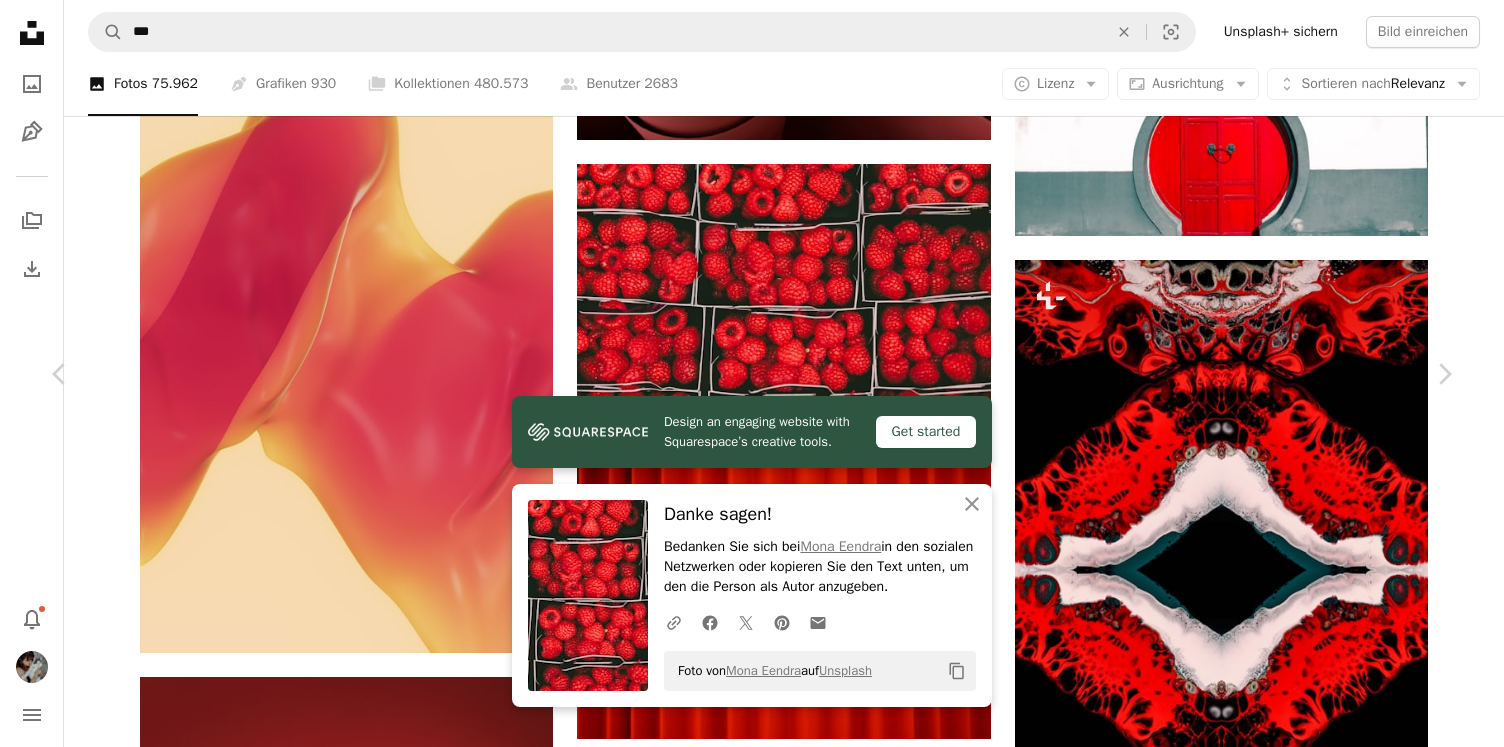 click on "An X shape Chevron left Chevron right Design an engaging website with Squarespace’s creative tools. Get started An X shape Schließen Danke sagen! Bedanken Sie sich bei  Mona Eendra  in den sozialen Netzwerken oder kopieren Sie den Text unten, um den die Person als Autor anzugeben. A URL sharing icon (chains) Facebook icon X (formerly Twitter) icon Pinterest icon An envelope Foto von  Mona Eendra  auf  Unsplash
Copy content Mona Eendra Für Anfragen verfügbar A checkmark inside of a circle A heart A plus sign Bild bearbeiten   Plus sign for Unsplash+ Herunterladen Chevron down Zoom in Aufrufe 11.548.656 Downloads 33.402 Veröffentlicht in Farbe des Wassers A forward-right arrow Teilen Info icon Info More Actions Calendar outlined Veröffentlicht am  28. Juni 2017 Camera Canon, EOS 5D Mark IV Safety Kostenlos zu verwenden im Rahmen der  Unsplash Lizenz Essen Sommer Obst rot roter Hintergrund Markt rote Tapete gesund Süß frisch aufschließen Himbeere Korb Beere Details Himbeeren Sommerobst Pflanze" at bounding box center (752, 4713) 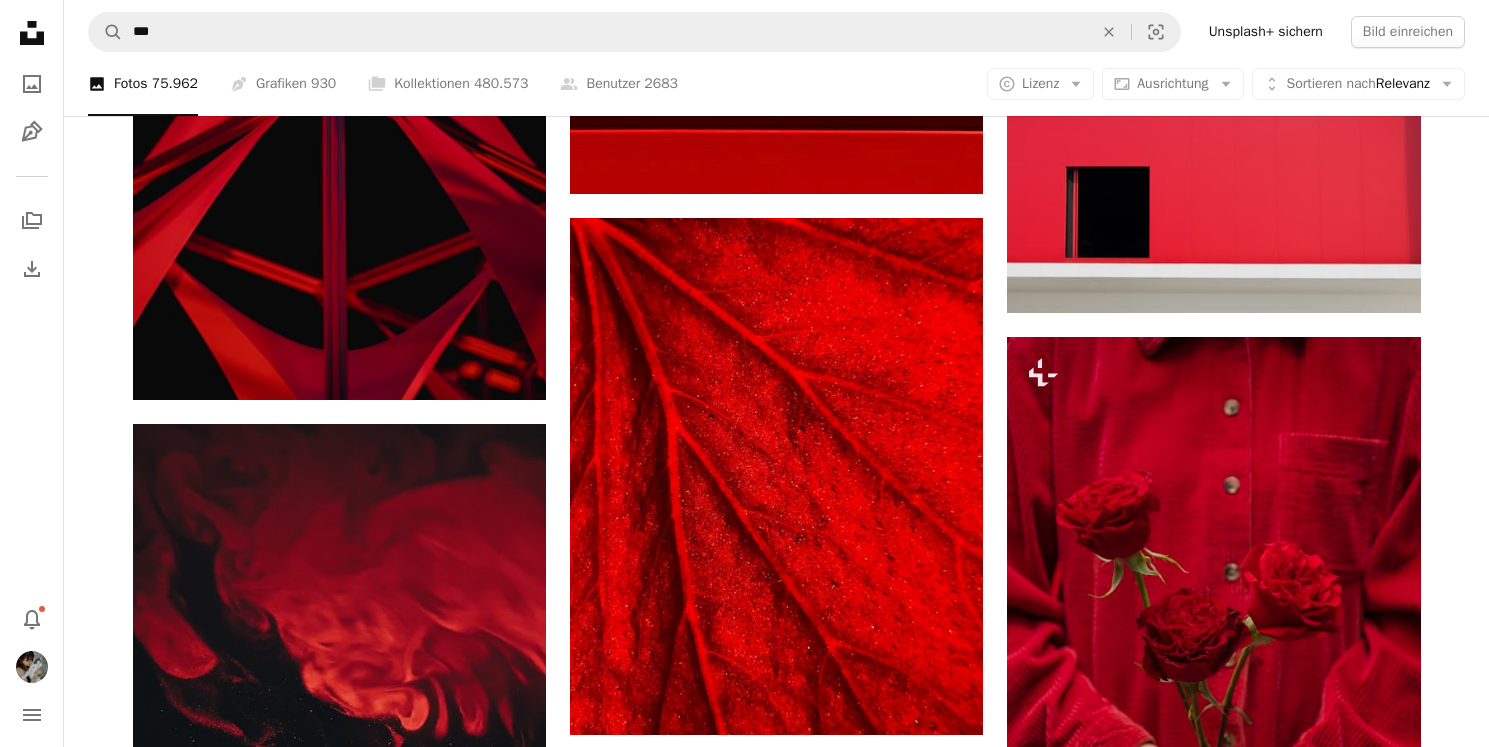 scroll, scrollTop: 19841, scrollLeft: 0, axis: vertical 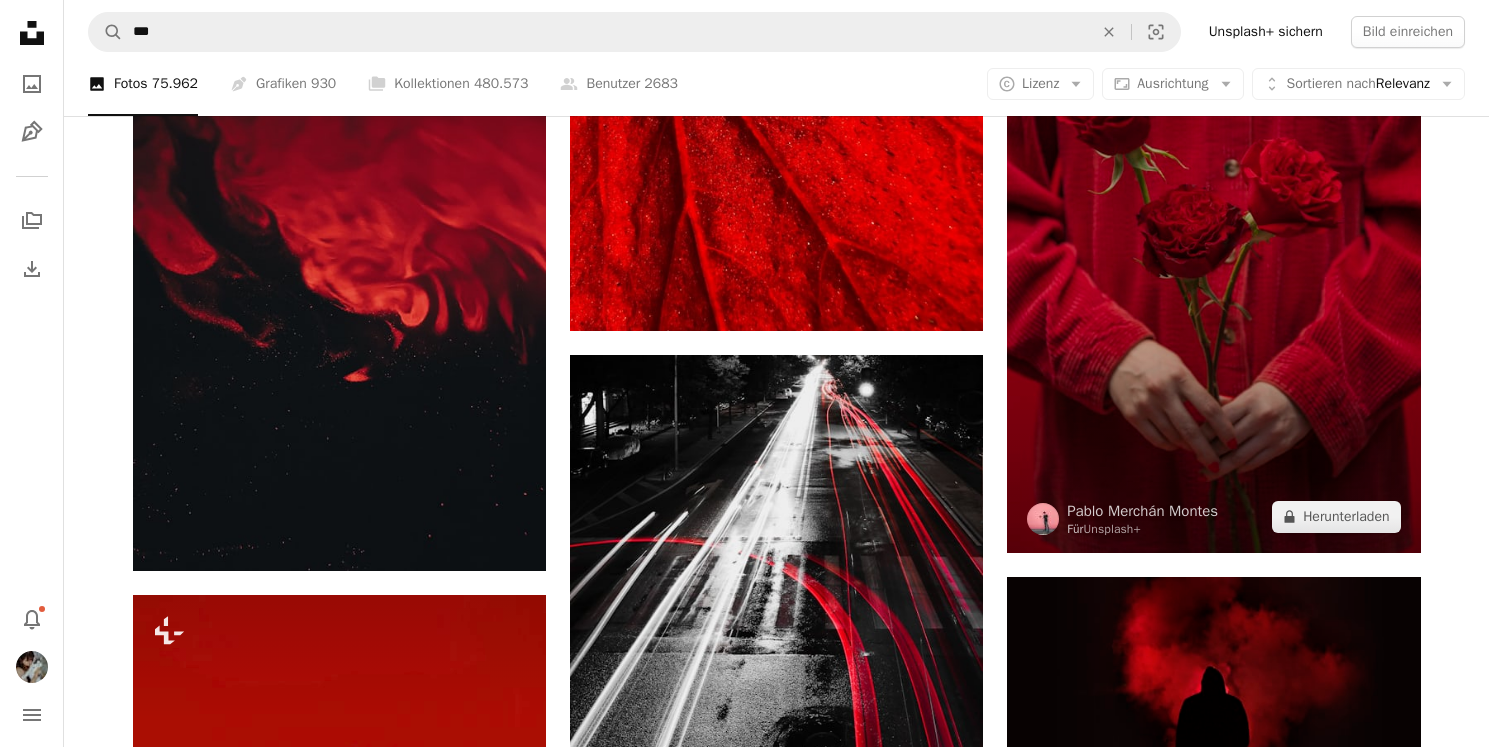 click at bounding box center [1213, 243] 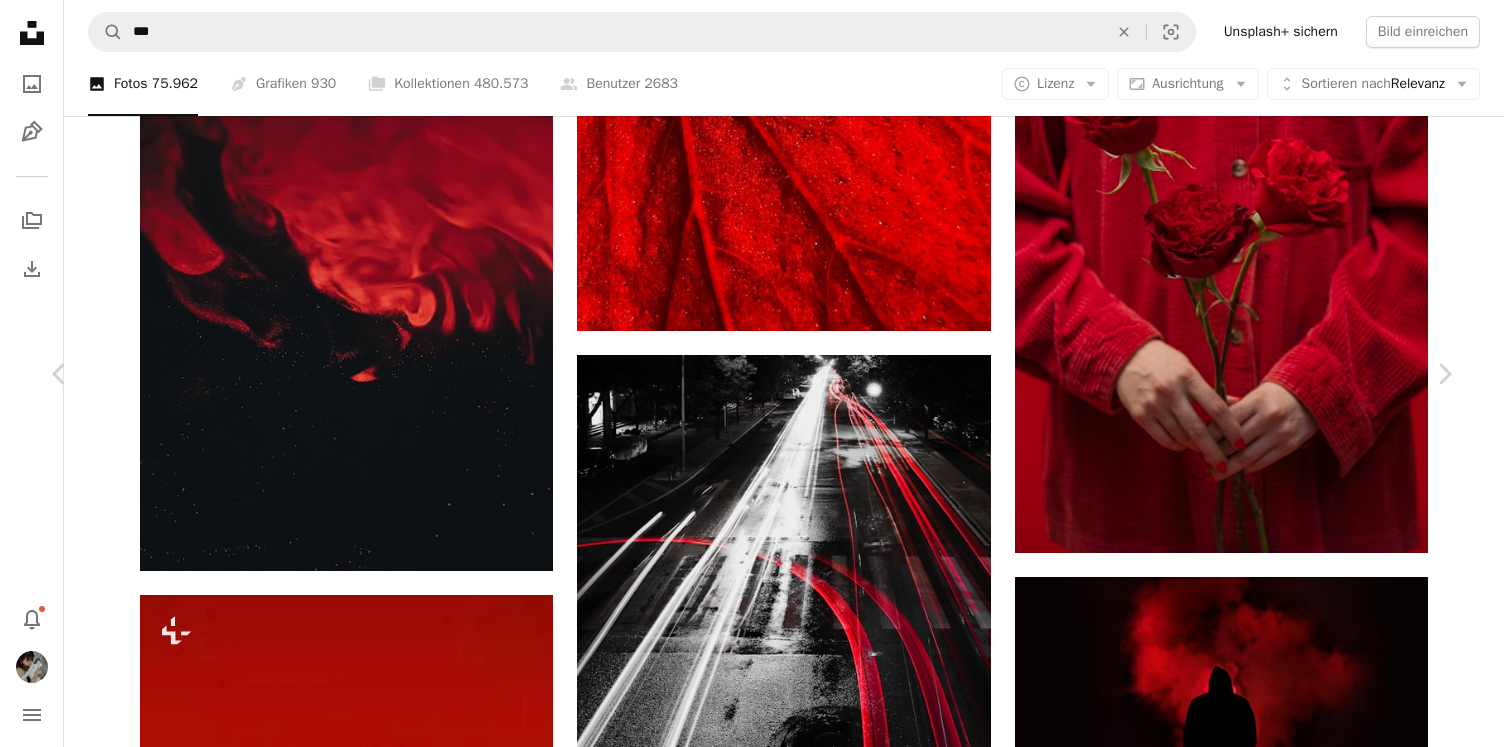 click on "A lock   Herunterladen" at bounding box center (1280, 5900) 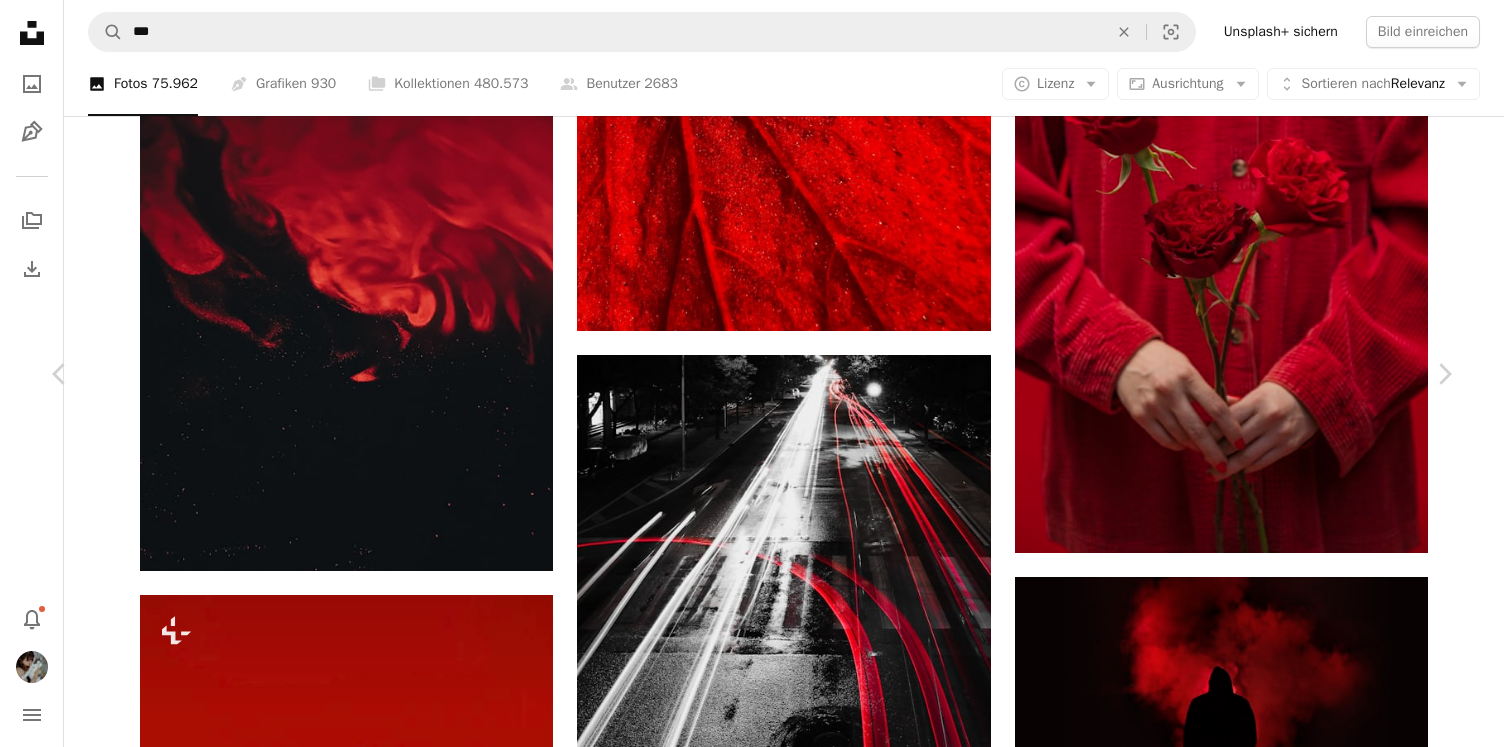 click on "An X shape Gebrauchsfertige Premium-Bilder. Profitieren Sie von unbegrenztem Zugang. A plus sign Monatlich neue Inhalte nur für Mitglieder A plus sign Beliebig viele lizenzfreie Downloads A plus sign Grafiken  Neu A plus sign Verbesserter Rechtsschutz jährlich 66 %  Rabatt monatlich 12 €   4 € EUR pro Monat * Unsplash+  sichern * Bei Zahlung pro Jahr, im Voraus in Rechnung gestellt  48 € Zuzüglich der jeweiligen MwSt. Automatische Erneuerung. Sie können jederzeit kündigen." at bounding box center [752, 6226] 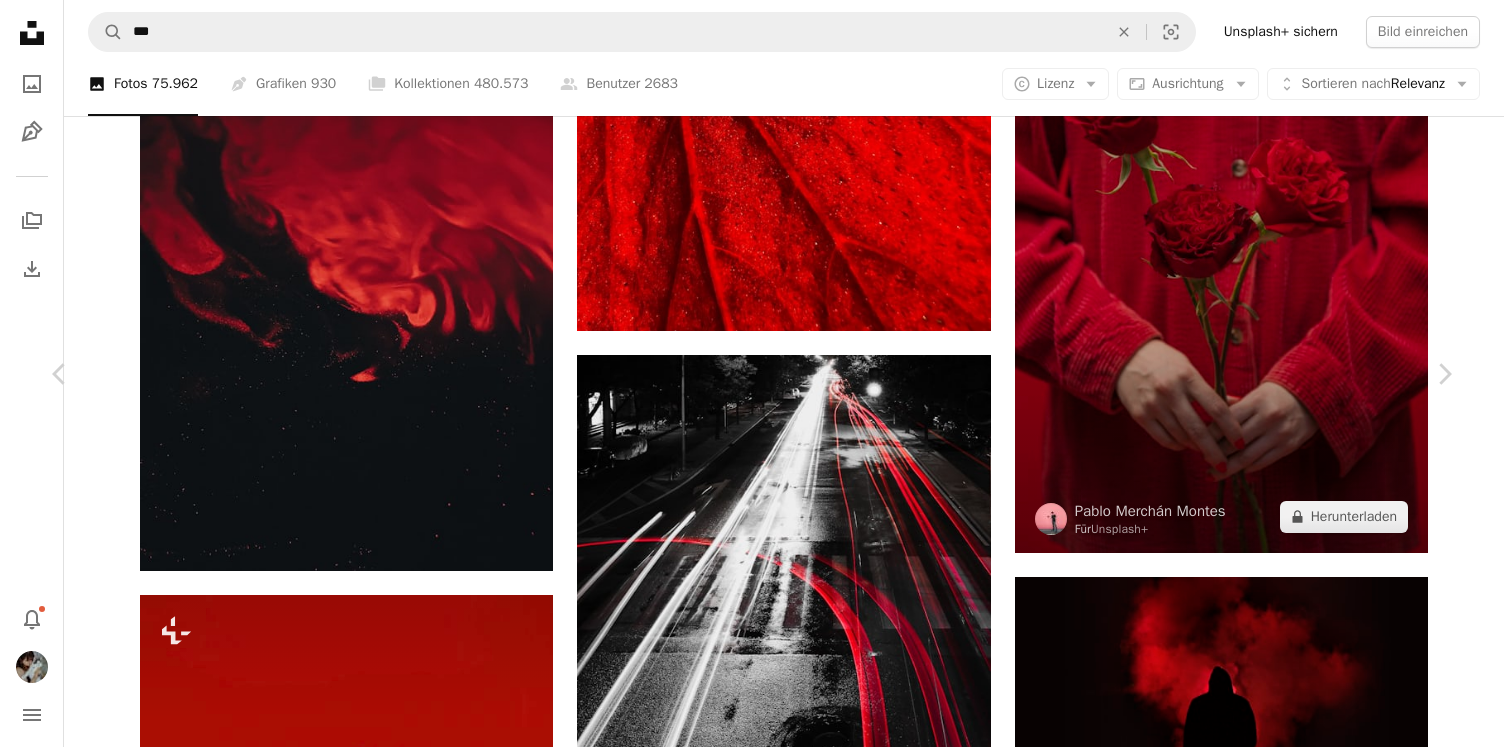 click on "An X shape Chevron left Chevron right Pablo Merchán Montes Für  Unsplash+ A heart A plus sign Bild bearbeiten   Plus sign for Unsplash+ A lock   Herunterladen Zoom in Veröffentlicht in Fotos A forward-right arrow Teilen More Actions Calendar outlined Veröffentlicht am  27. Dezember 2023 Camera Canon, EOS 6D Mark II Safety Lizenziert unter der  Unsplash+ Lizenz Blume Rose Rosenblüte romantisch Valentinsgruß Liebe Rose Blumen Valentinstag Rote Rosen Valentines Valentinstag Blumen Rotes Hemd rot Aus dieser Serie Chevron right Plus sign for Unsplash+ Plus sign for Unsplash+ Plus sign for Unsplash+ Plus sign for Unsplash+ Plus sign for Unsplash+ Plus sign for Unsplash+ Plus sign for Unsplash+ Plus sign for Unsplash+ Plus sign for Unsplash+ Plus sign for Unsplash+ Plus sign for Unsplash+ Ähnliche Bilder Plus sign for Unsplash+ A heart A plus sign Pablo Merchán Montes Für  Unsplash+ A lock   Herunterladen Plus sign for Unsplash+ A heart A plus sign Pablo Merchán Montes Für  Unsplash+ A lock   Herunterladen A heart A plus sign" at bounding box center [752, 6226] 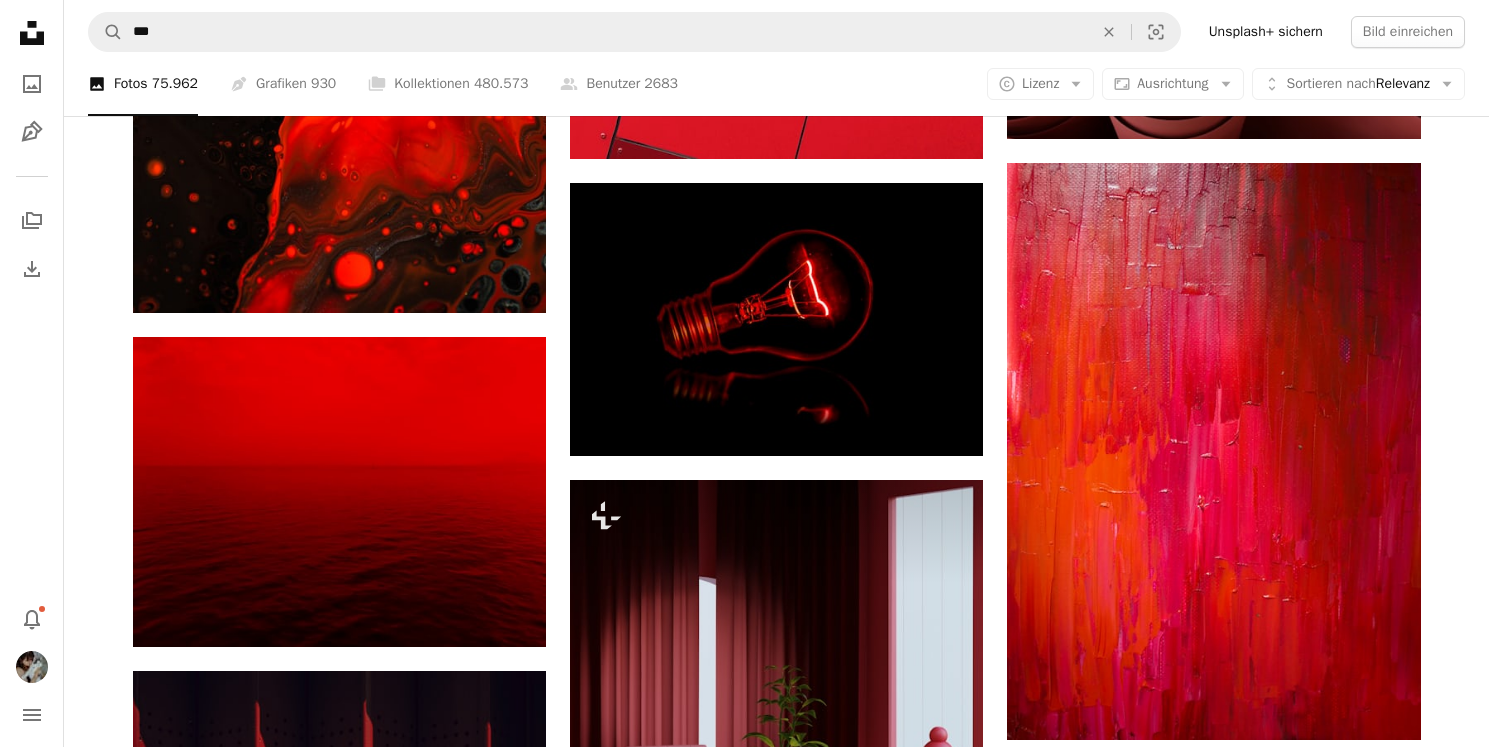scroll, scrollTop: 0, scrollLeft: 0, axis: both 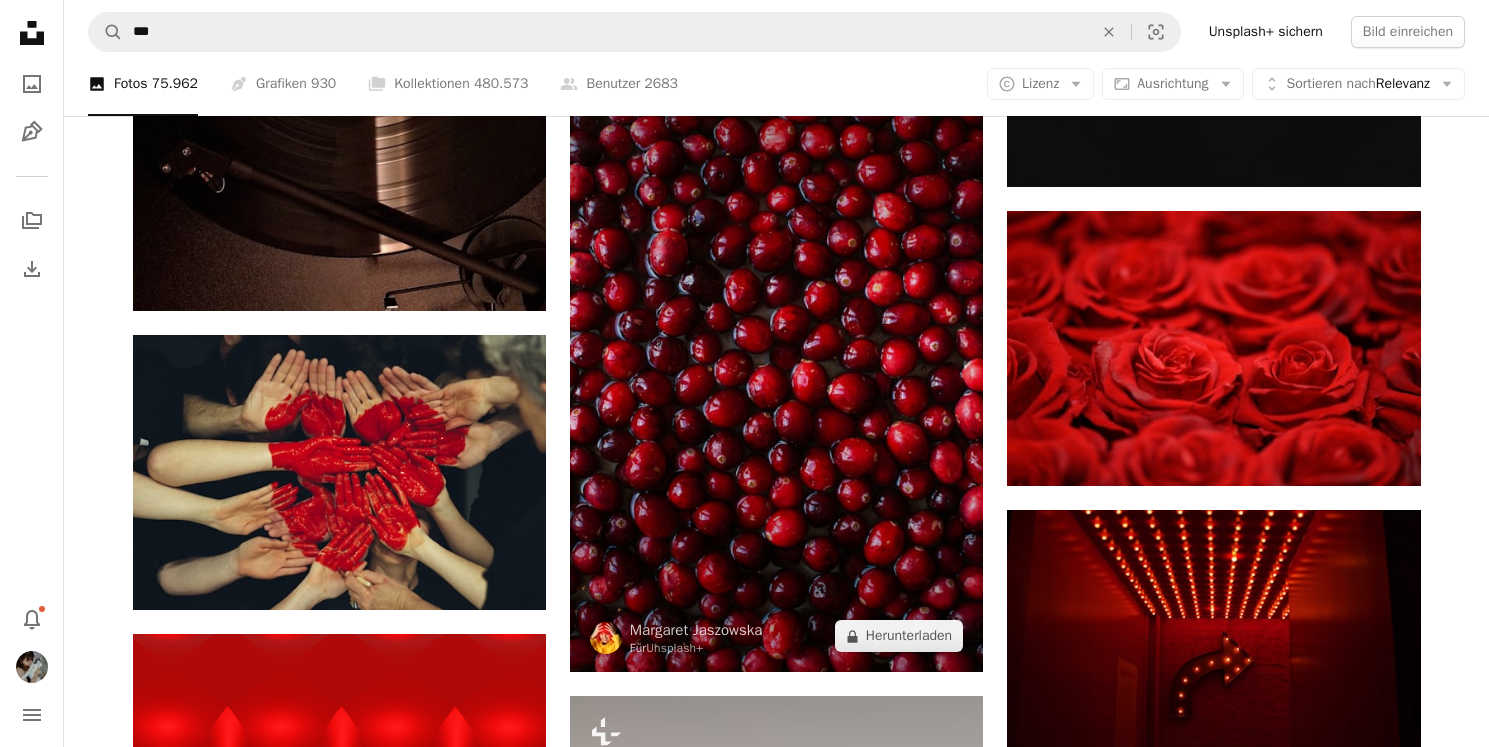 click at bounding box center [776, 362] 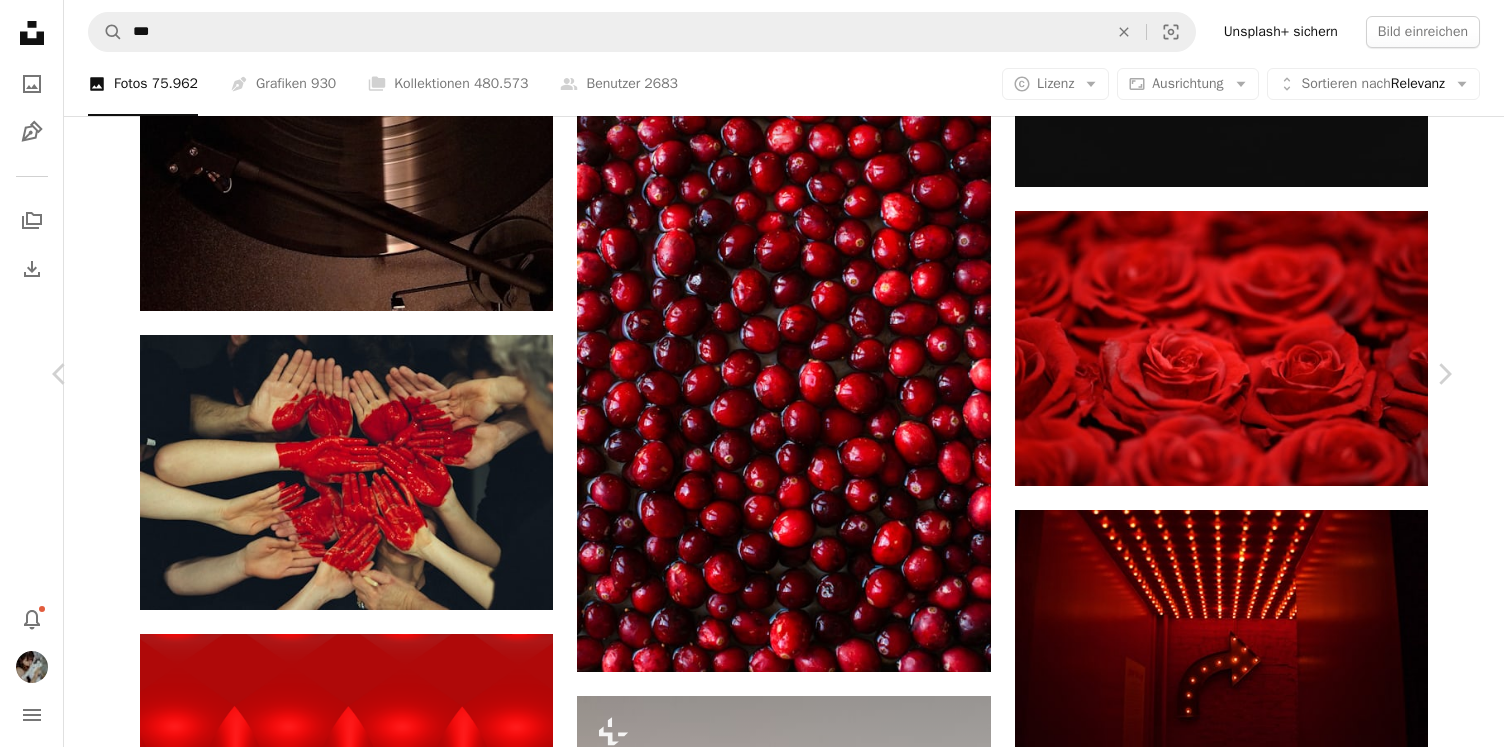 click on "A lock   Herunterladen" at bounding box center [1280, 19408] 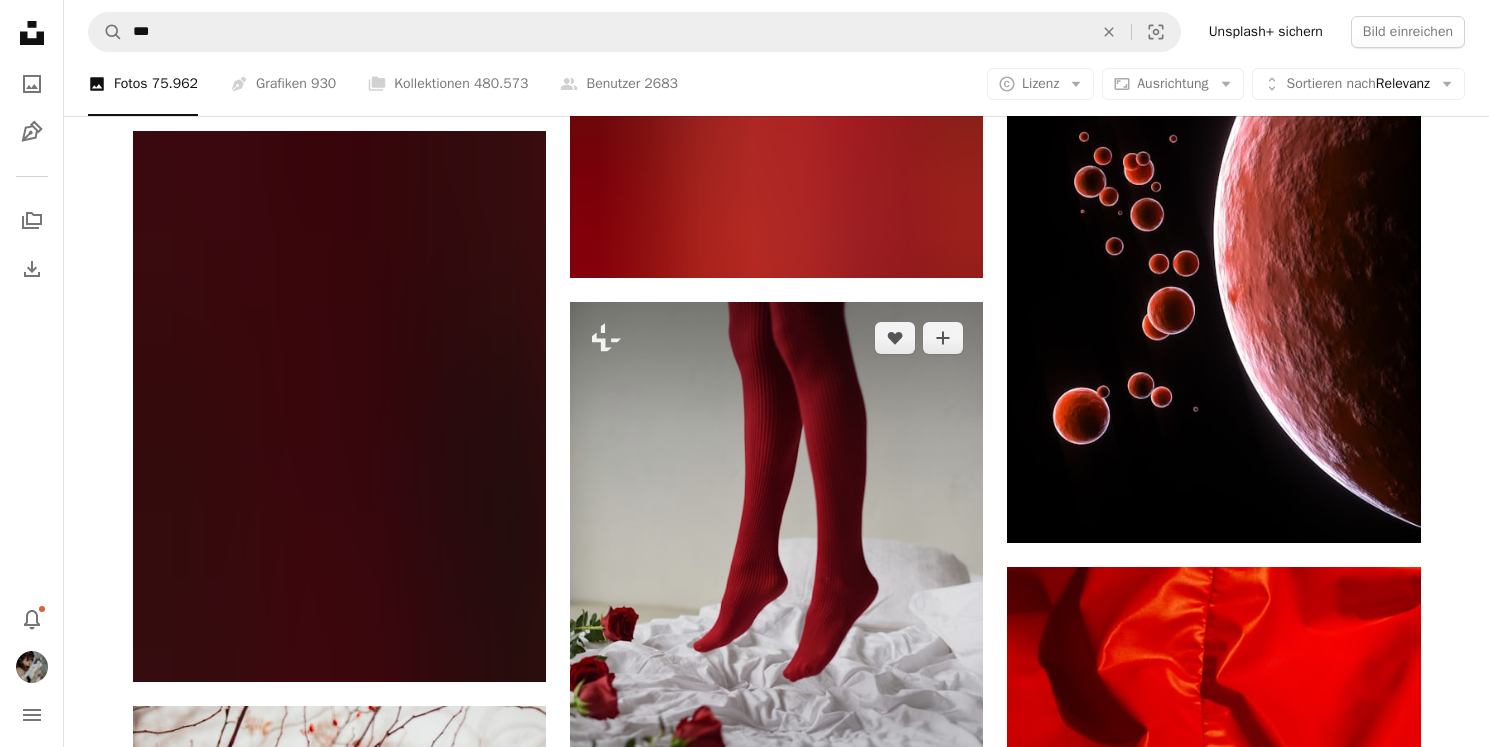 scroll, scrollTop: 24126, scrollLeft: 0, axis: vertical 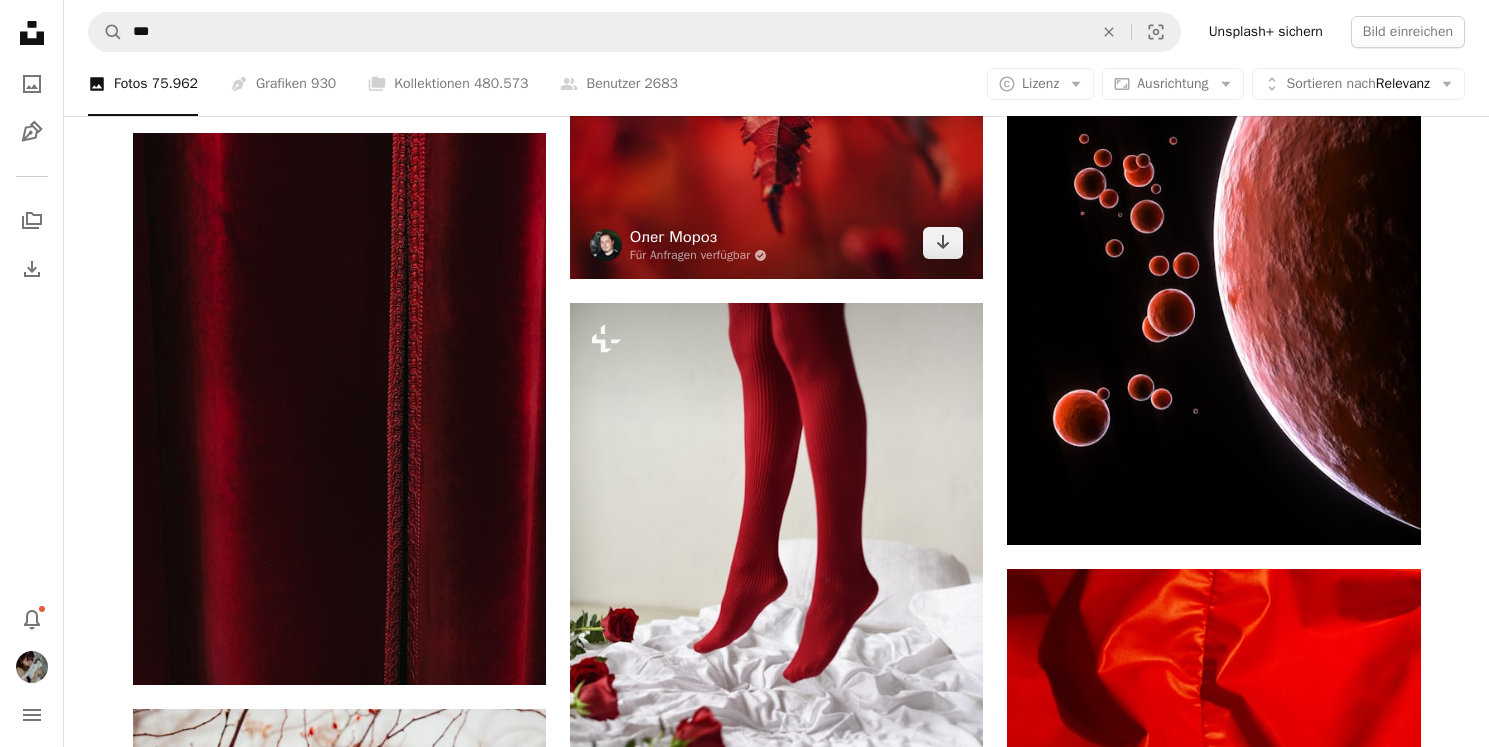 click on "Олег Мороз" at bounding box center [698, 237] 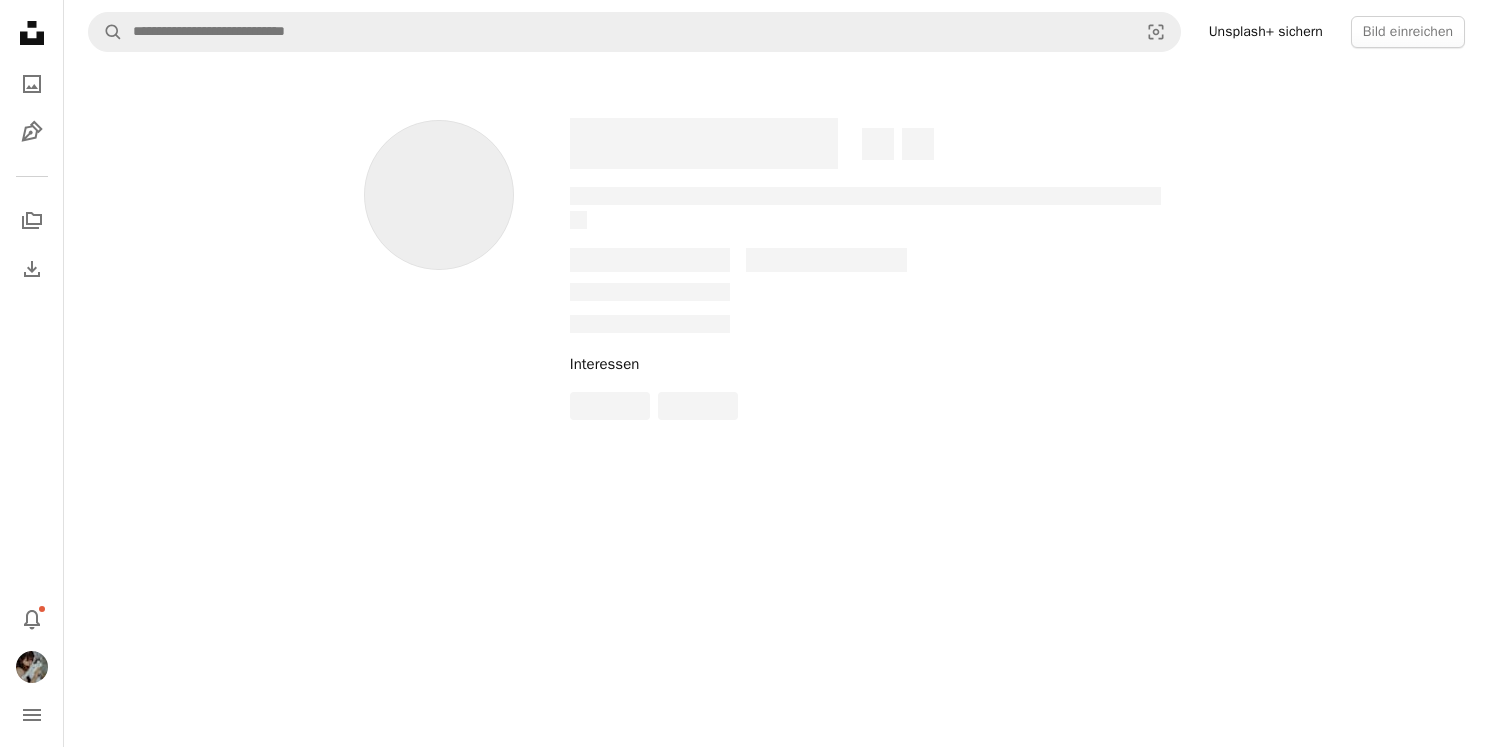 scroll, scrollTop: 0, scrollLeft: 0, axis: both 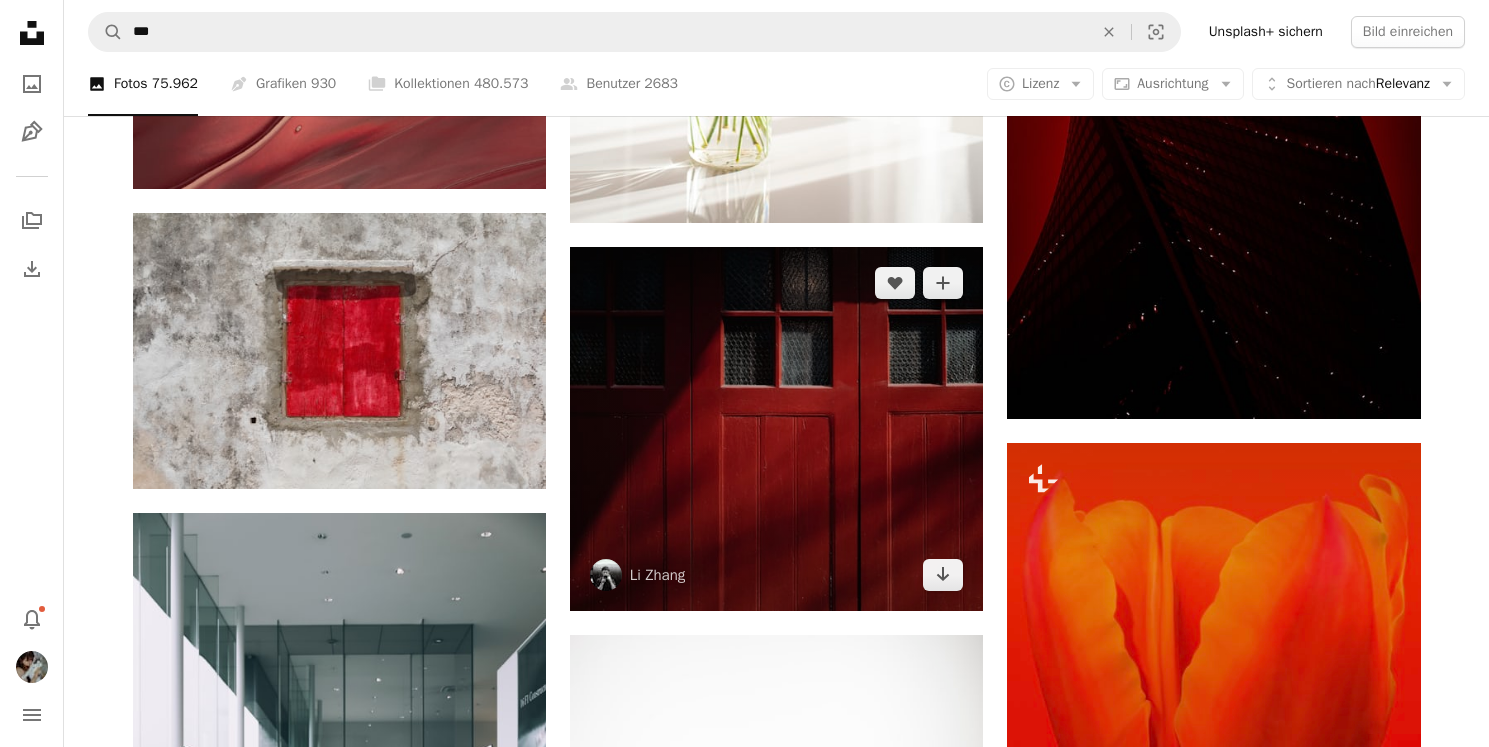 click at bounding box center (776, 429) 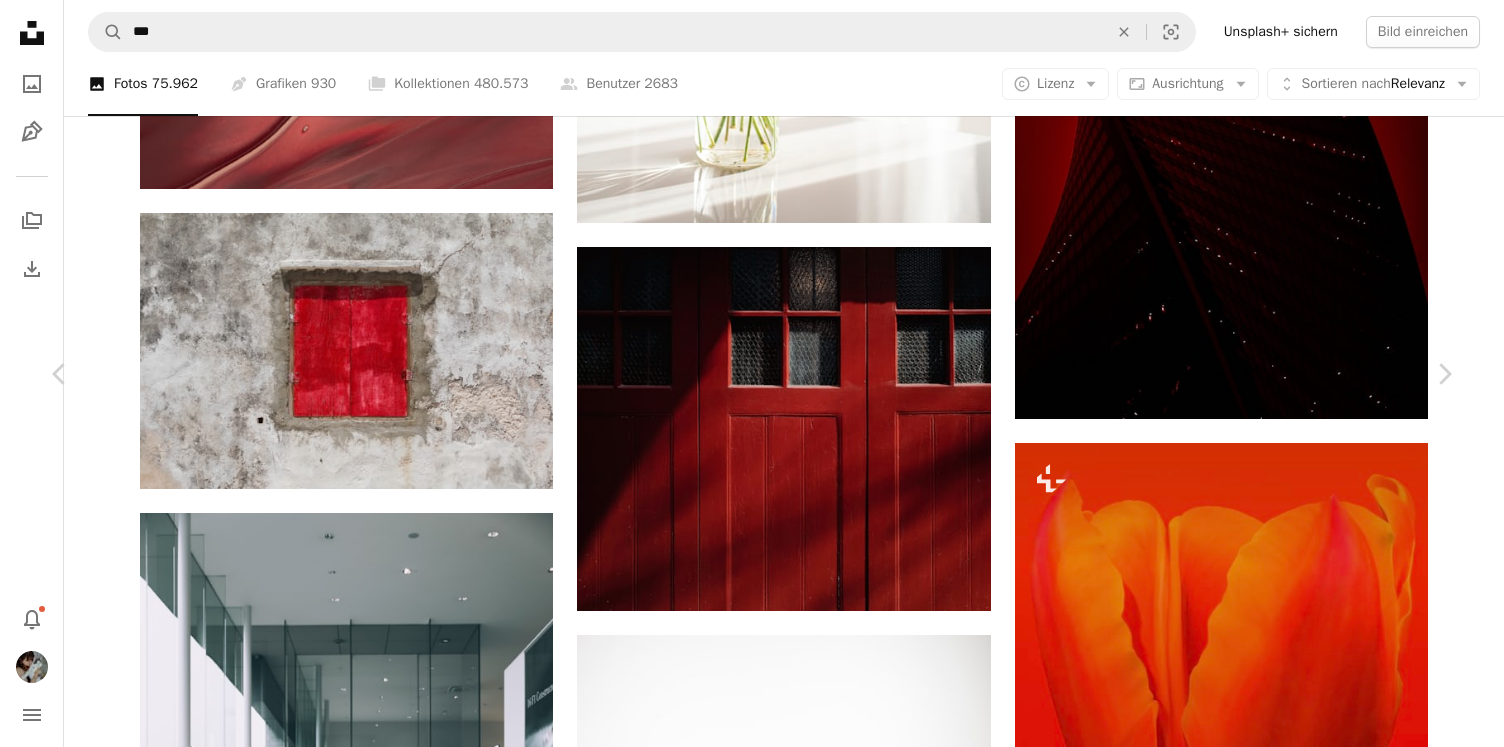 click on "An X shape Chevron left Chevron right [FIRST] [LAST] sunx A heart A plus sign Bild bearbeiten   Plus sign for Unsplash+ Herunterladen Chevron down Zoom in Aufrufe 1.323.486 Downloads 8.981 Veröffentlicht in Fotos ,  Straßenfotografie A forward-right arrow Teilen Info icon Info More Actions A map marker [CITY], [COUNTRY] Calendar outlined Veröffentlicht am  [DATE] Camera LEICA CAMERA AG, LEICA Q2 Safety Kostenlos zu verwenden im Rahmen der  Unsplash Lizenz rot Schatten Tür Straßenfotografie braun Pforte Ähnliche Bilder A heart A plus sign [FIRST] [LAST] Für Anfragen verfügbar A checkmark inside of a circle Arrow pointing down A heart A plus sign [FIRST] [LAST] Für Anfragen verfügbar A checkmark inside of a circle Arrow pointing down A heart A plus sign [FIRST] [LAST] Für Anfragen verfügbar A checkmark inside of a circle Arrow pointing down A heart A plus sign [FIRST] [LAST] Für Anfragen verfügbar A checkmark inside of a circle Arrow pointing down A heart A plus sign [FIRST] [LAST] A heart" at bounding box center [752, 6441] 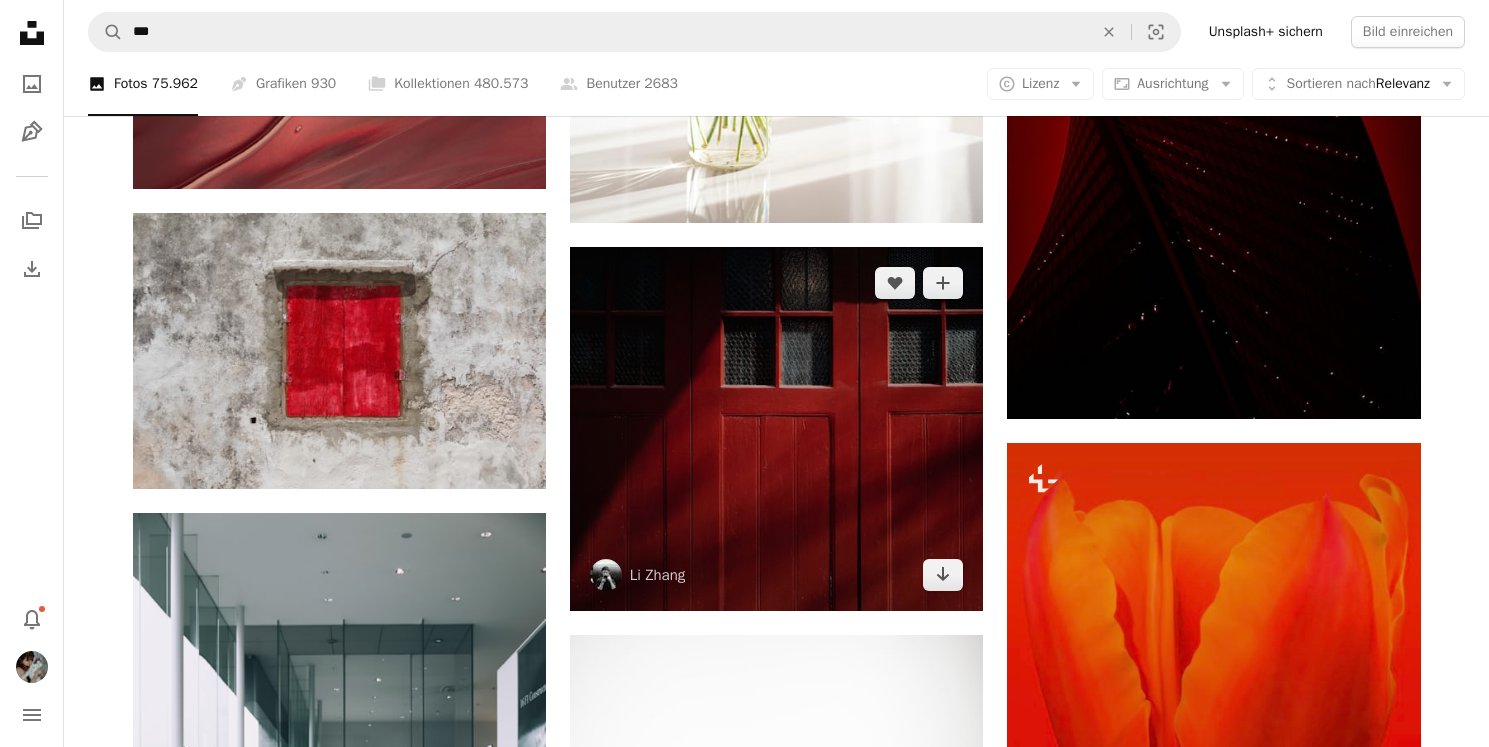click at bounding box center [776, 429] 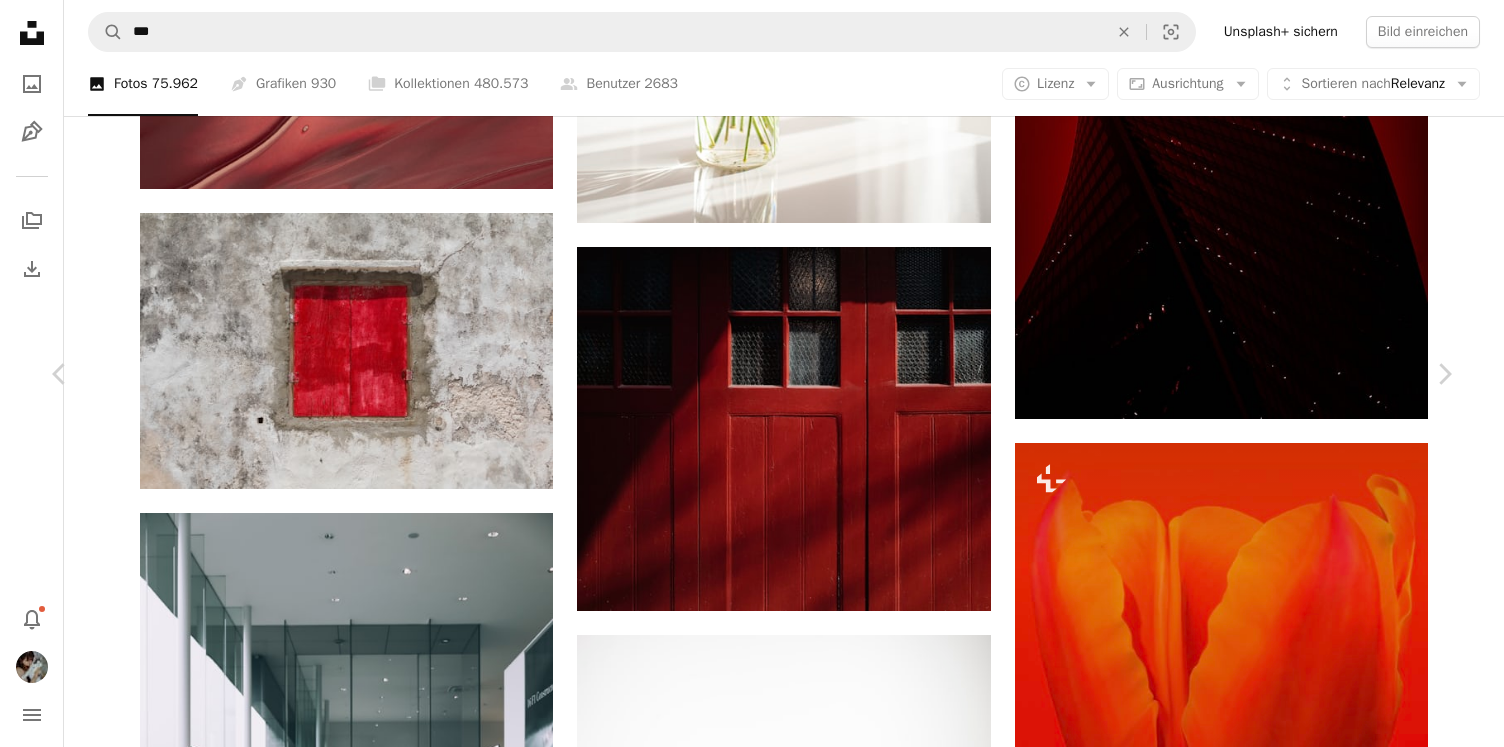click on "Herunterladen" at bounding box center (1256, 6115) 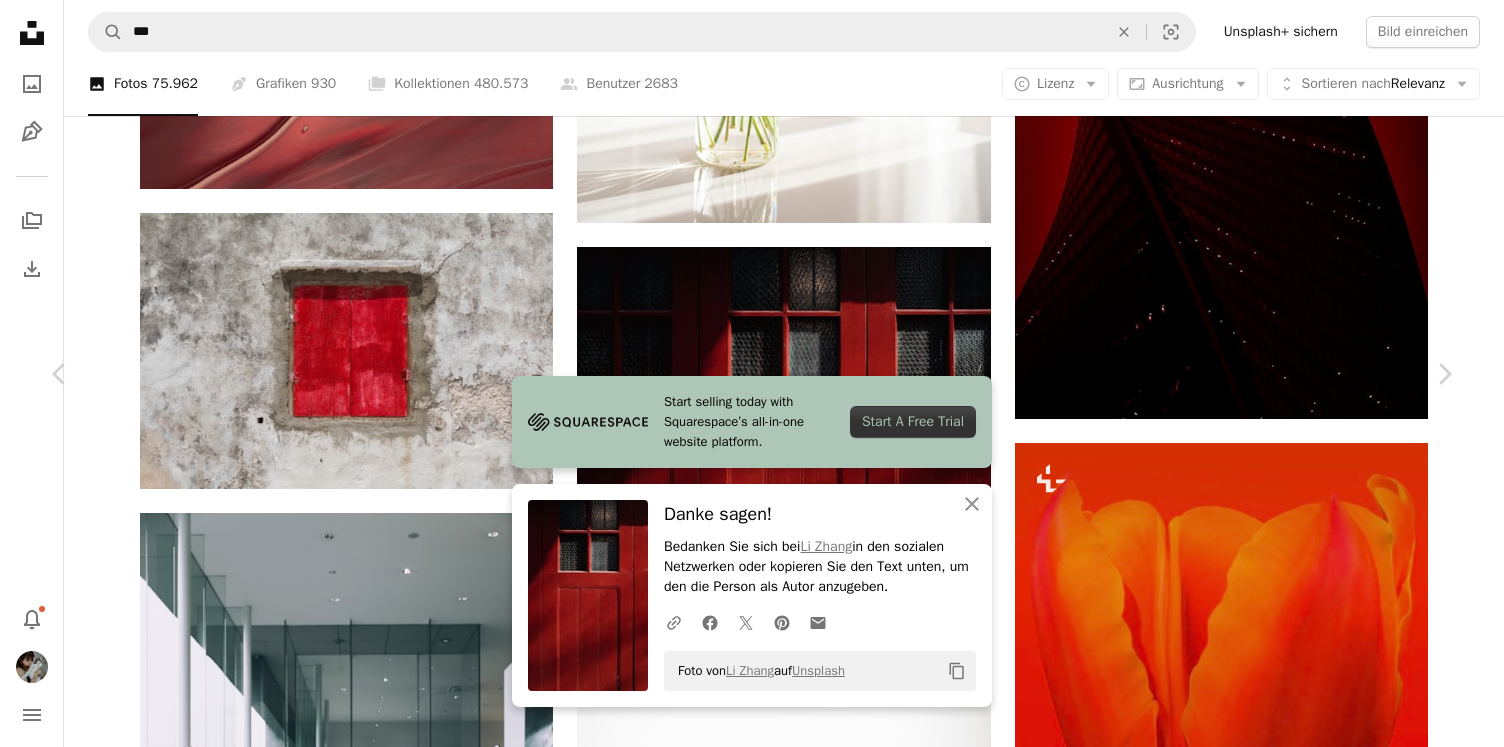 click on "An X shape Chevron left Chevron right Start selling today with Squarespace’s all-in-one website platform. Start A Free Trial An X shape Schließen Danke sagen! Bedanken Sie sich bei  [FIRST] [LAST]  in den sozialen Netzwerken oder kopieren Sie den Text unten, um den die Person als Autor anzugeben. A URL sharing icon (chains) Facebook icon X (formerly Twitter) icon Pinterest icon An envelope Foto von  [FIRST] [LAST]  auf  Unsplash
Copy content [FIRST] [LAST] sunx A heart A plus sign Bild bearbeiten   Plus sign for Unsplash+ Herunterladen Chevron down Zoom in Aufrufe 1.323.486 Downloads 8.981 Veröffentlicht in Fotos ,  Straßenfotografie A forward-right arrow Teilen Info icon Info More Actions A map marker [CITY], [COUNTRY] Calendar outlined Veröffentlicht am  [DATE] Camera LEICA CAMERA AG, LEICA Q2 Safety Kostenlos zu verwenden im Rahmen der  Unsplash Lizenz rot Schatten Tür Straßenfotografie braun Pforte Ähnliche Bilder A heart A plus sign [FIRST] [LAST] Für Anfragen verfügbar A heart Für" at bounding box center (752, 6441) 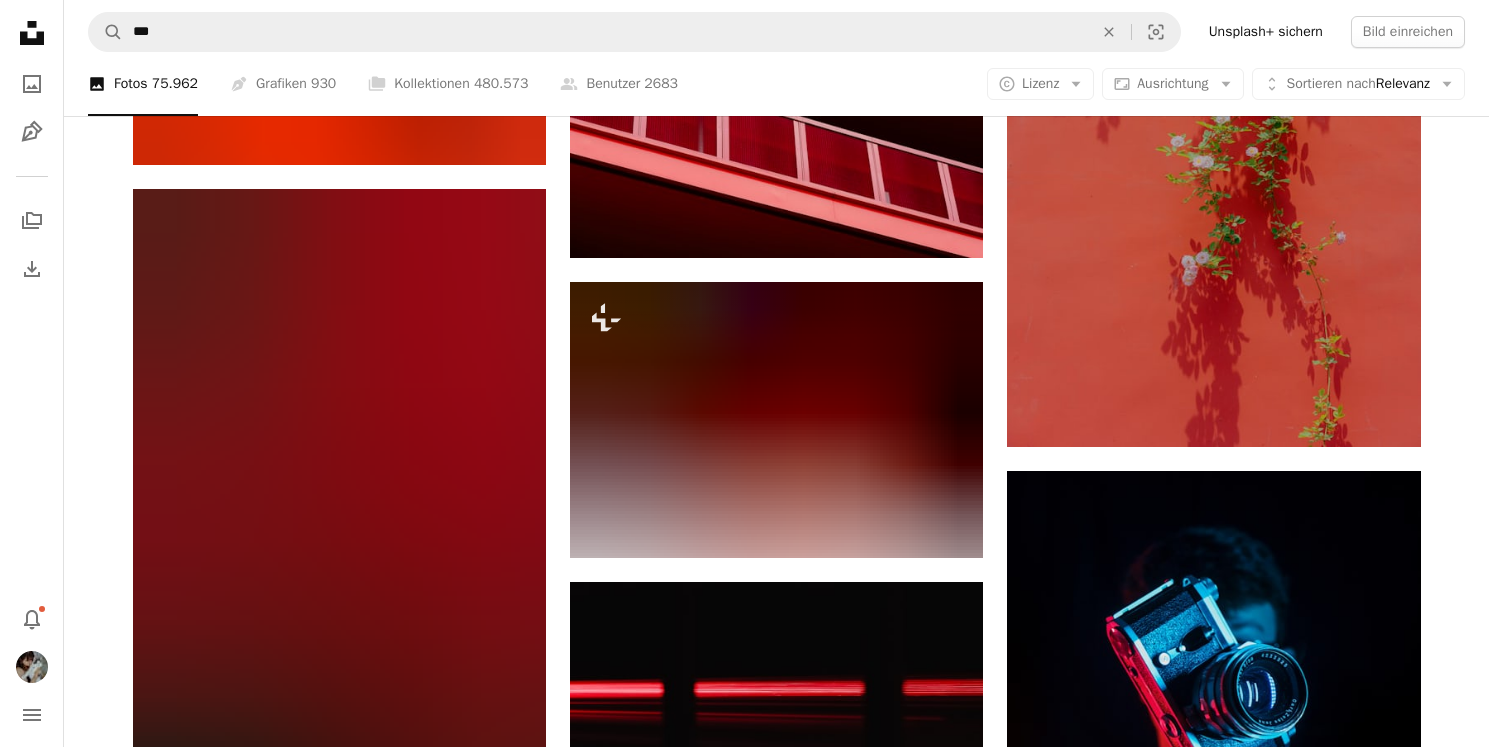 scroll, scrollTop: 28809, scrollLeft: 0, axis: vertical 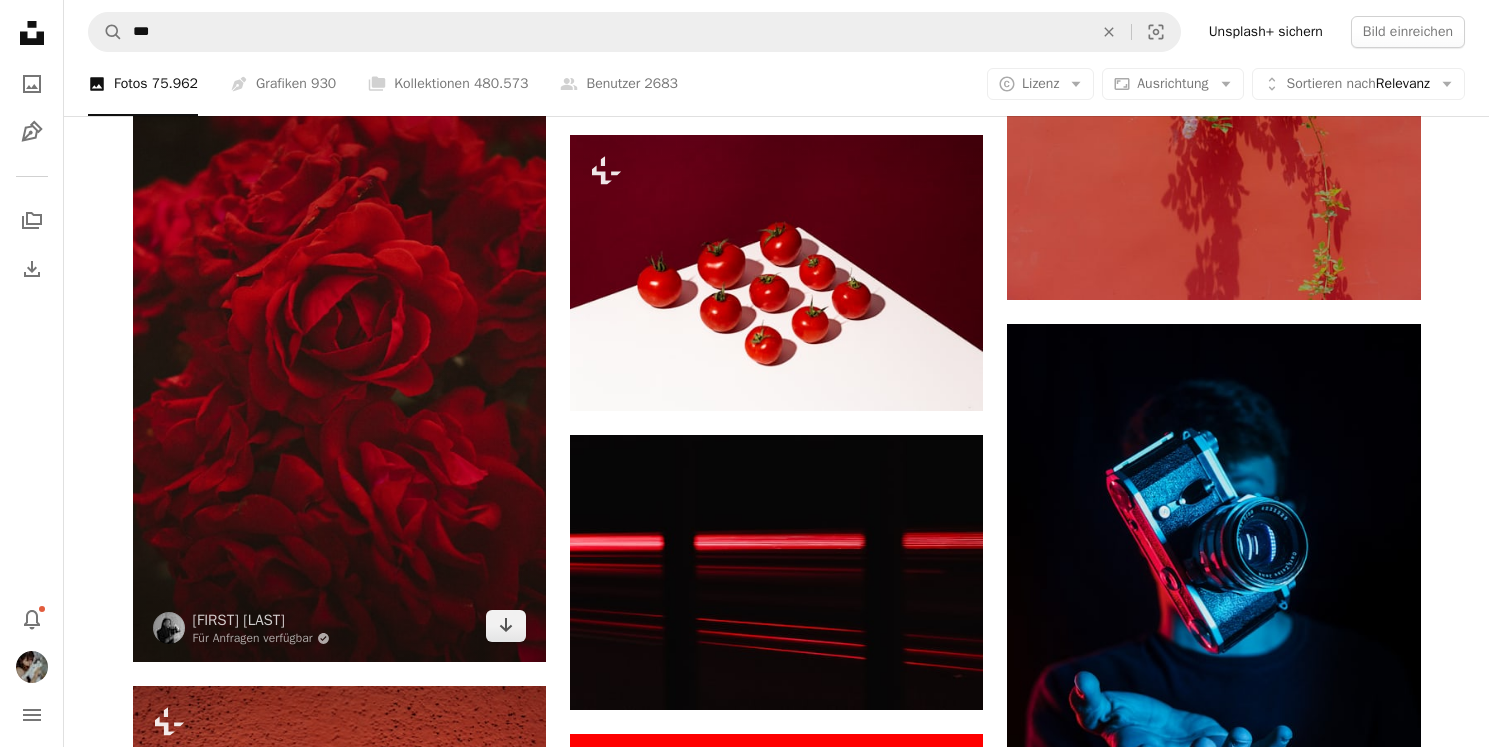 click at bounding box center (339, 352) 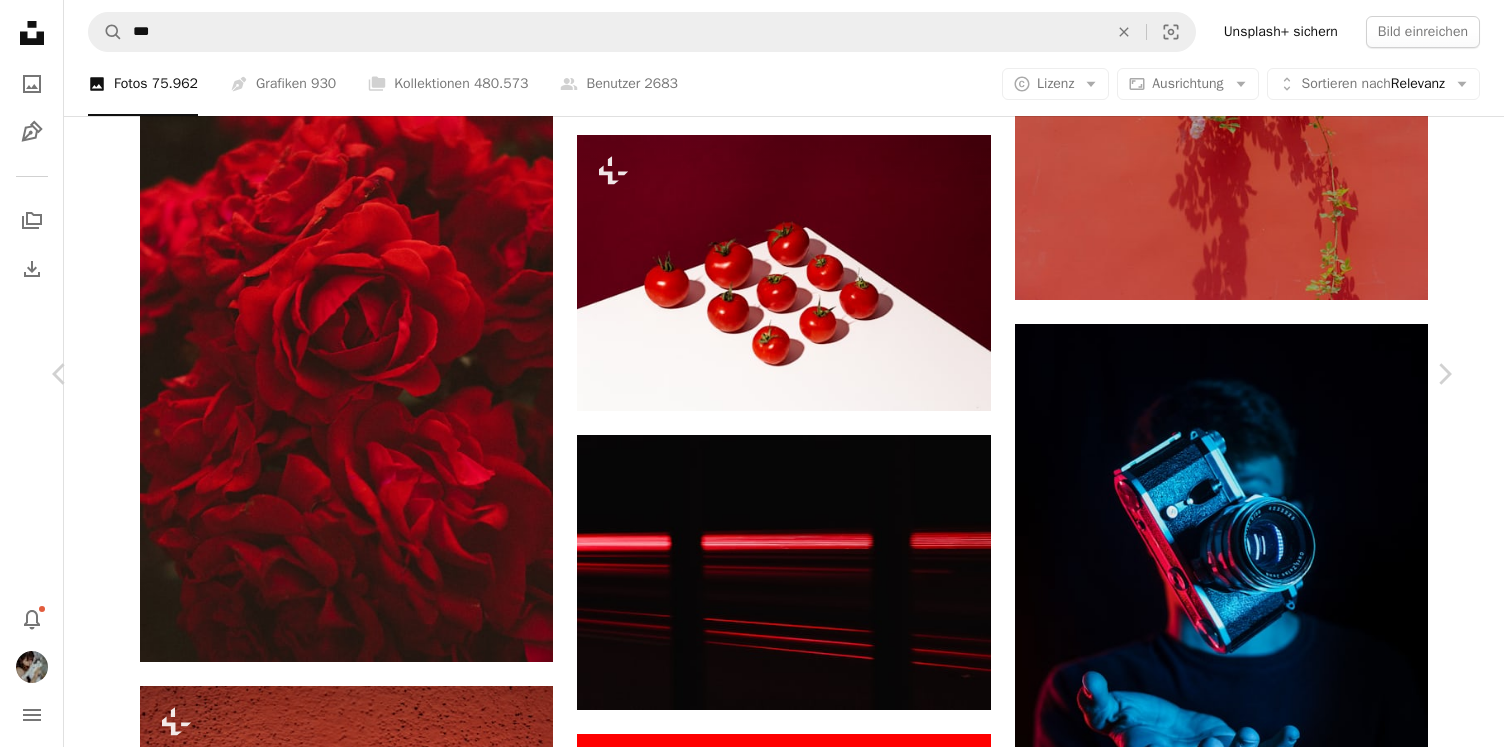 click on "An X shape Chevron left Chevron right Alsu Vershinina Für Anfragen verfügbar A checkmark inside of a circle A heart A plus sign Bild bearbeiten   Plus sign for Unsplash+ Herunterladen Chevron down Zoom in Aufrufe 42.019 Downloads 858 A forward-right arrow Teilen Info icon Info More Actions Calendar outlined Veröffentlicht am  25. Februar 2022 Camera Canon, EOS 200D Safety Kostenlos zu verwenden im Rahmen der  Unsplash Lizenz Rose Rote Rose rot Blume Pflanze Blüte Blütenblatt Nelke Geranie Ähnliche Bilder A heart A plus sign Vladimir Yelizarov Für Anfragen verfügbar A checkmark inside of a circle Arrow pointing down A heart A plus sign Austin Munoz Arrow pointing down Plus sign for Unsplash+ A heart A plus sign Joshua Earle Für  Unsplash+ A lock   Herunterladen A heart A plus sign Dobroslava Todorova Arrow pointing down A heart A plus sign Leiada Krözjhen Für Anfragen verfügbar A checkmark inside of a circle Arrow pointing down A heart A plus sign Kevin Chin Für Anfragen verfügbar A heart A heart" at bounding box center (752, 3746) 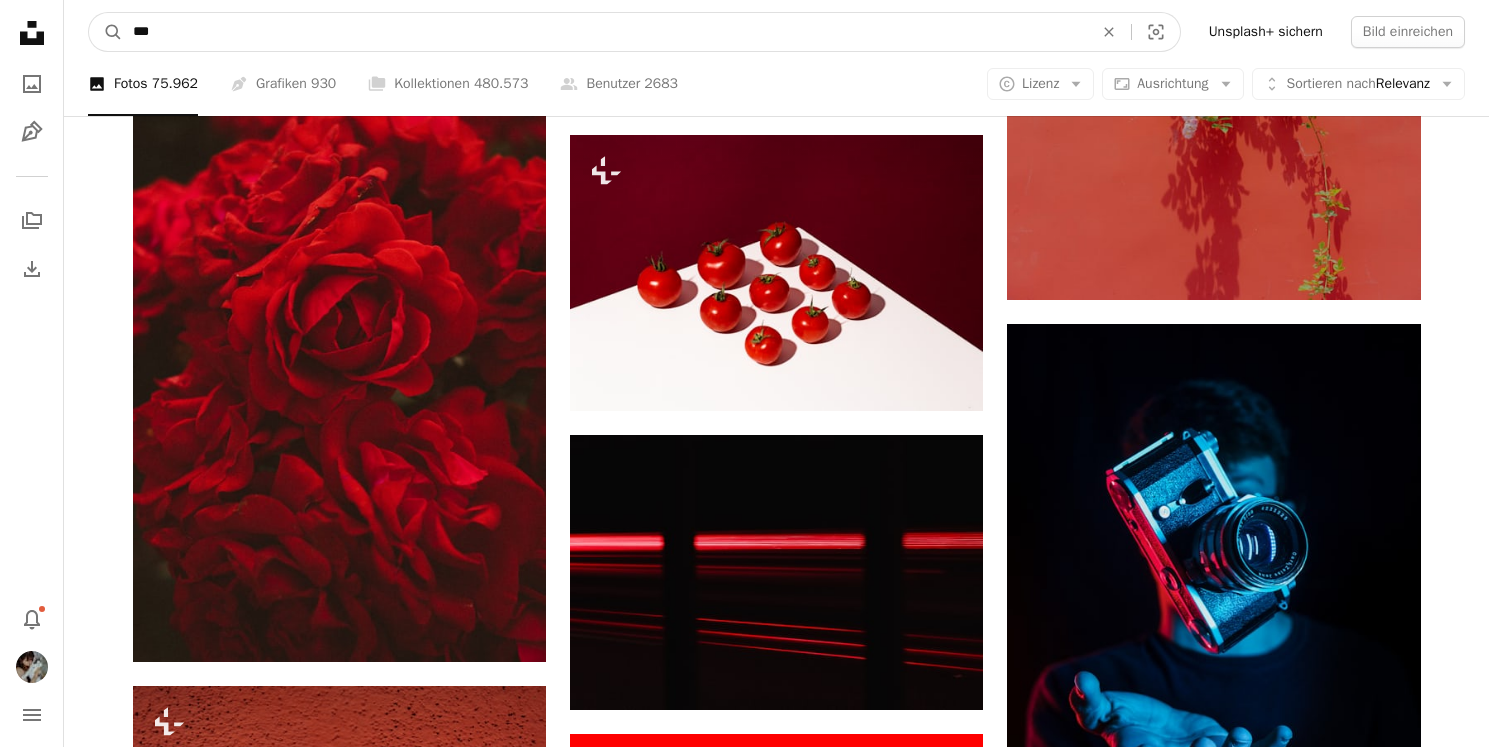 click on "***" at bounding box center [605, 32] 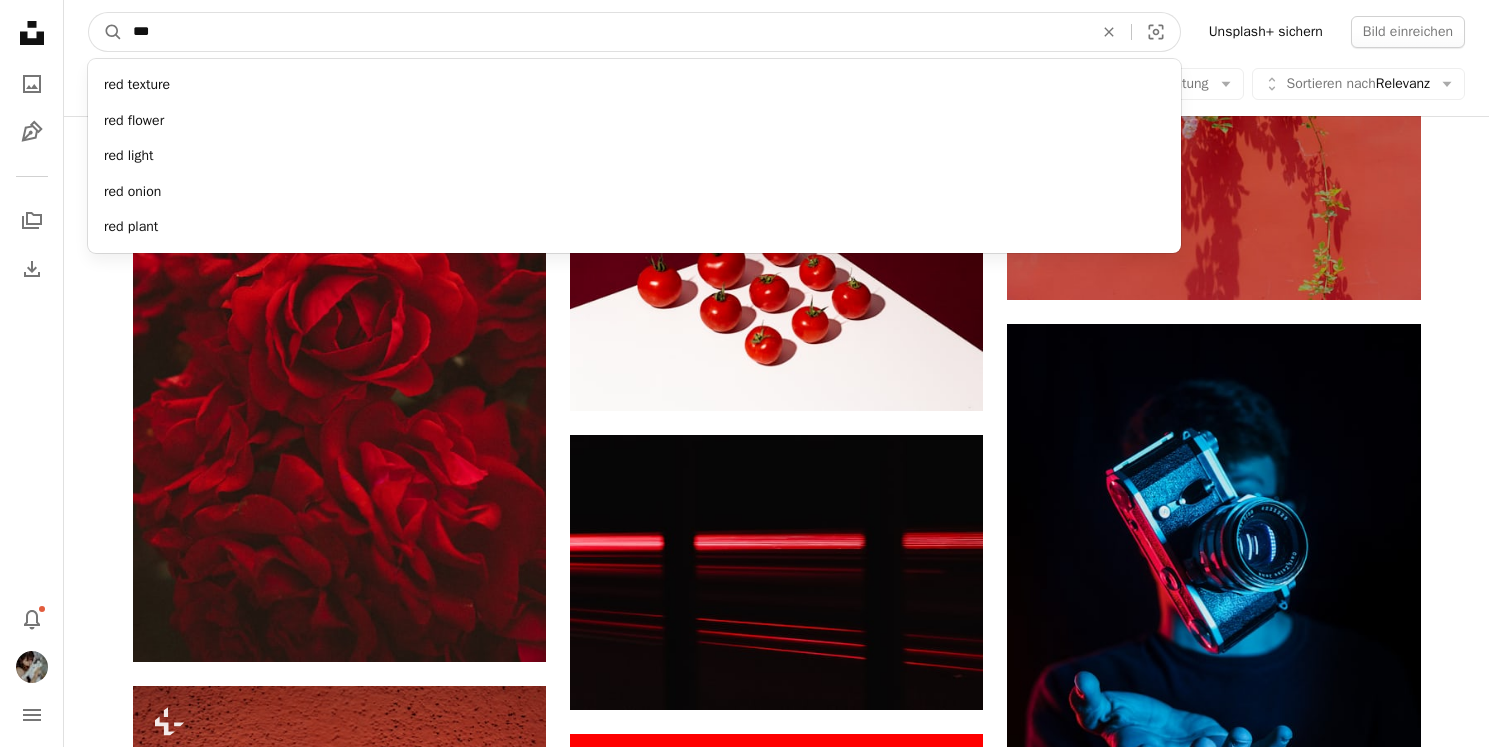 click on "***" at bounding box center [605, 32] 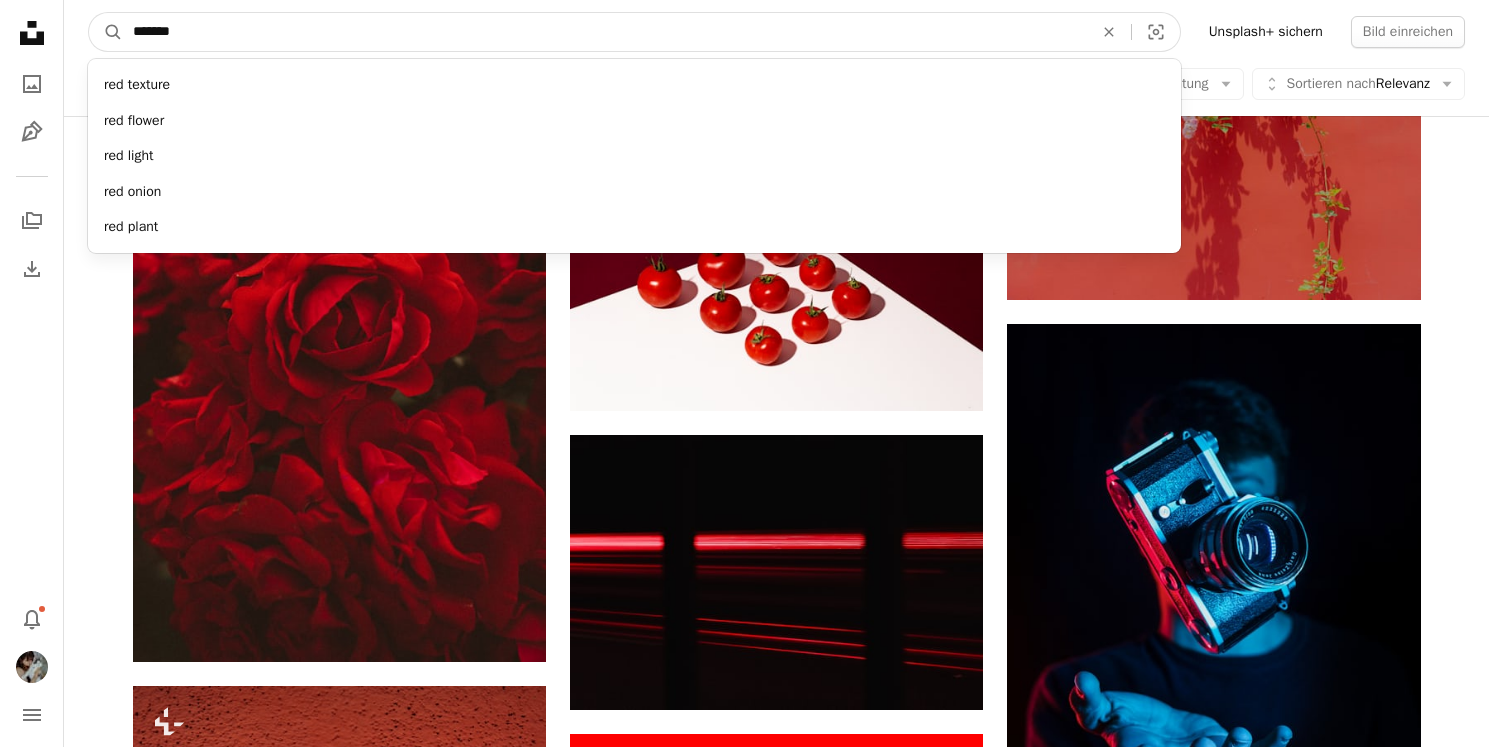 type on "********" 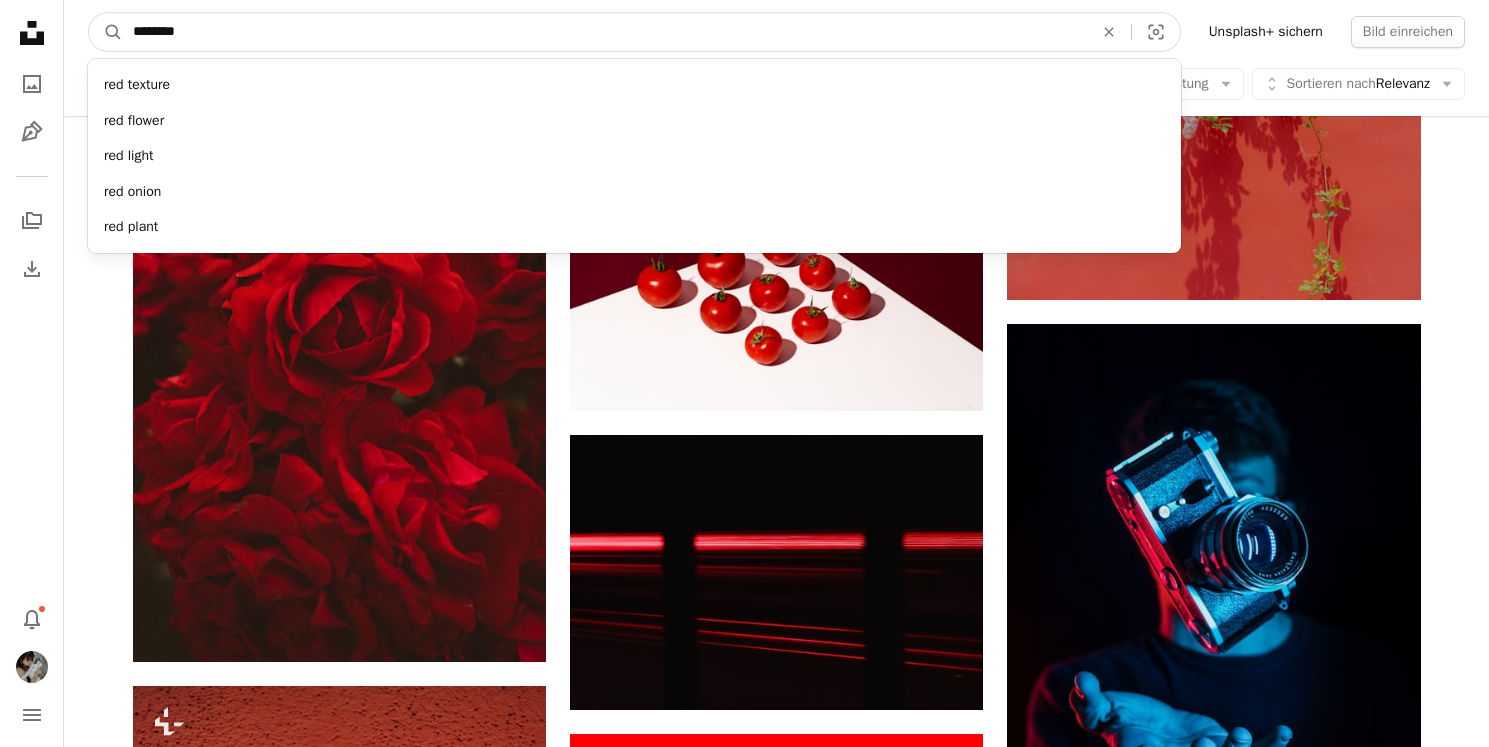 click on "A magnifying glass" at bounding box center [106, 32] 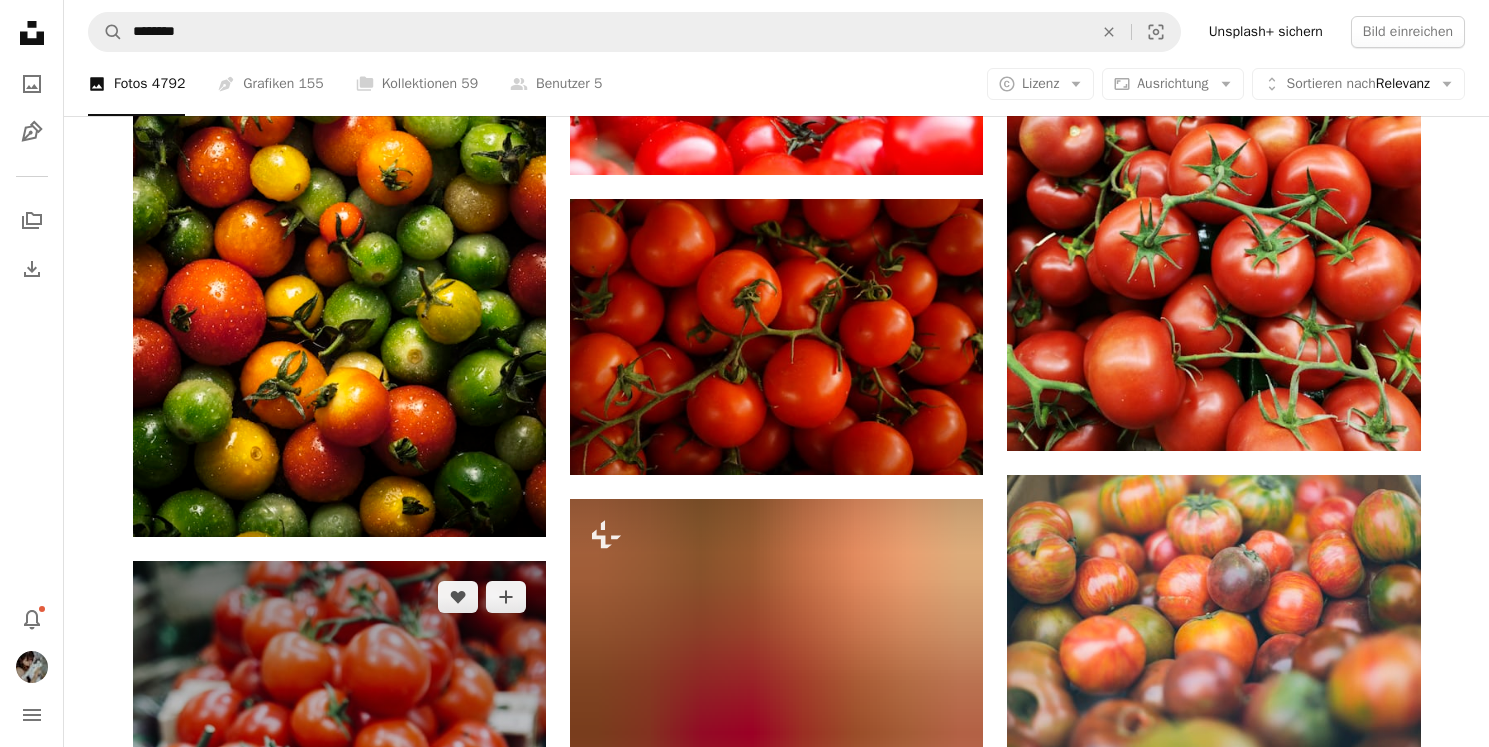 scroll, scrollTop: 267, scrollLeft: 0, axis: vertical 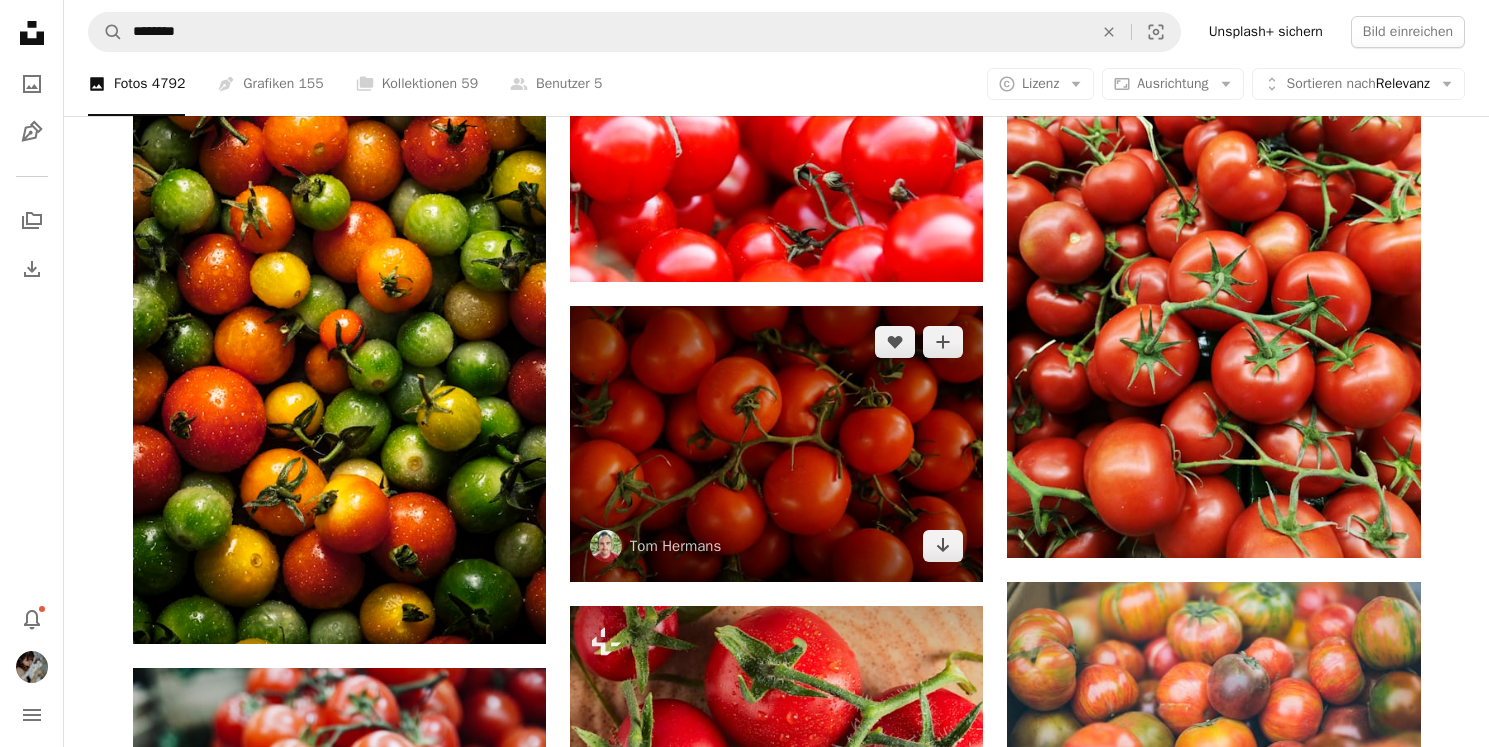 click at bounding box center (776, 443) 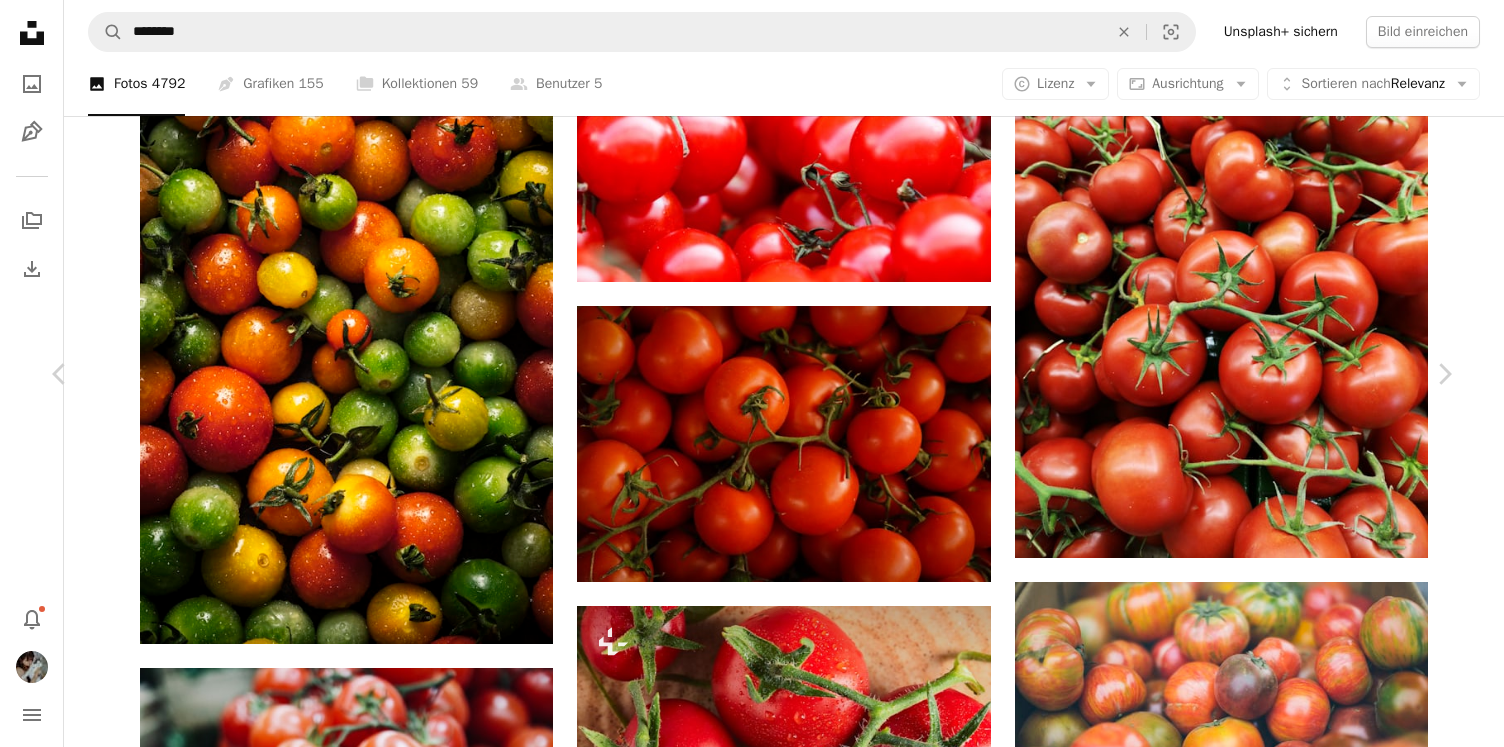 click on "An X shape Chevron left Chevron right Tom Hermans tomhermans A heart A plus sign Bild bearbeiten   Plus sign for Unsplash+ Herunterladen Chevron down Zoom in Aufrufe 3.424.885 Downloads 27.569 A forward-right arrow Teilen Info icon Info More Actions A map marker [CITY], [COUNTRY] Calendar outlined Veröffentlicht am  24. April 2018 Camera SONY, ILCE-6000 Safety Kostenlos zu verwenden im Rahmen der  Unsplash Lizenz Essen grün Obst rot Gemüse Markt Gemüse gesund Bauer Tomate frisch organisch Tomaten Weinstock essen Superfood Pflanze Turkei Flora produzieren Ähnliche Bilder A heart A plus sign Zoshua Colah Für Anfragen verfügbar A checkmark inside of a circle Arrow pointing down Plus sign for Unsplash+ A heart A plus sign Getty Images Für  Unsplash+ A lock   Herunterladen A heart A plus sign Mustafa akın Arrow pointing down Plus sign for Unsplash+ A heart A plus sign Curated Lifestyle Für  Unsplash+ A lock   Herunterladen A heart A plus sign Paul Steuber Für Anfragen verfügbar Arrow pointing down Für" at bounding box center (752, 6654) 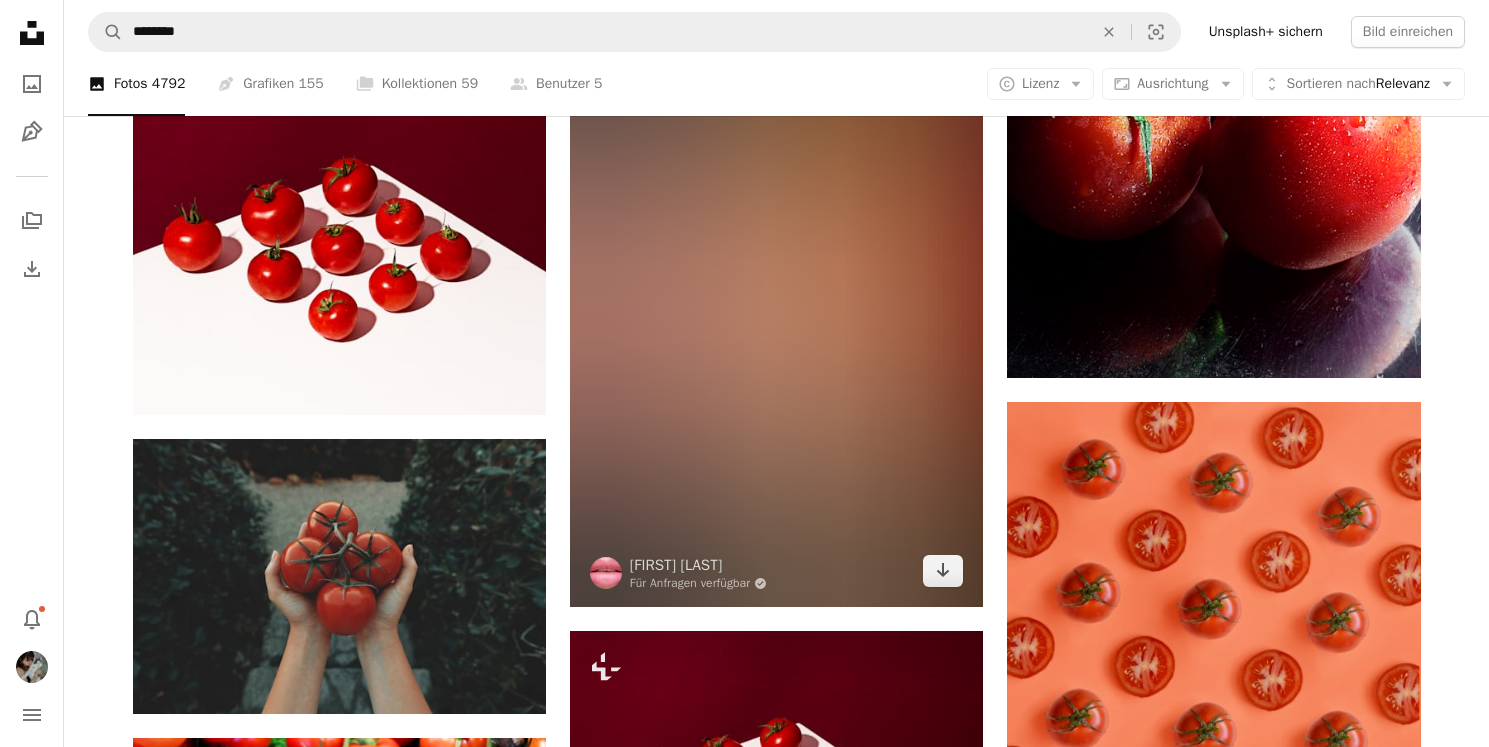 scroll, scrollTop: 3237, scrollLeft: 0, axis: vertical 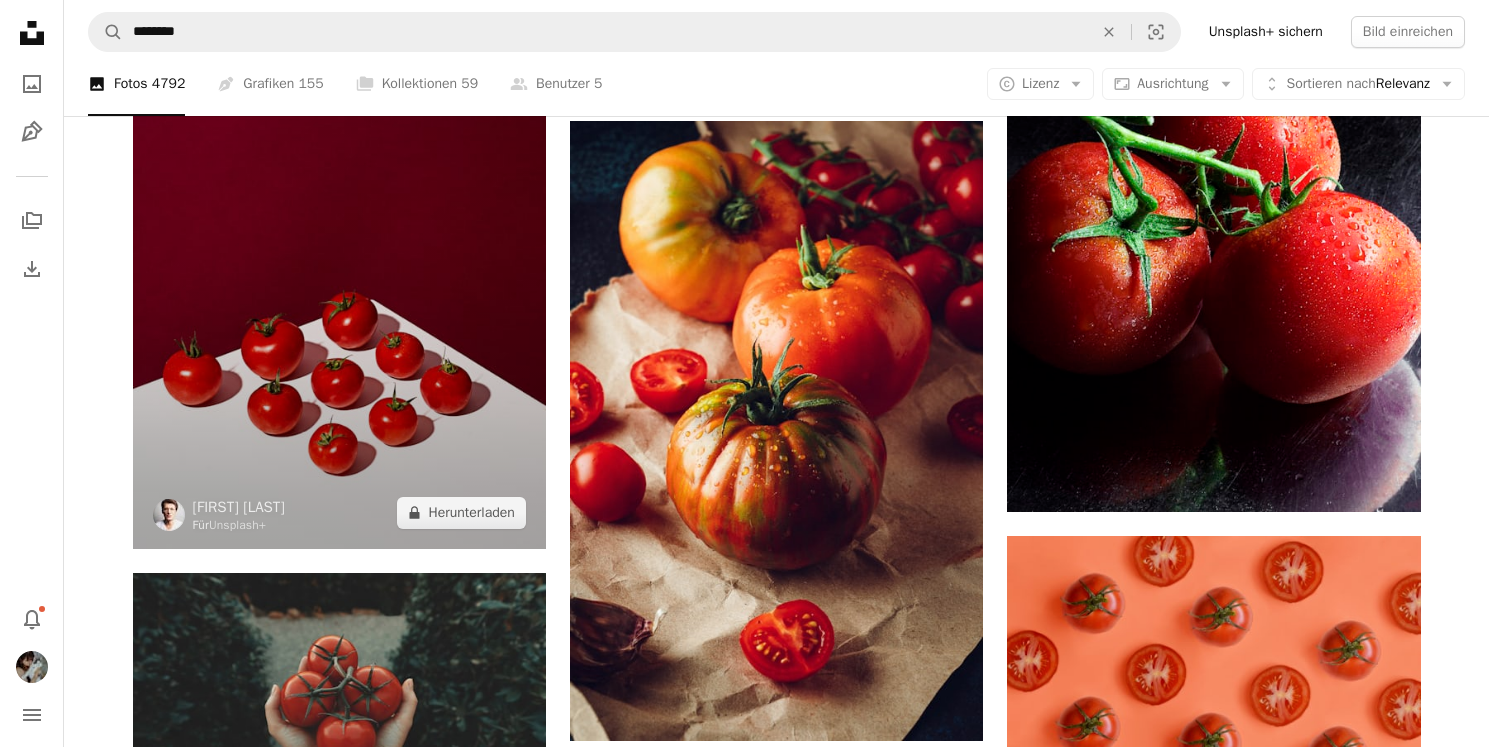click at bounding box center (339, 239) 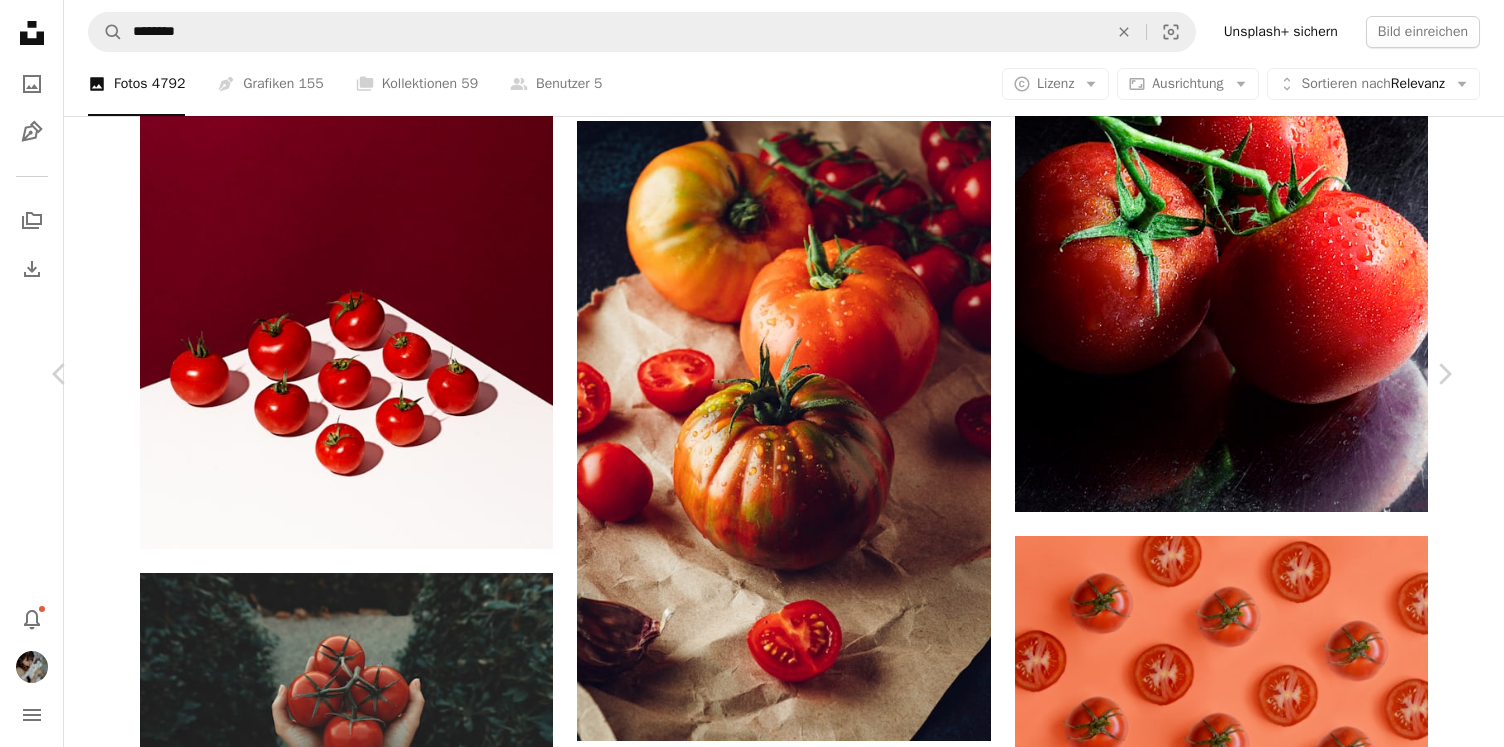click on "An X shape Chevron left Chevron right [FIRST] [LAST] Für  Unsplash+ A heart A plus sign Bild bearbeiten   Plus sign for Unsplash+ A lock   Herunterladen Zoom in A forward-right arrow Teilen More Actions Calendar outlined Veröffentlicht am  [DATE] Safety Lizenziert unter der  Unsplash+ Lizenz rot Grafik Tomate sonnig Tomaten Aus dieser Serie Plus sign for Unsplash+ Ähnliche Bilder Plus sign for Unsplash+ A heart A plus sign [FIRST] [LAST] Für  Unsplash+ A lock   Herunterladen Plus sign for Unsplash+ A heart A plus sign [FIRST] [LAST] Für  Unsplash+ A lock   Herunterladen Plus sign for Unsplash+ A heart A plus sign hello aesthe Für  Unsplash+ A lock   Herunterladen Plus sign for Unsplash+ A heart A plus sign [FIRST] [LAST] Für  Unsplash+ A lock   Herunterladen Plus sign for Unsplash+ A heart A plus sign [FIRST] [LAST] 🇨🇦 Für  Unsplash+ A lock   Herunterladen Plus sign for Unsplash+ A heart" at bounding box center [752, 3684] 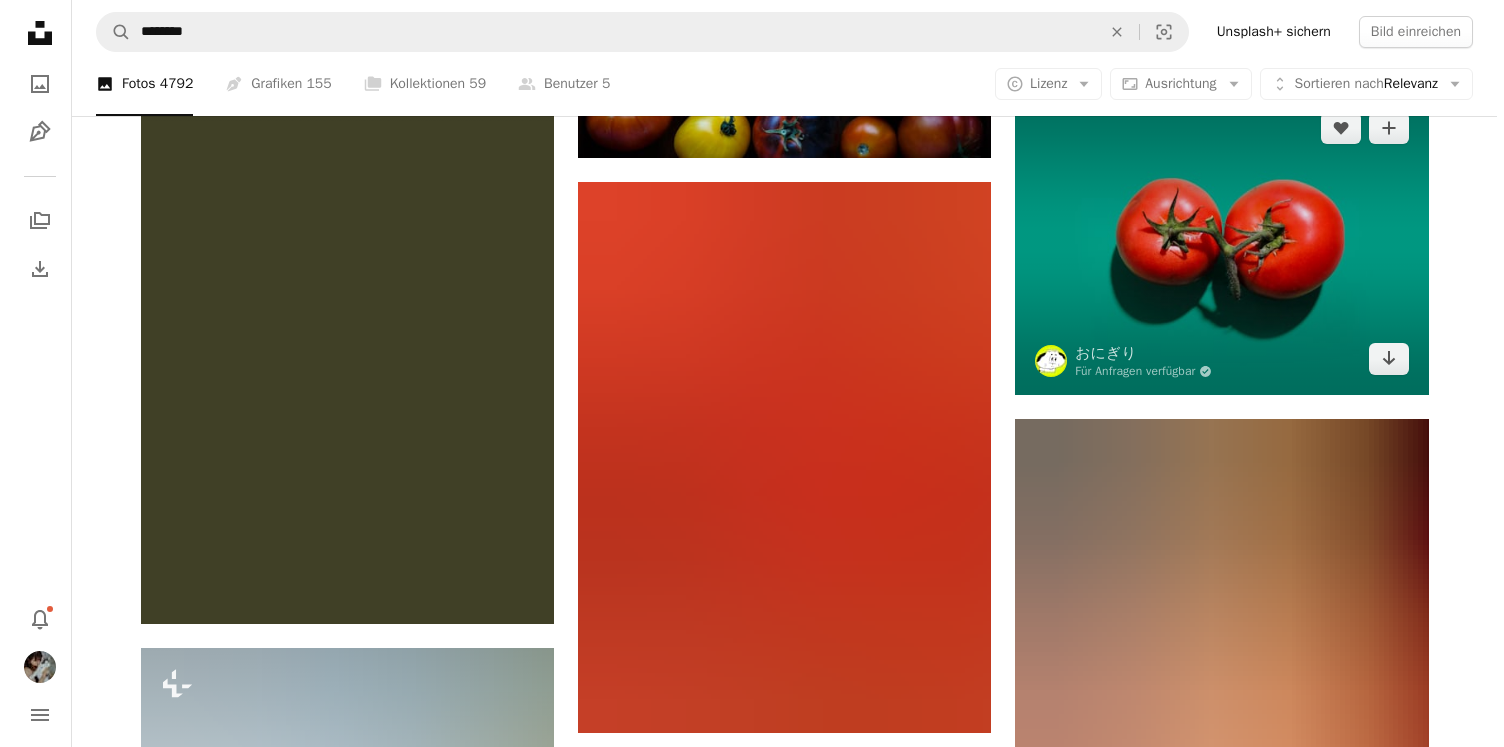 scroll, scrollTop: 4433, scrollLeft: 0, axis: vertical 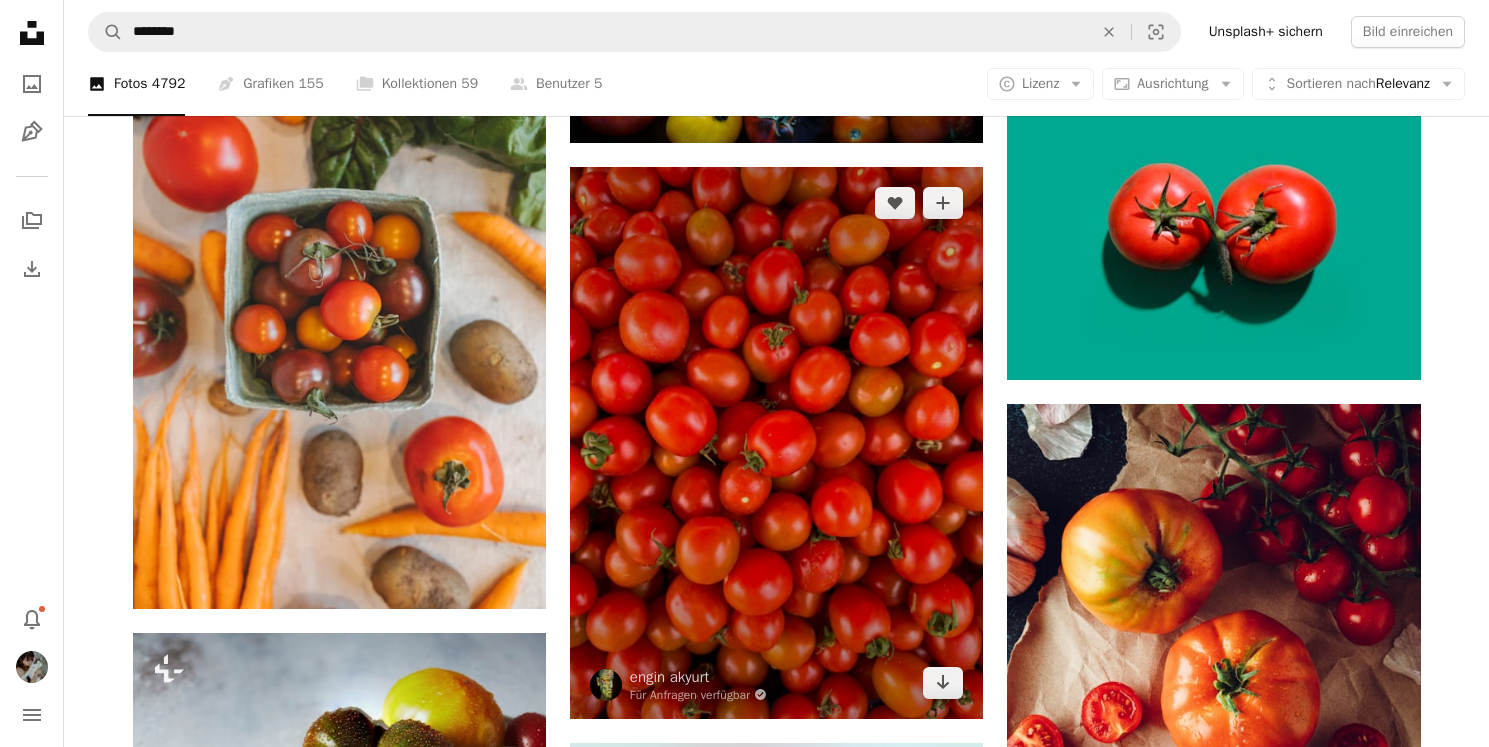 click at bounding box center (776, 442) 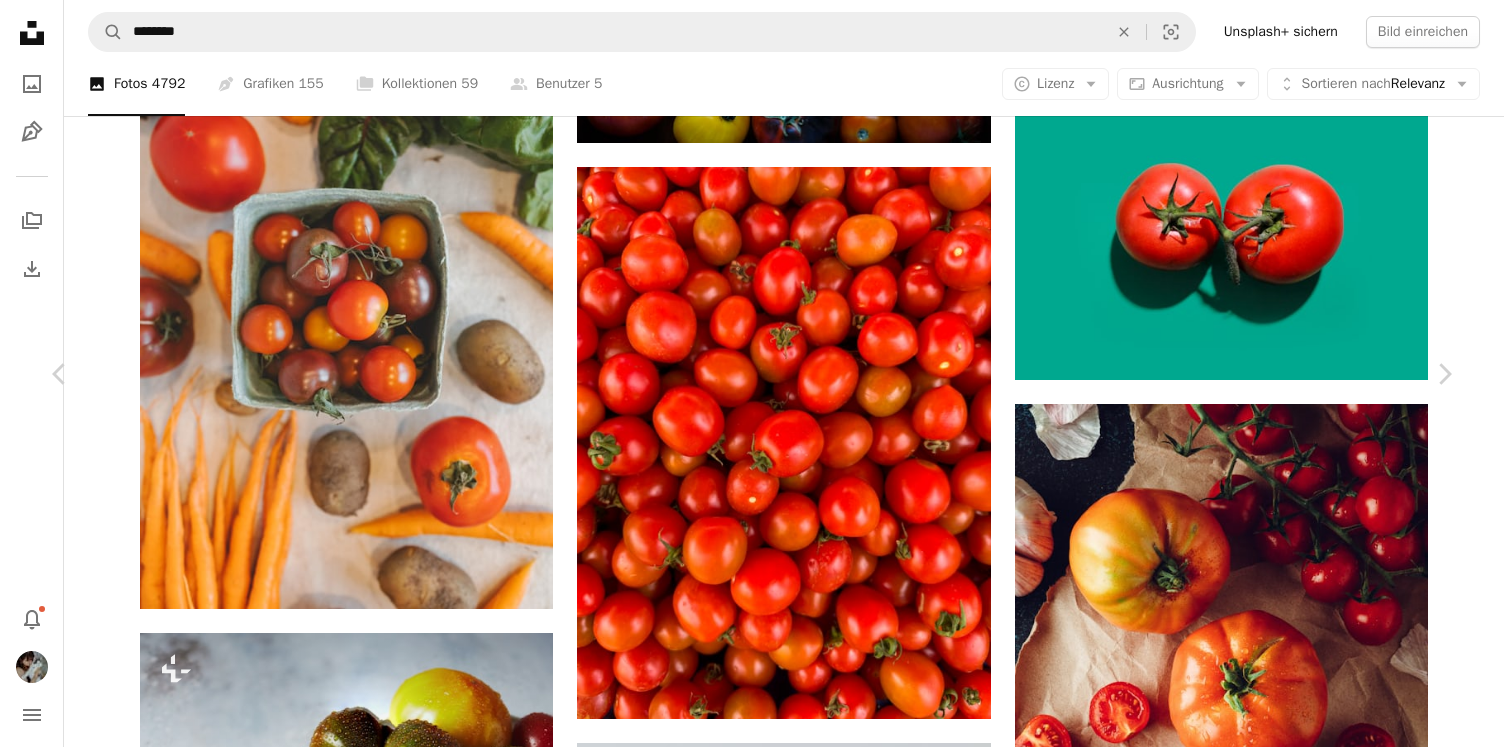 click on "Herunterladen" at bounding box center [1256, 5201] 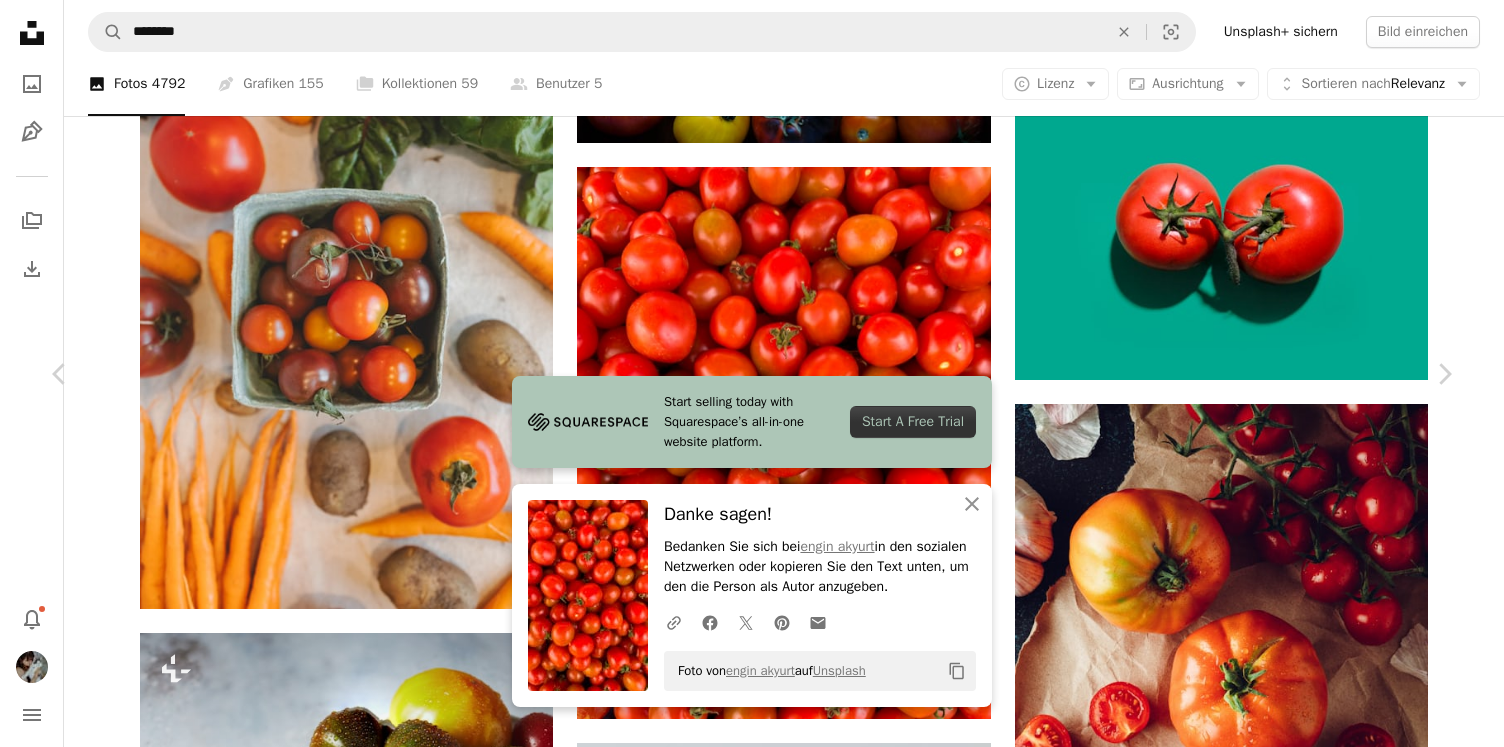 click on "An X shape Chevron left Chevron right Start selling today with Squarespace’s all-in-one website platform. Start A Free Trial An X shape Schließen Danke sagen! Bedanken Sie sich bei  engin akyurt  in den sozialen Netzwerken oder kopieren Sie den Text unten, um den die Person als Autor anzugeben. A URL sharing icon (chains) Facebook icon X (formerly Twitter) icon Pinterest icon An envelope Foto von  engin akyurt  auf  Unsplash
Copy content engin akyurt Für Anfragen verfügbar A checkmark inside of a circle A heart A plus sign Bild bearbeiten   Plus sign for Unsplash+ Herunterladen Chevron down Zoom in Aufrufe 59.396 Downloads 650 A forward-right arrow Teilen Info icon Info More Actions Calendar outlined Veröffentlicht am  6. Mai 2023 Camera Apple, iPhone 14 Pro Max Safety Kostenlos zu verwenden im Rahmen der  Unsplash Lizenz Hintergrund Essen Obst Schönheit Farbe rot Schön Markt gesund Tomate Mahlzeit Ernte Diät aufschließen vegan Vegetarier Feinschmecker schmackhaft lecker Schachtel A heart" at bounding box center (752, 5527) 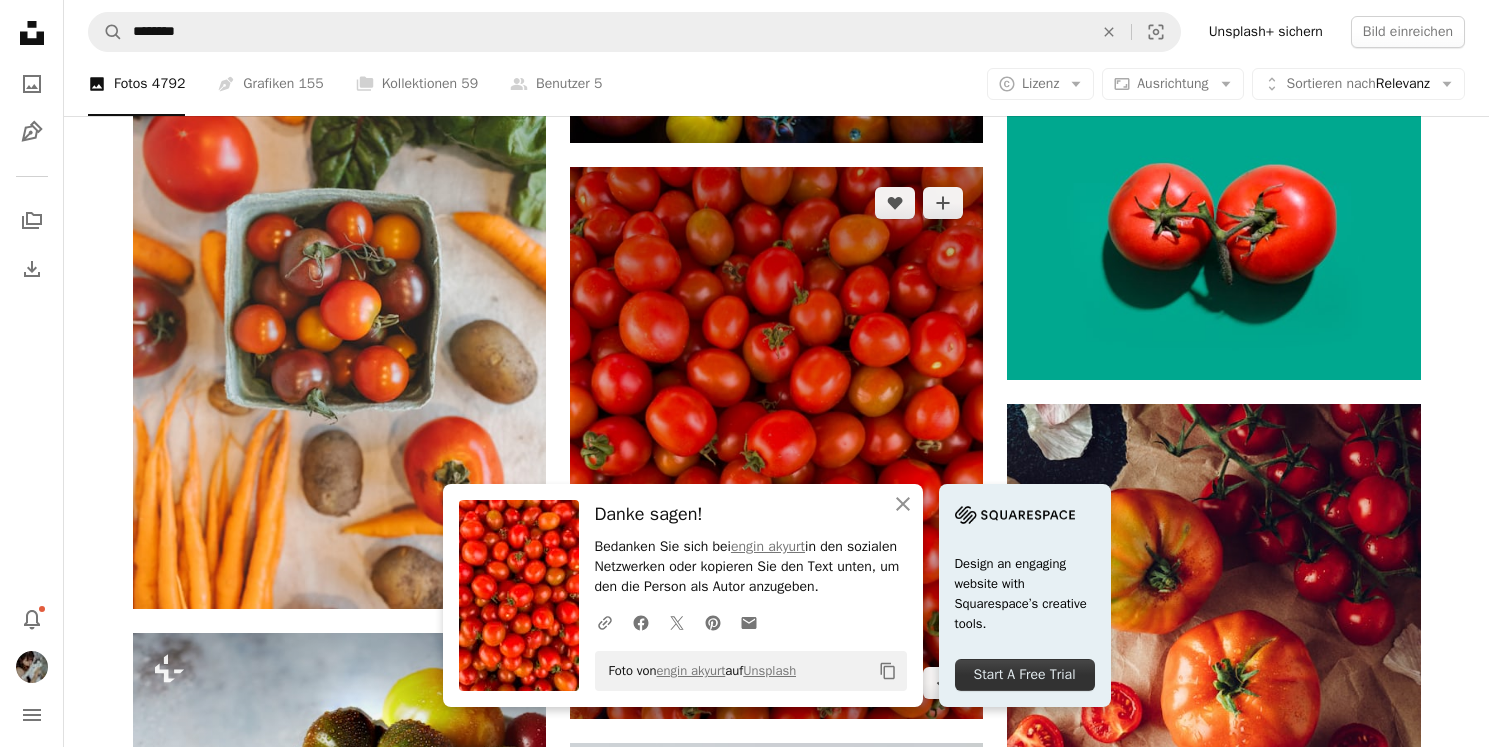 click at bounding box center [776, 442] 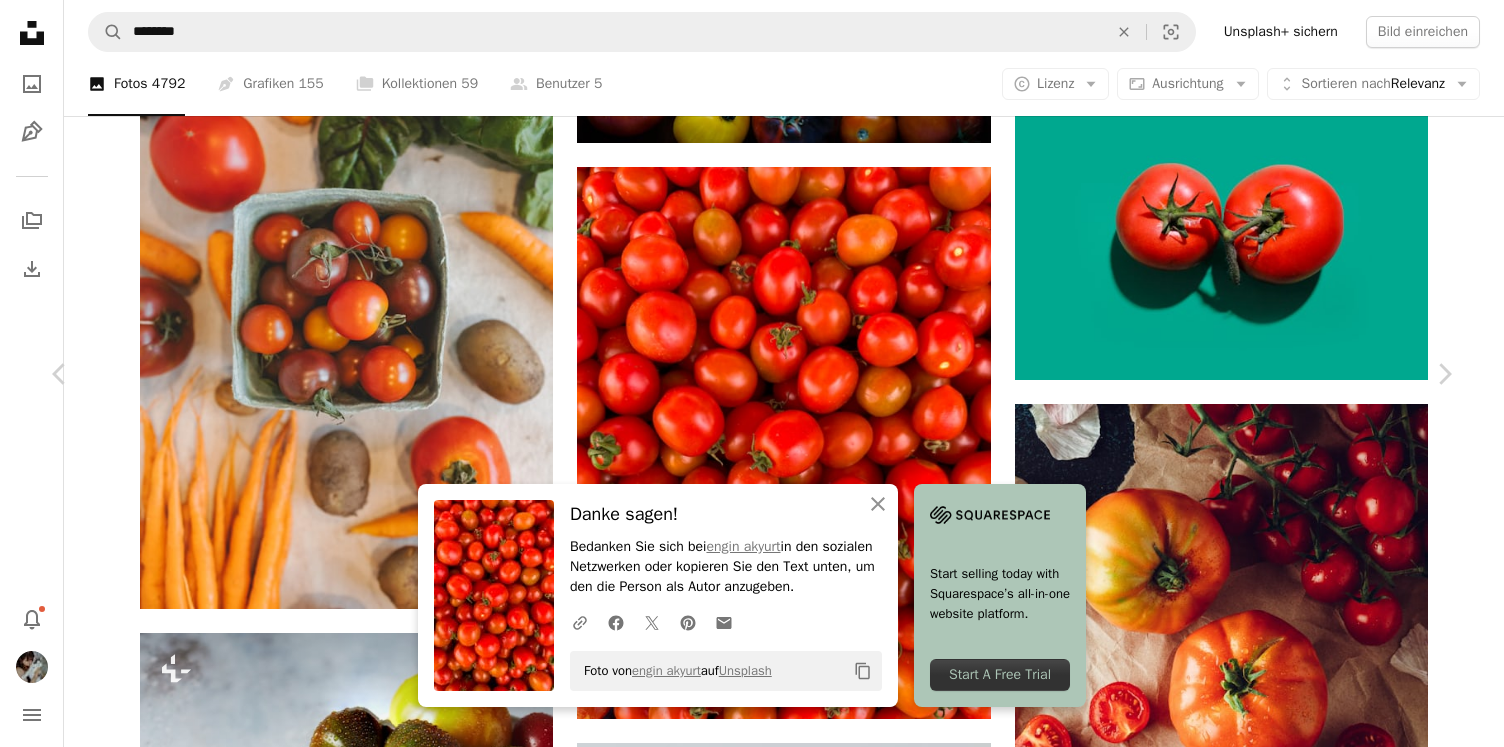 click on "Herunterladen" at bounding box center [1256, 5201] 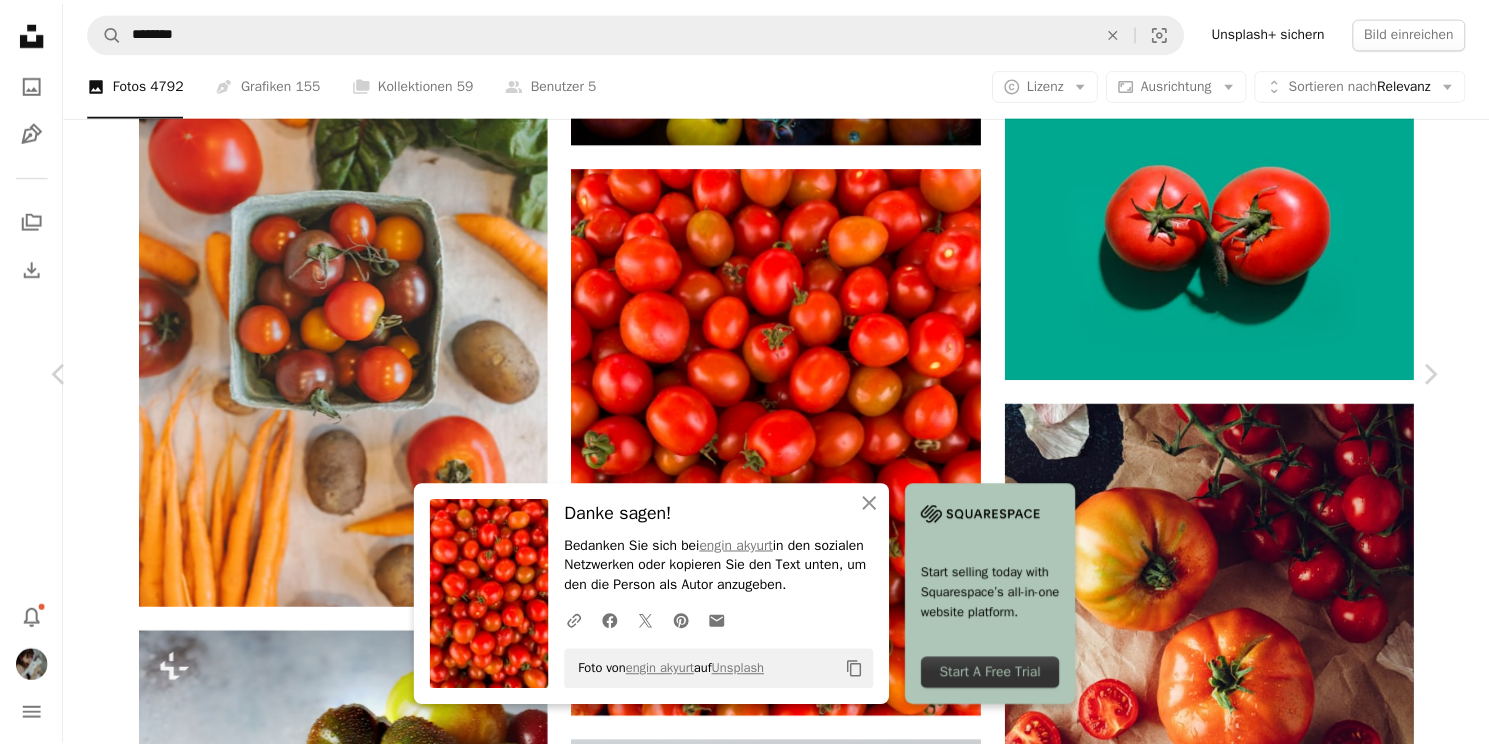 scroll, scrollTop: 1624, scrollLeft: 0, axis: vertical 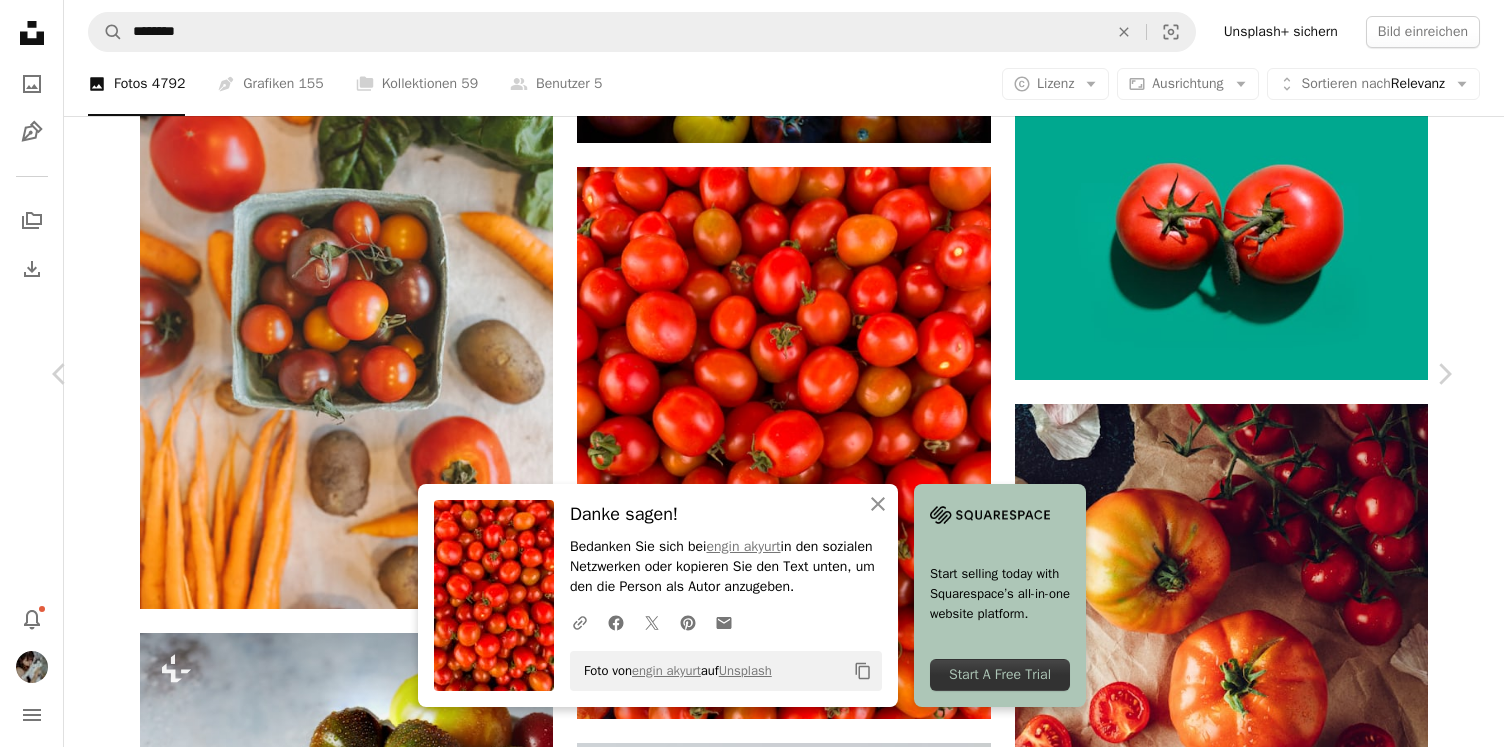 click on "An X shape Chevron left Chevron right An X shape Schließen Danke sagen! Bedanken Sie sich bei  engin akyurt  in den sozialen Netzwerken oder kopieren Sie den Text unten, um den die Person als Autor anzugeben. A URL sharing icon (chains) Facebook icon X (formerly Twitter) icon Pinterest icon An envelope Foto von  engin akyurt  auf  Unsplash
Copy content Start selling today with Squarespace’s all-in-one website platform. Start A Free Trial engin akyurt Für Anfragen verfügbar A checkmark inside of a circle A heart A plus sign Bild bearbeiten   Plus sign for Unsplash+ Herunterladen Chevron down Zoom in Aufrufe 59.396 Downloads 650 A forward-right arrow Teilen Info icon Info More Actions Calendar outlined Veröffentlicht am  6. Mai 2023 Camera Apple, iPhone 14 Pro Max Safety Kostenlos zu verwenden im Rahmen der  Unsplash Lizenz Hintergrund Essen Obst Schönheit Farbe rot Schön Markt gesund Tomate Mahlzeit Ernte Diät aufschließen vegan Vegetarier Feinschmecker schmackhaft lecker Schachtel A heart" at bounding box center [752, 5527] 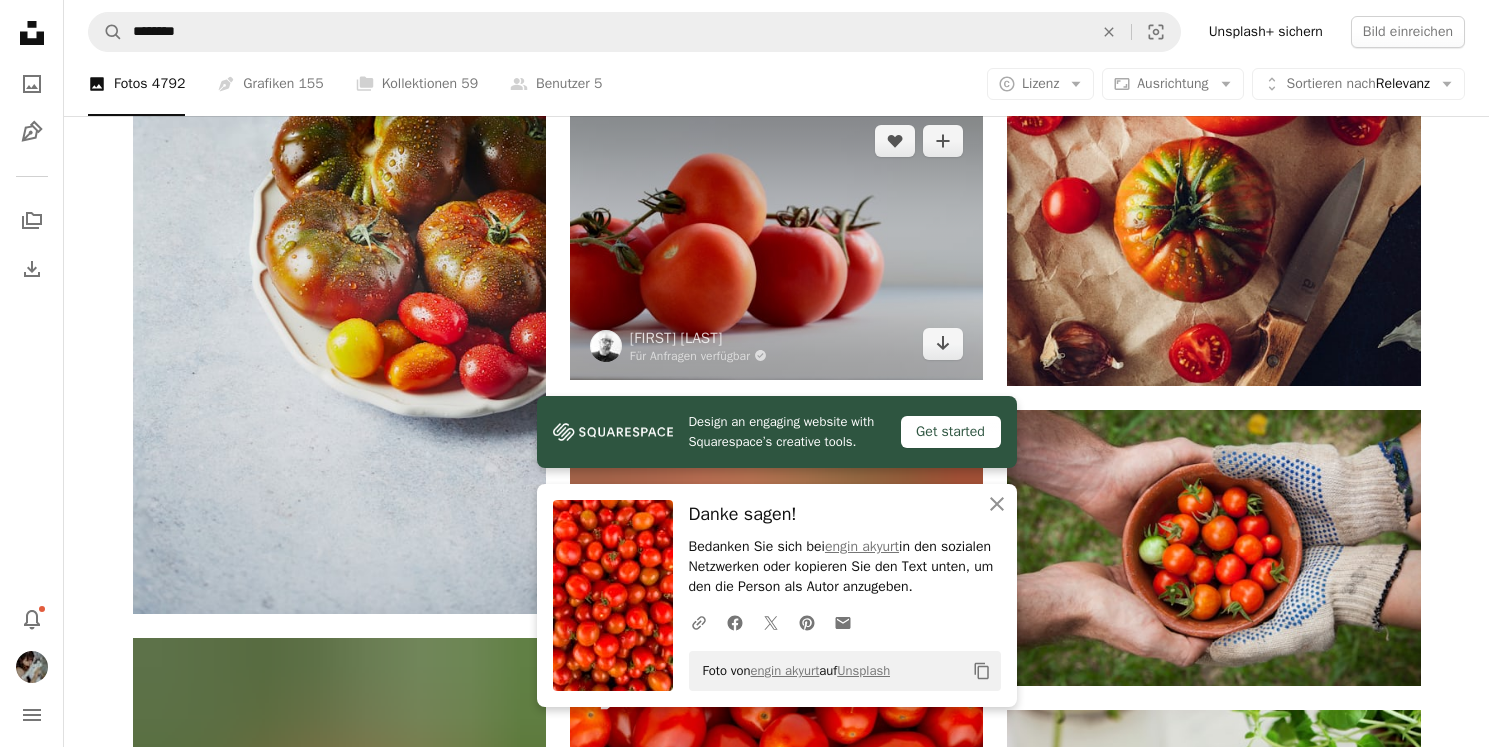scroll, scrollTop: 5101, scrollLeft: 0, axis: vertical 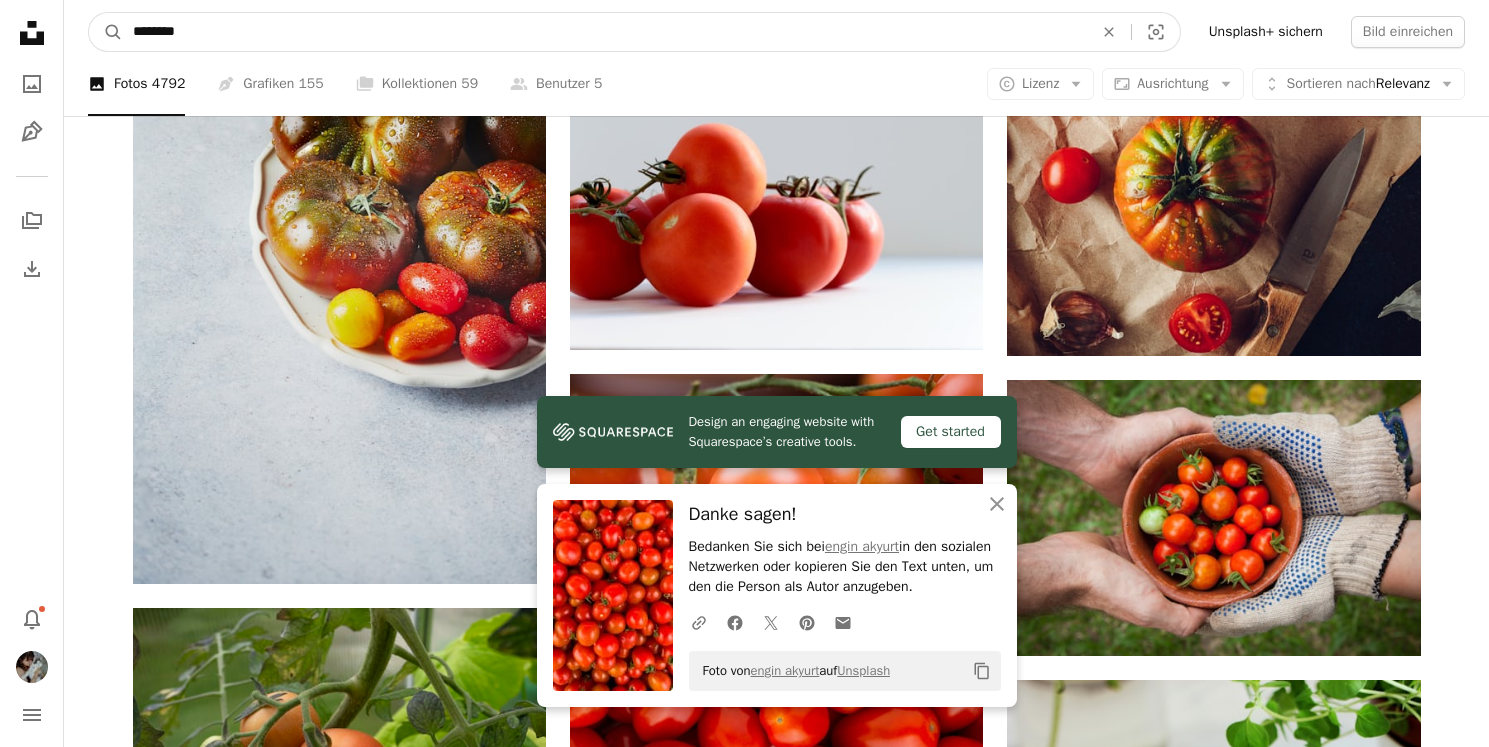 click on "********" at bounding box center (605, 32) 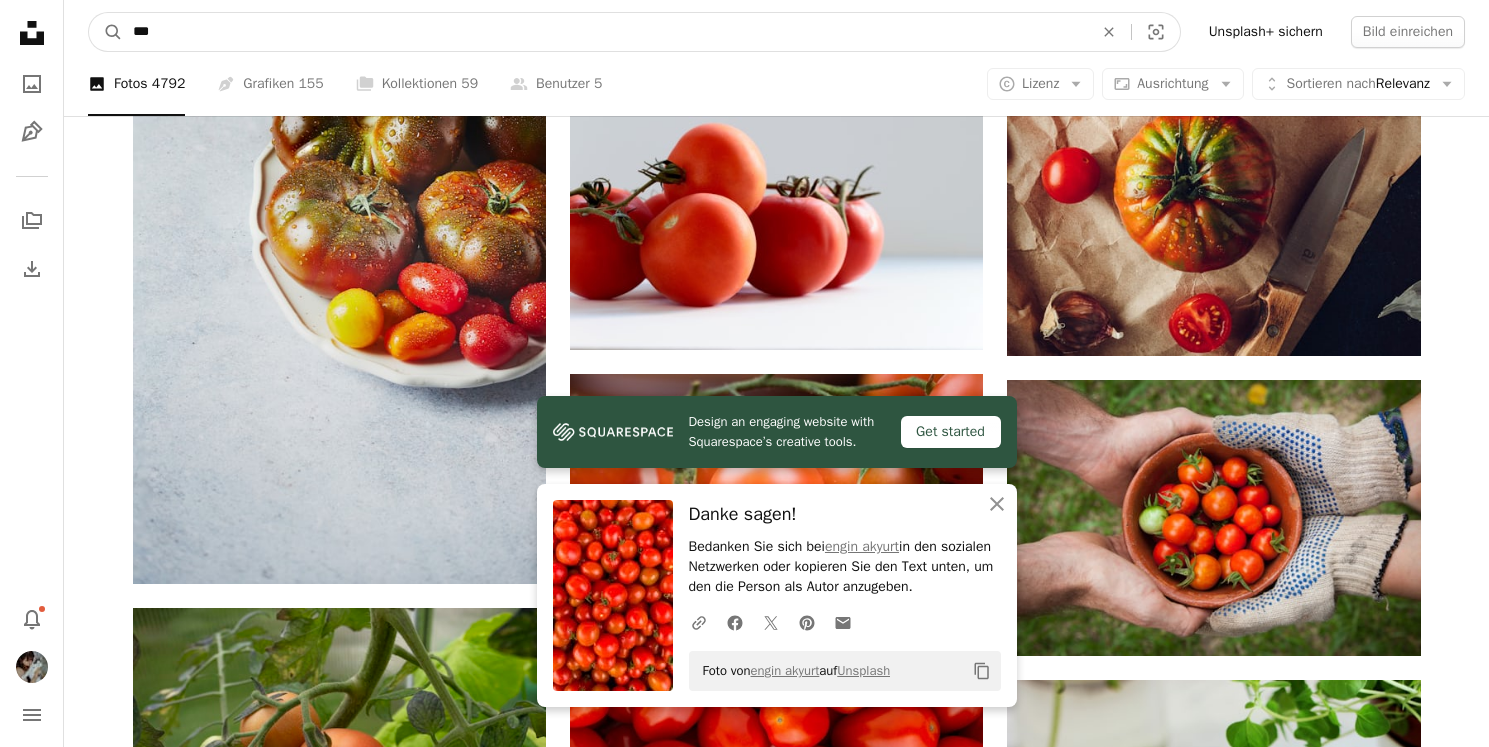 type on "***" 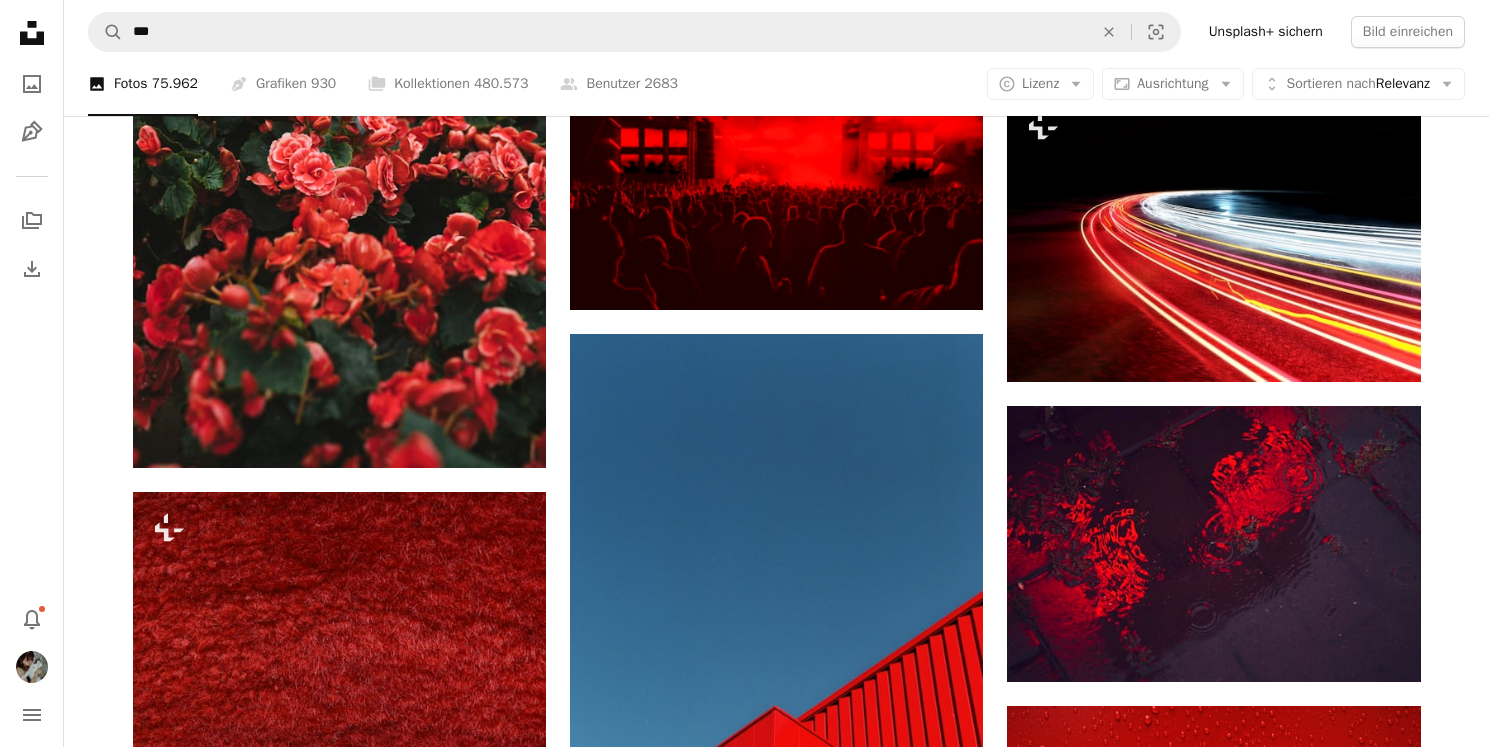 scroll, scrollTop: 4182, scrollLeft: 0, axis: vertical 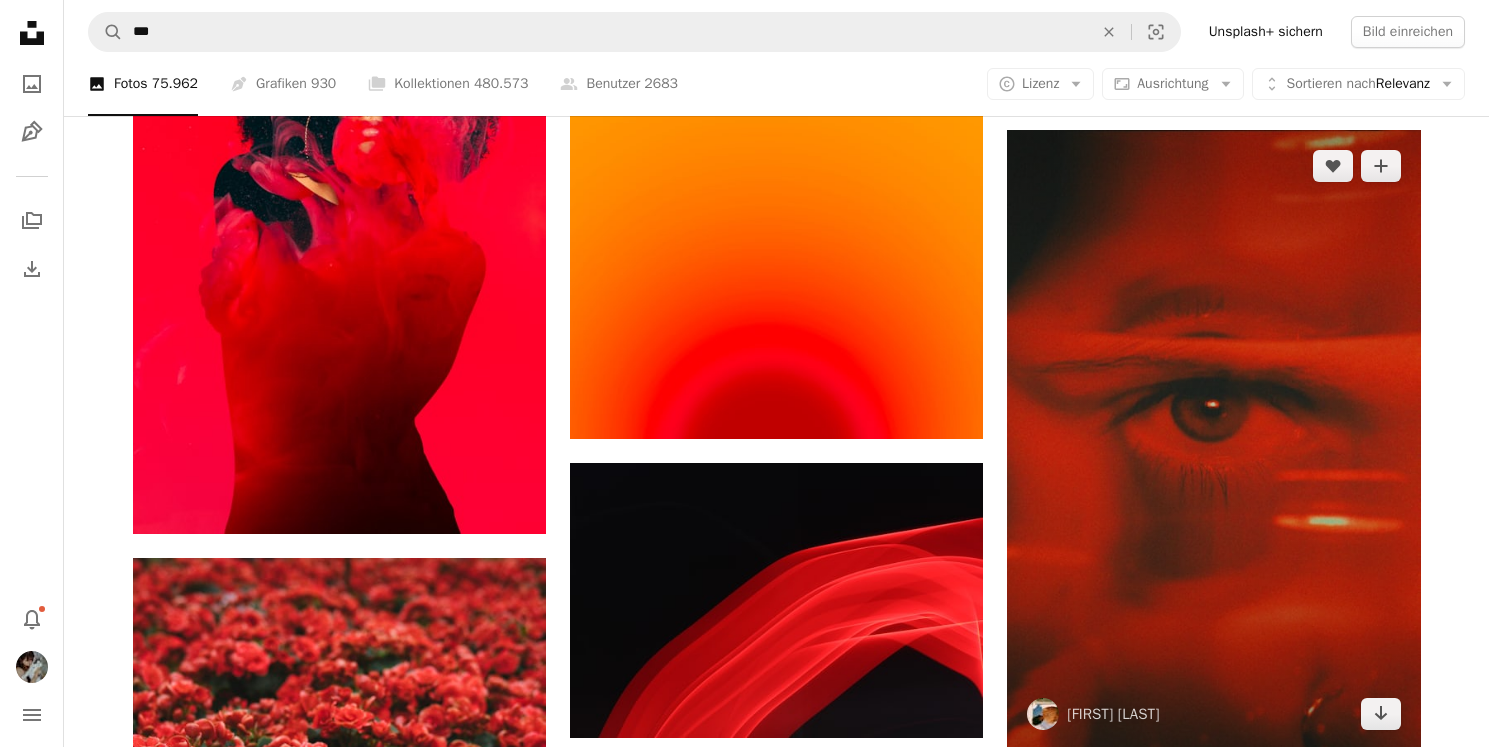 click at bounding box center [1213, 440] 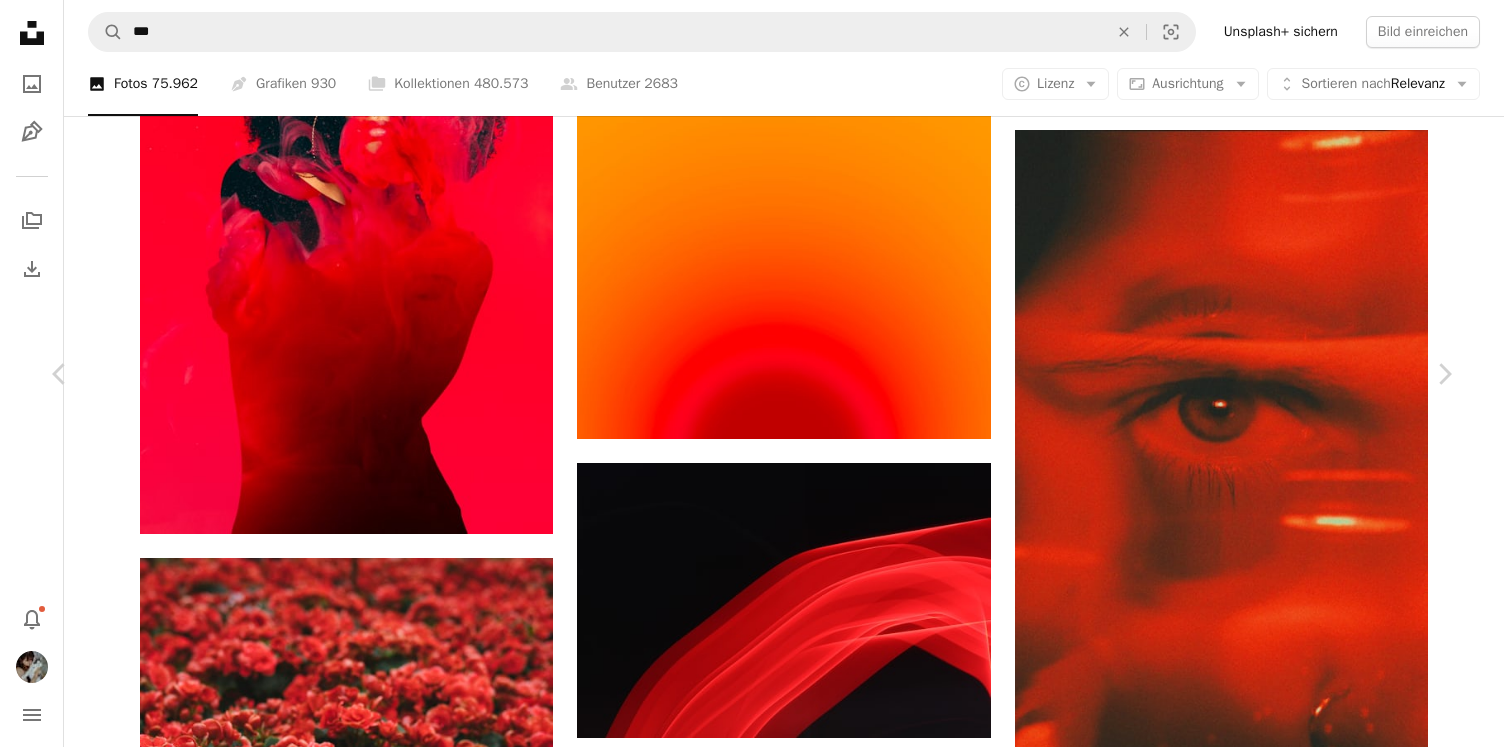 click on "Herunterladen" at bounding box center [1256, 28047] 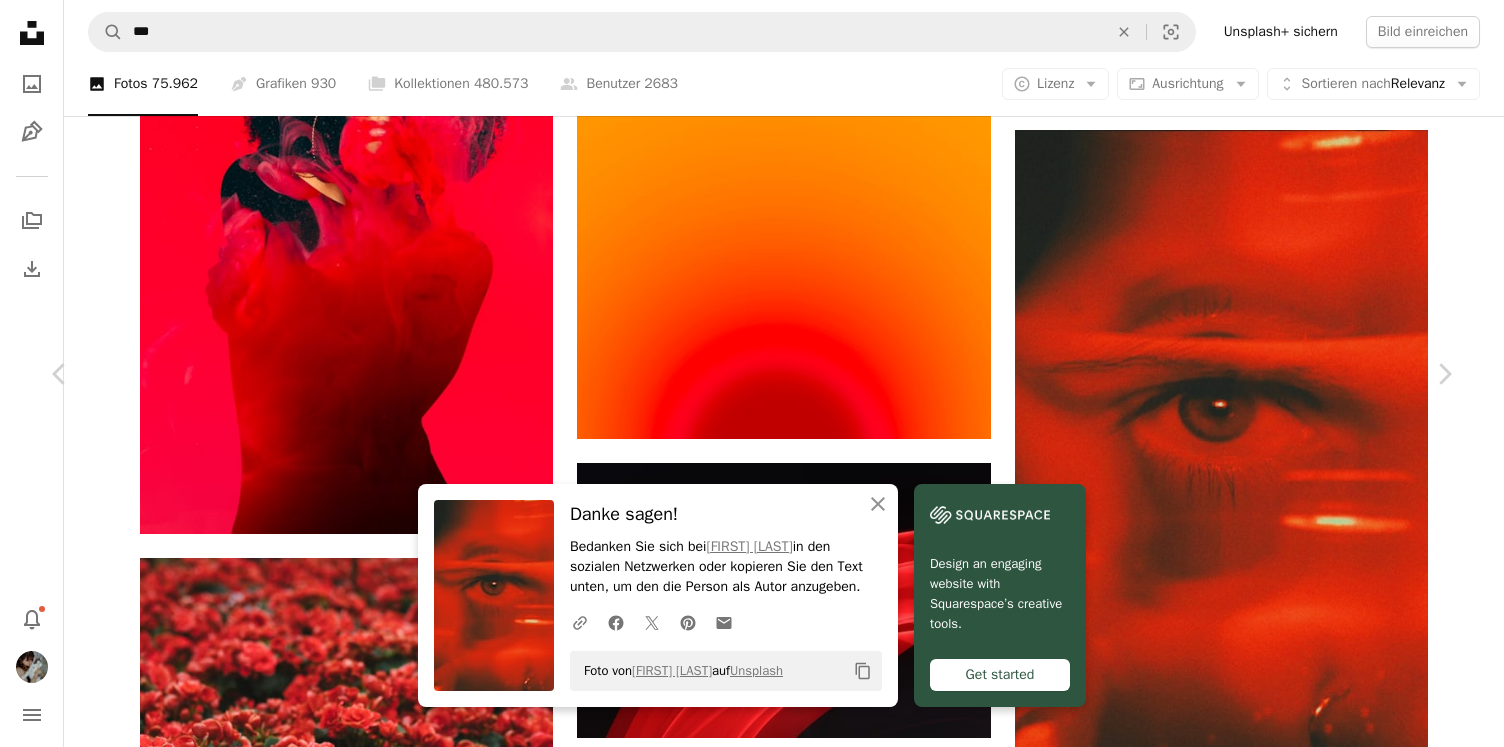click on "An X shape Chevron left Chevron right An X shape Schließen Danke sagen! Bedanken Sie sich bei  [FIRST] [LAST]  in den sozialen Netzwerken oder kopieren Sie den Text unten, um den die Person als Autor anzugeben. A URL sharing icon (chains) Facebook icon X (formerly Twitter) icon Pinterest icon An envelope Foto von  [FIRST] [LAST]  auf  Unsplash
Copy content Design an engaging website with Squarespace’s creative tools. Get started [FIRST] [LAST] drskdr A heart A plus sign Bild bearbeiten   Plus sign for Unsplash+ Herunterladen Chevron down Zoom in Aufrufe 4.362.126 Downloads 40.691 Veröffentlicht in Fotos ,  Experimentell A forward-right arrow Teilen Info icon Info More Actions Calendar outlined Veröffentlicht am  [DATE] Safety Kostenlos zu verwenden im Rahmen der  Unsplash Lizenz Mädchen Gesicht Licht rot Wein roter Hintergrund Auge Uhr Glas Schatten rote Tapete Zauberei experimentell schauen Spannung Anblick Verzerrung Kunst Volk Deckel Ähnliche Bilder A heart A plus sign A heart" at bounding box center [752, 28373] 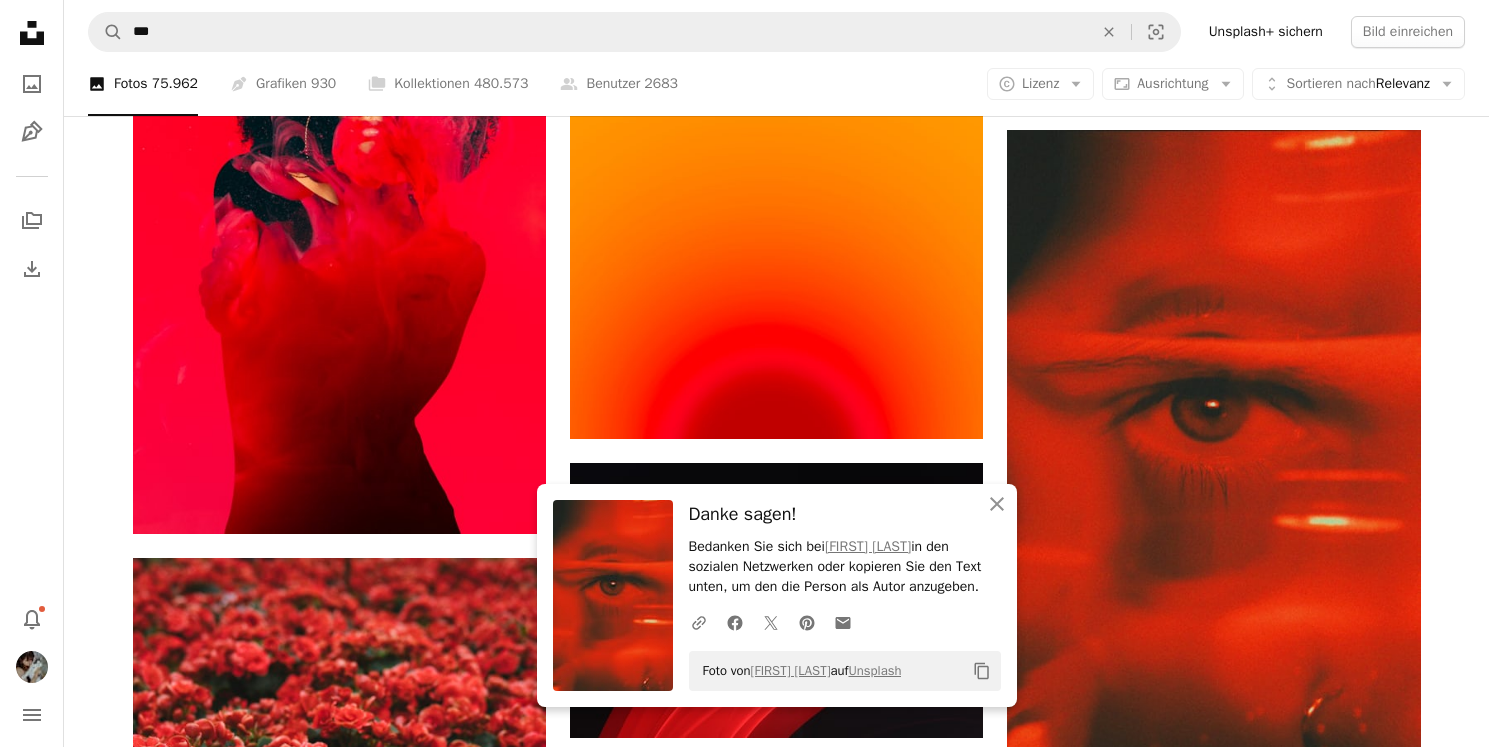click on "Plus sign for Unsplash+ A heart A plus sign Margaret Jaszowska Für  Unsplash+ A lock   Herunterladen A heart A plus sign Yusuf Sabqi Für Anfragen verfügbar A checkmark inside of a circle Arrow pointing down Plus sign for Unsplash+ A heart A plus sign Behnam Norouzi Für  Unsplash+ A lock   Herunterladen A heart A plus sign Forest Simon Arrow pointing down Plus sign for Unsplash+ A heart A plus sign Flying Object Für  Unsplash+ A lock   Herunterladen A heart A plus sign Scott Webb Für Anfragen verfügbar A checkmark inside of a circle Arrow pointing down Plus sign for Unsplash+ A heart A plus sign Alexander Mils Für  Unsplash+ A lock   Herunterladen Plus sign for Unsplash+ A heart A plus sign Nick Fancher Für  Unsplash+ A lock   Herunterladen A heart A plus sign Tuân Nguyễn Minh Arrow pointing down Plus sign for Unsplash+ A heart A plus sign engin akyurt Für  Unsplash+ A lock   Herunterladen A heart A plus sign Solen Feyissa Arrow pointing down A heart A plus sign Alexander Mils Arrow pointing down" at bounding box center (777, 12046) 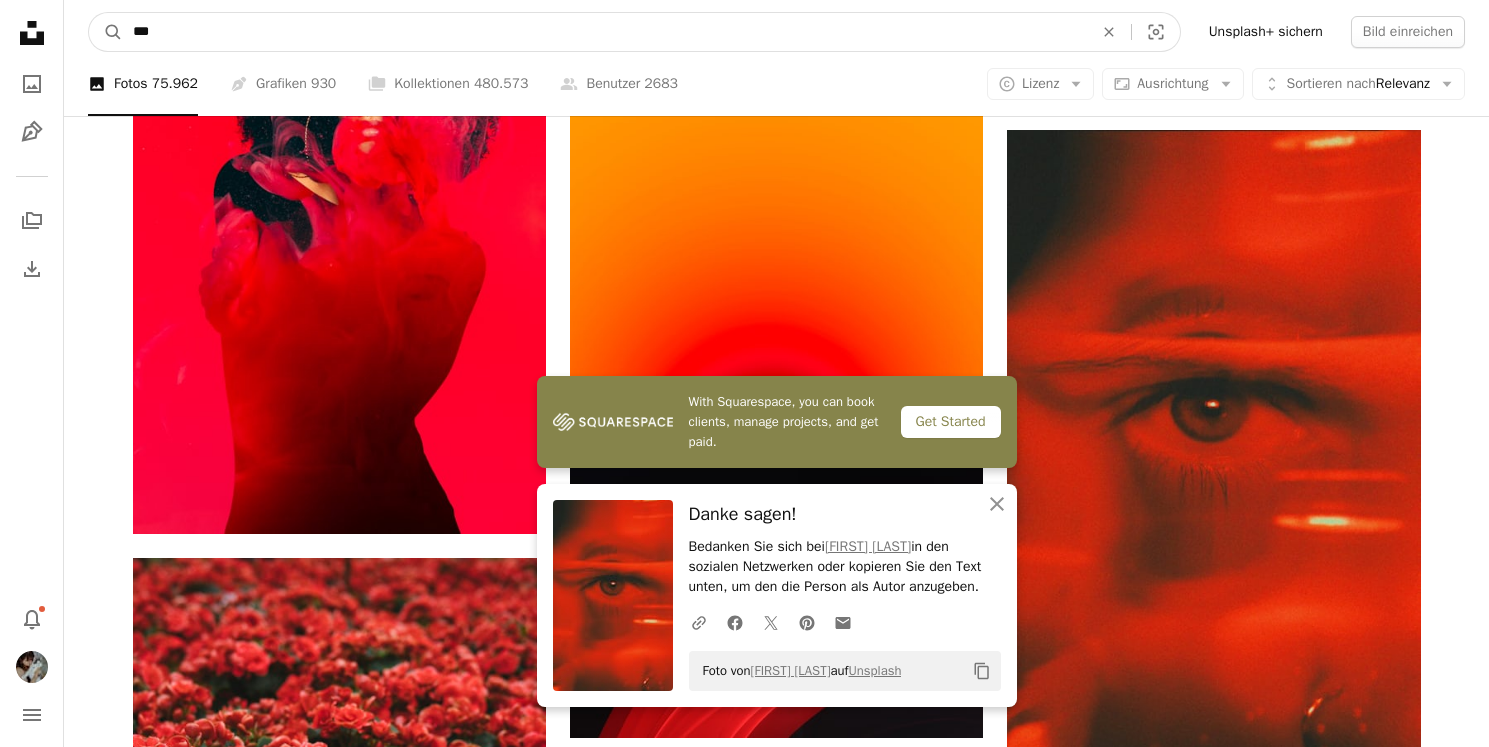 click on "***" at bounding box center (605, 32) 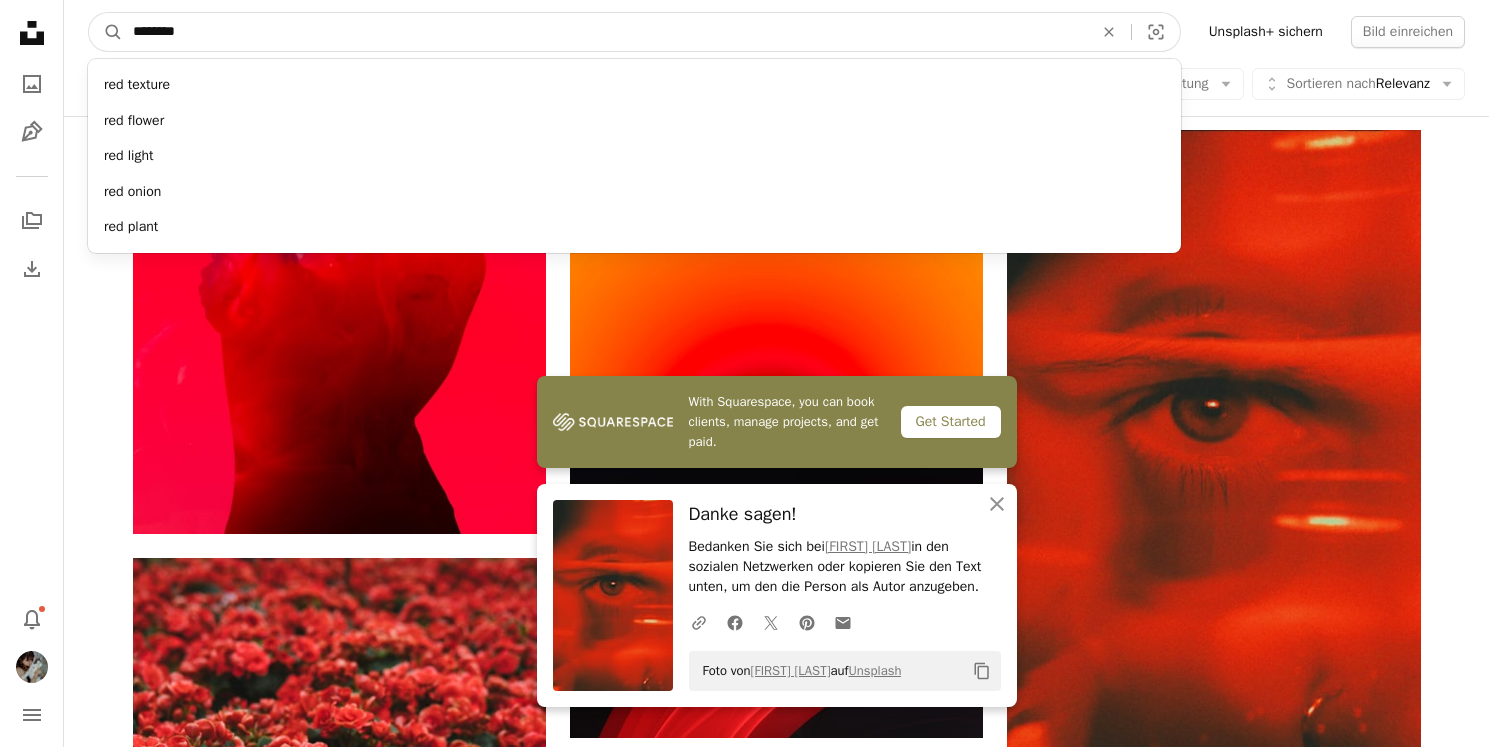 type on "*********" 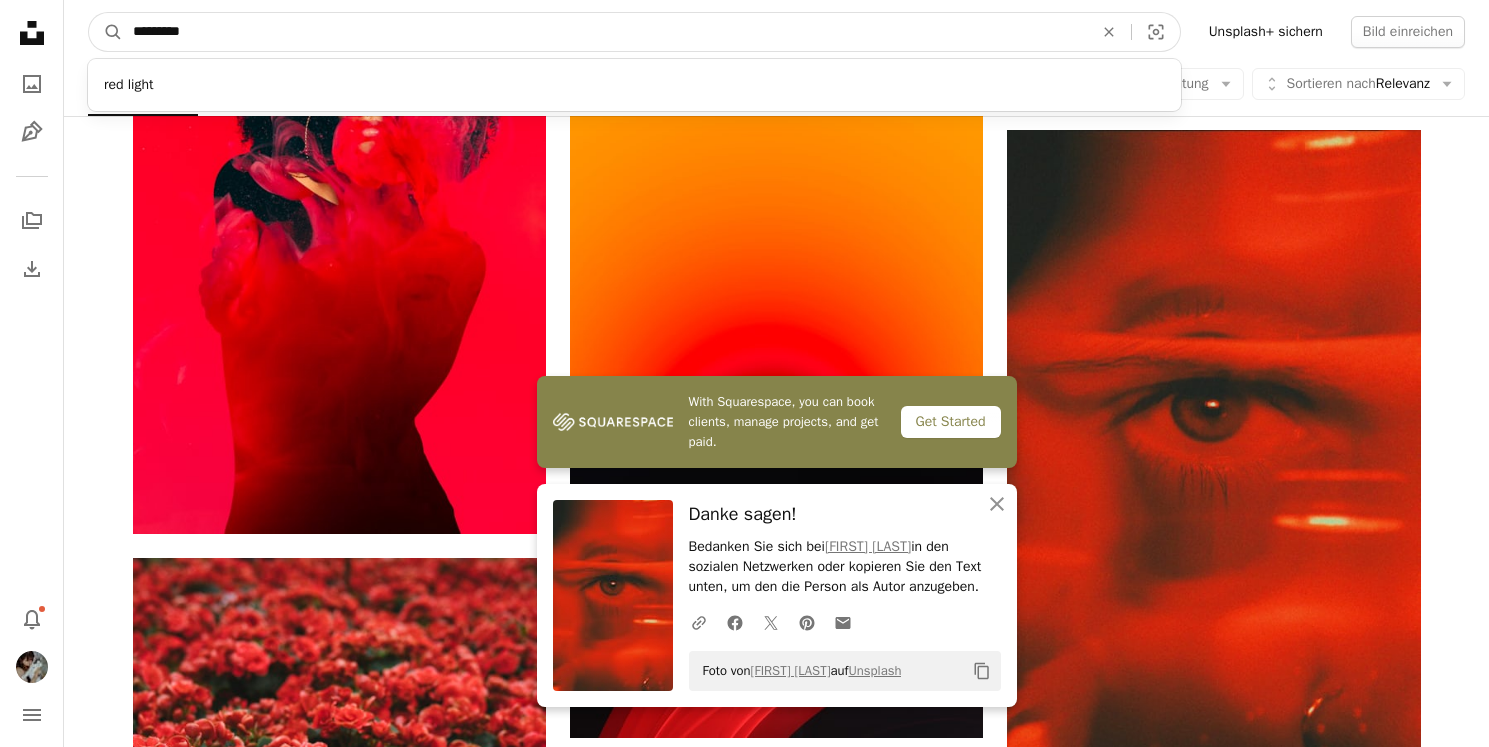 click on "A magnifying glass" at bounding box center (106, 32) 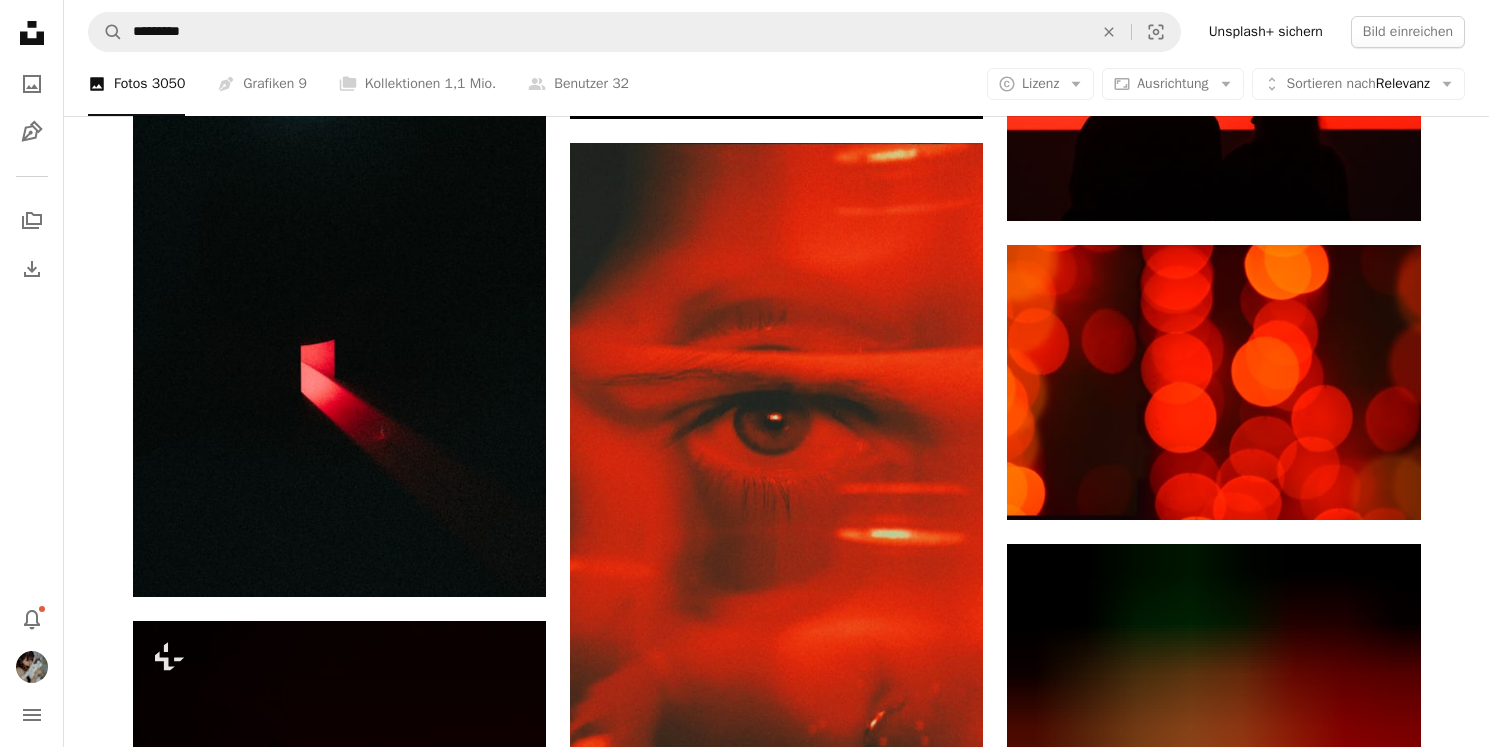 scroll, scrollTop: 2005, scrollLeft: 0, axis: vertical 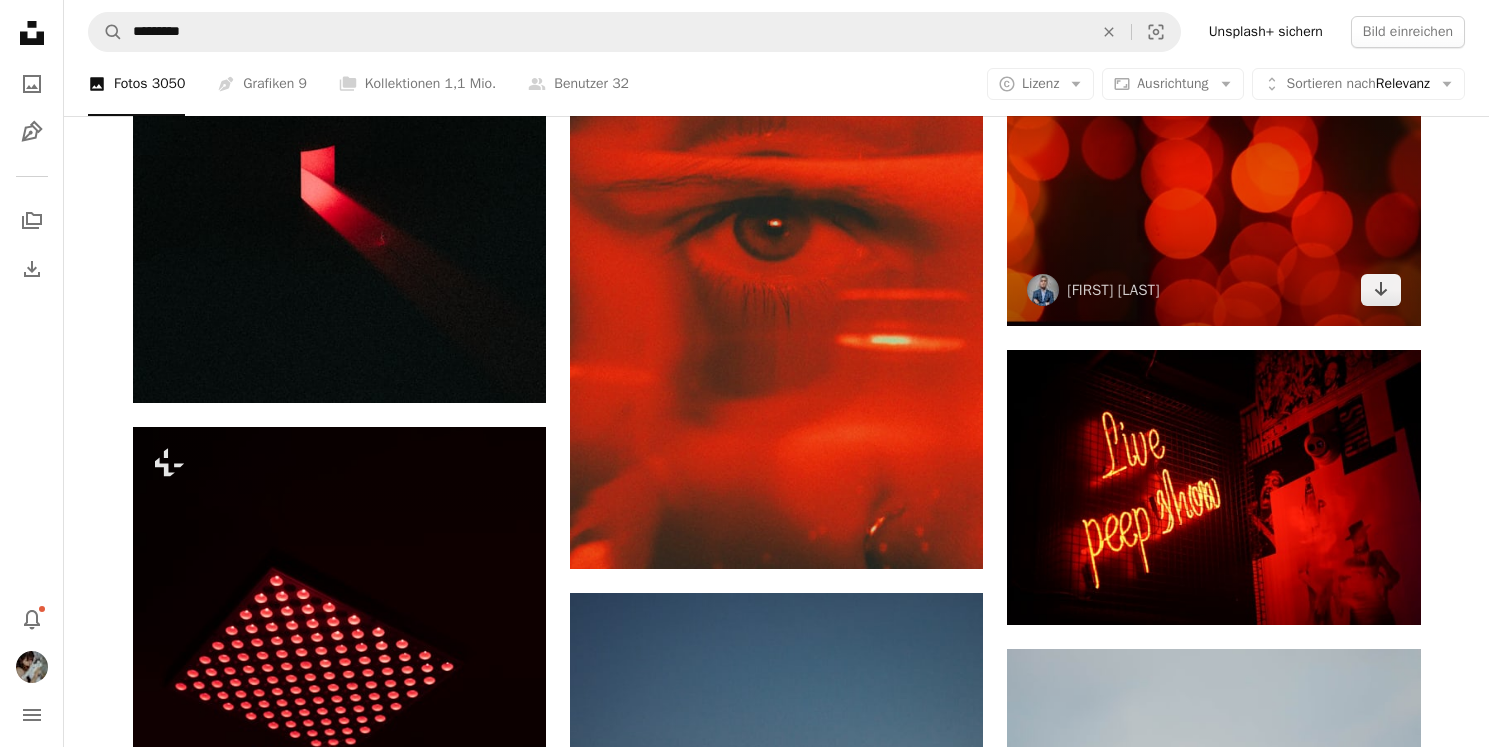 click at bounding box center (1213, 188) 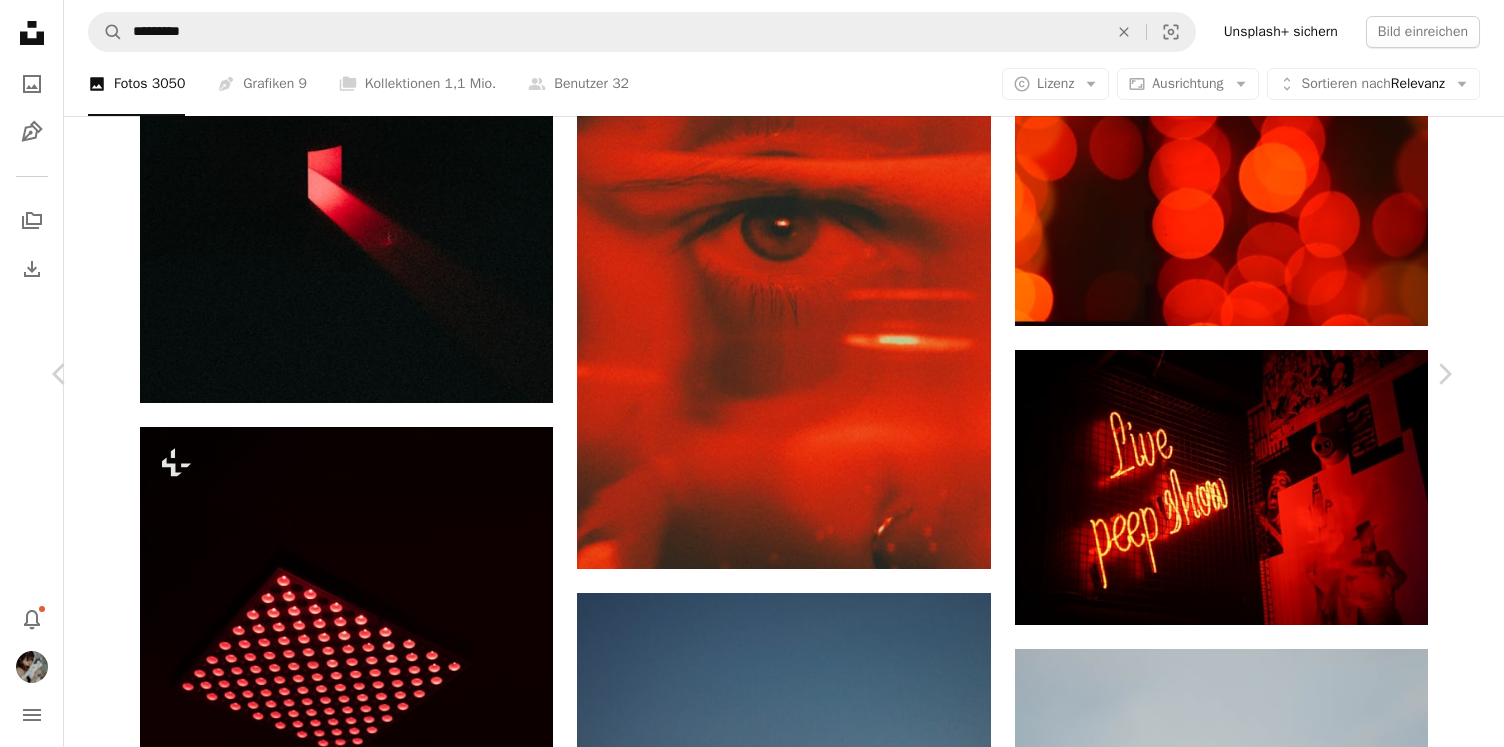 click on "Herunterladen" at bounding box center [1256, 4107] 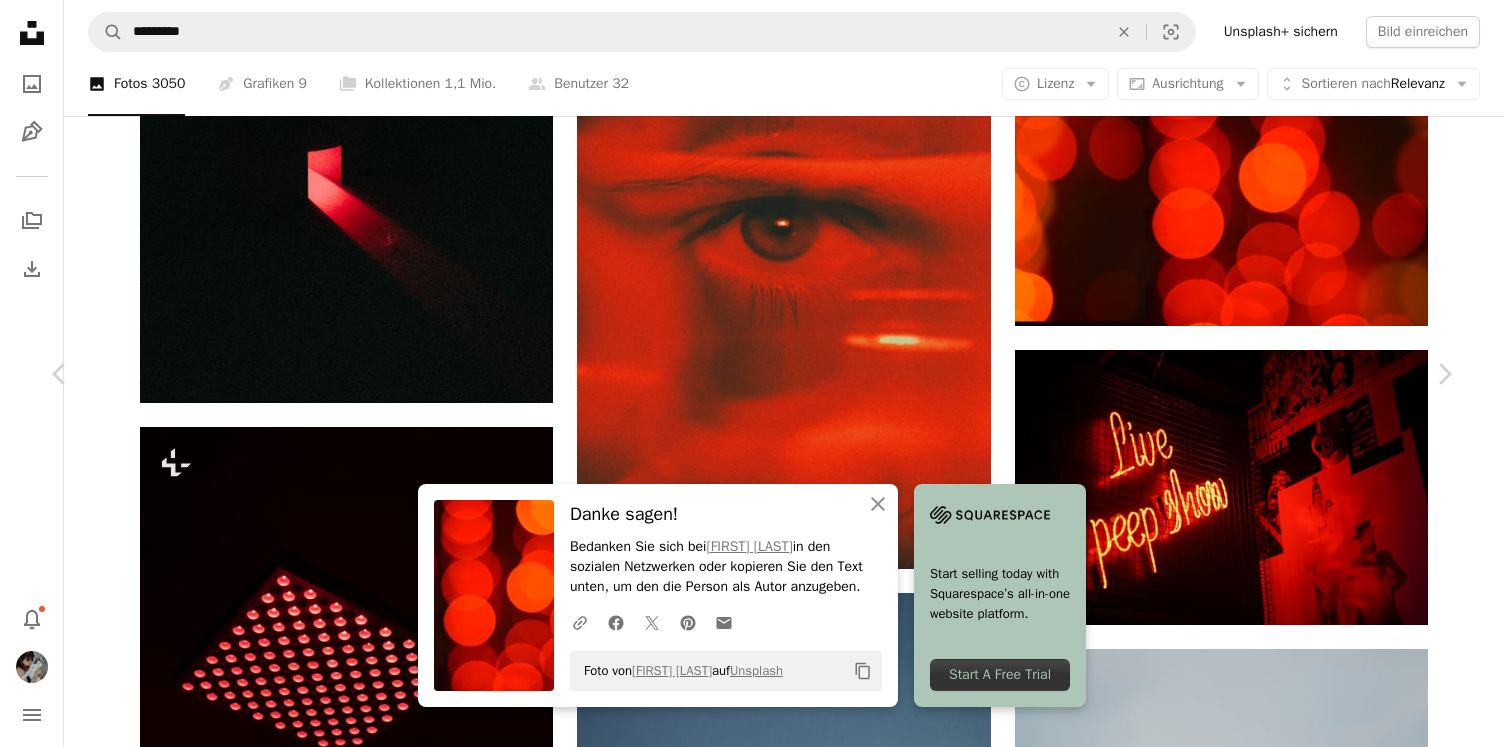 click on "An X shape Chevron left Chevron right An X shape Schließen Danke sagen! Bedanken Sie sich bei  MJH SHIKDER  in den sozialen Netzwerken oder kopieren Sie den Text unten, um den die Person als Autor anzugeben. A URL sharing icon (chains) Facebook icon X (formerly Twitter) icon Pinterest icon An envelope Foto von  MJH SHIKDER  auf  Unsplash
Copy content Start selling today with Squarespace’s all-in-one website platform. Start A Free Trial MJH SHIKDER mjh_shikder A heart A plus sign Bild bearbeiten   Plus sign for Unsplash+ Herunterladen Chevron down Zoom in Aufrufe 546.754 Downloads 3.880 A forward-right arrow Teilen Info icon Info More Actions A map marker [CITY], [COUNTRY] Calendar outlined Veröffentlicht am  24. Juli 2021 Safety Kostenlos zu verwenden im Rahmen der  Unsplash Lizenz Licht Hintergründe Muster Glühbirne Bokeh heller Hintergrund Rotlicht Dots Bokeh-Effekt Lichtunschärfe Bokeh Hintergrund leichte Textur Bokeh Licht Leichtes Bokeh Textur Licht Punkt-Textur Punkt-Hintergrund Pflanze" at bounding box center (752, 4433) 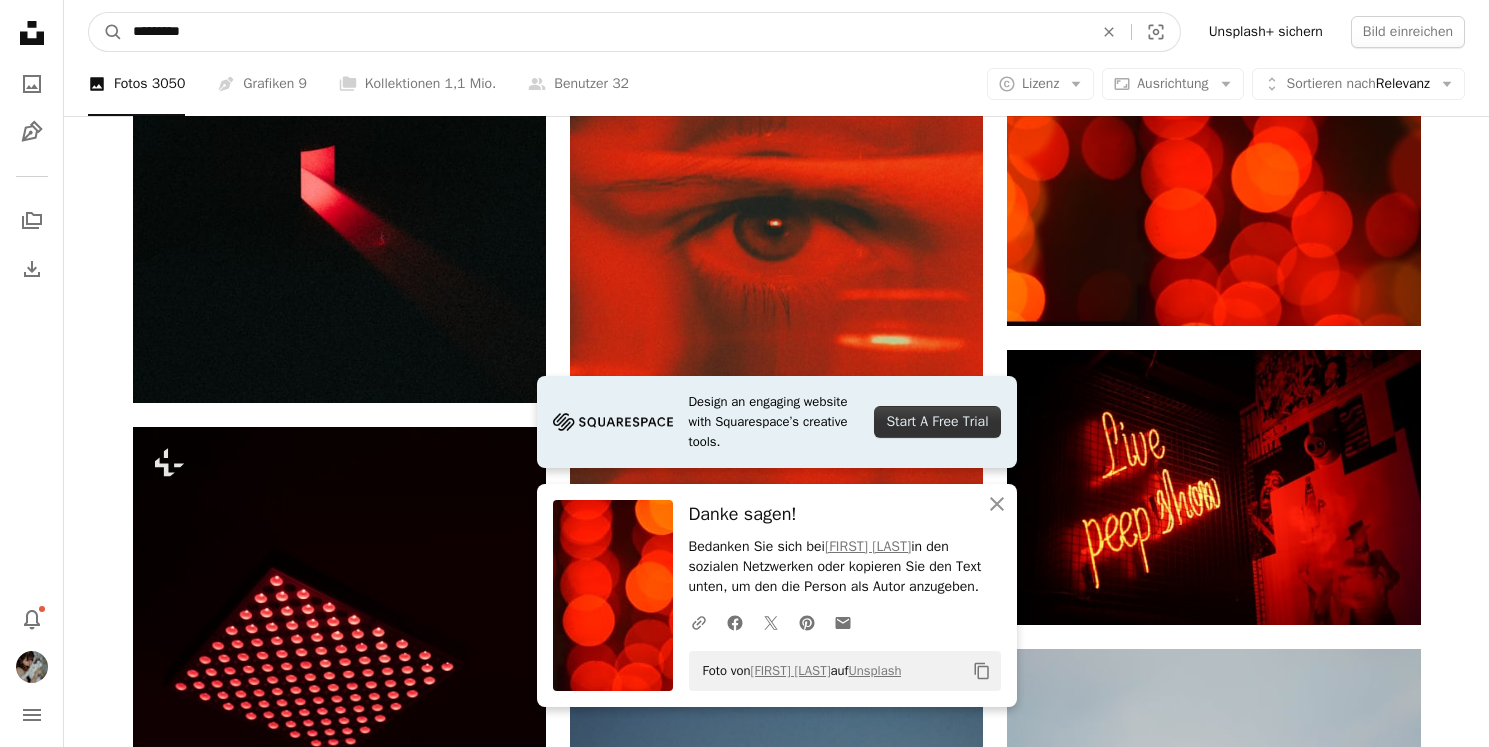 click on "*********" at bounding box center (605, 32) 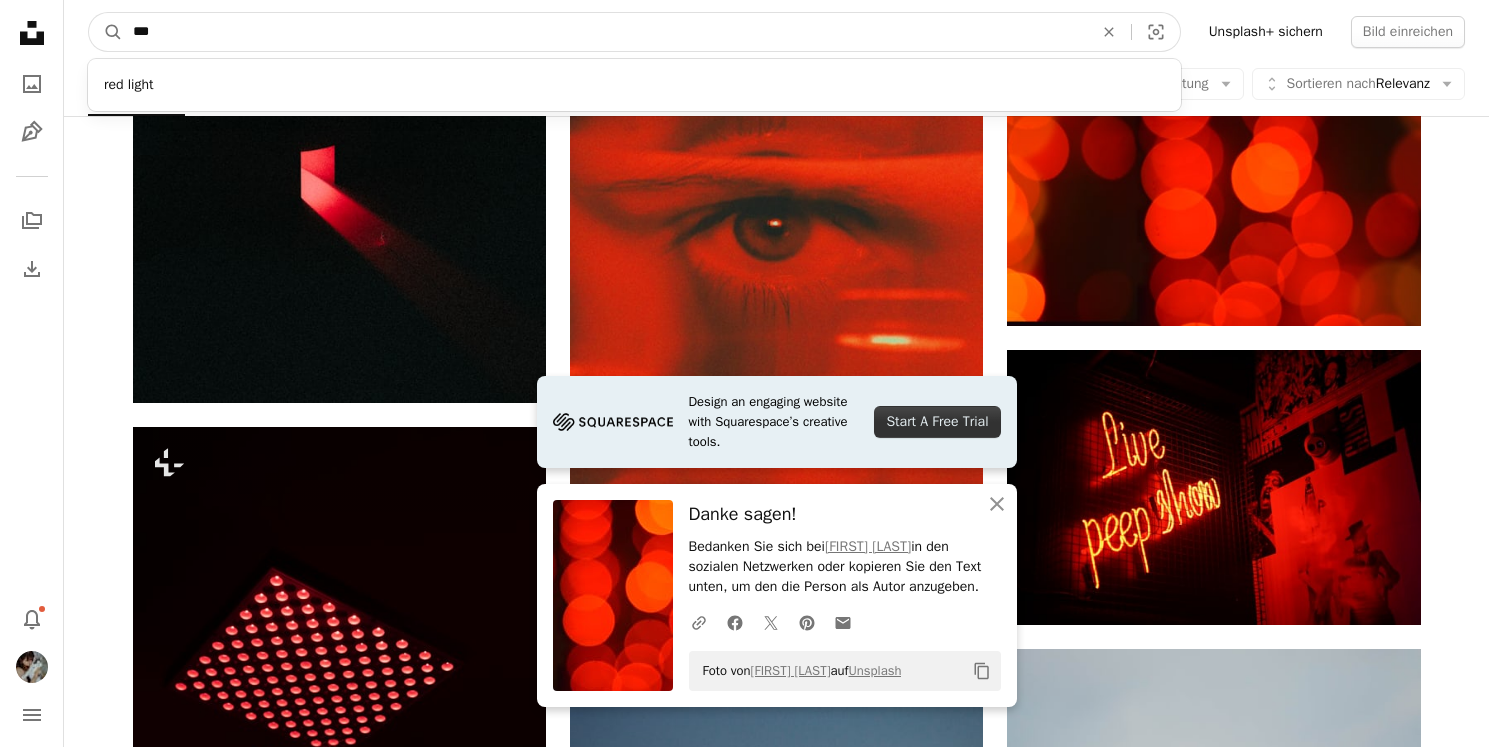 type on "****" 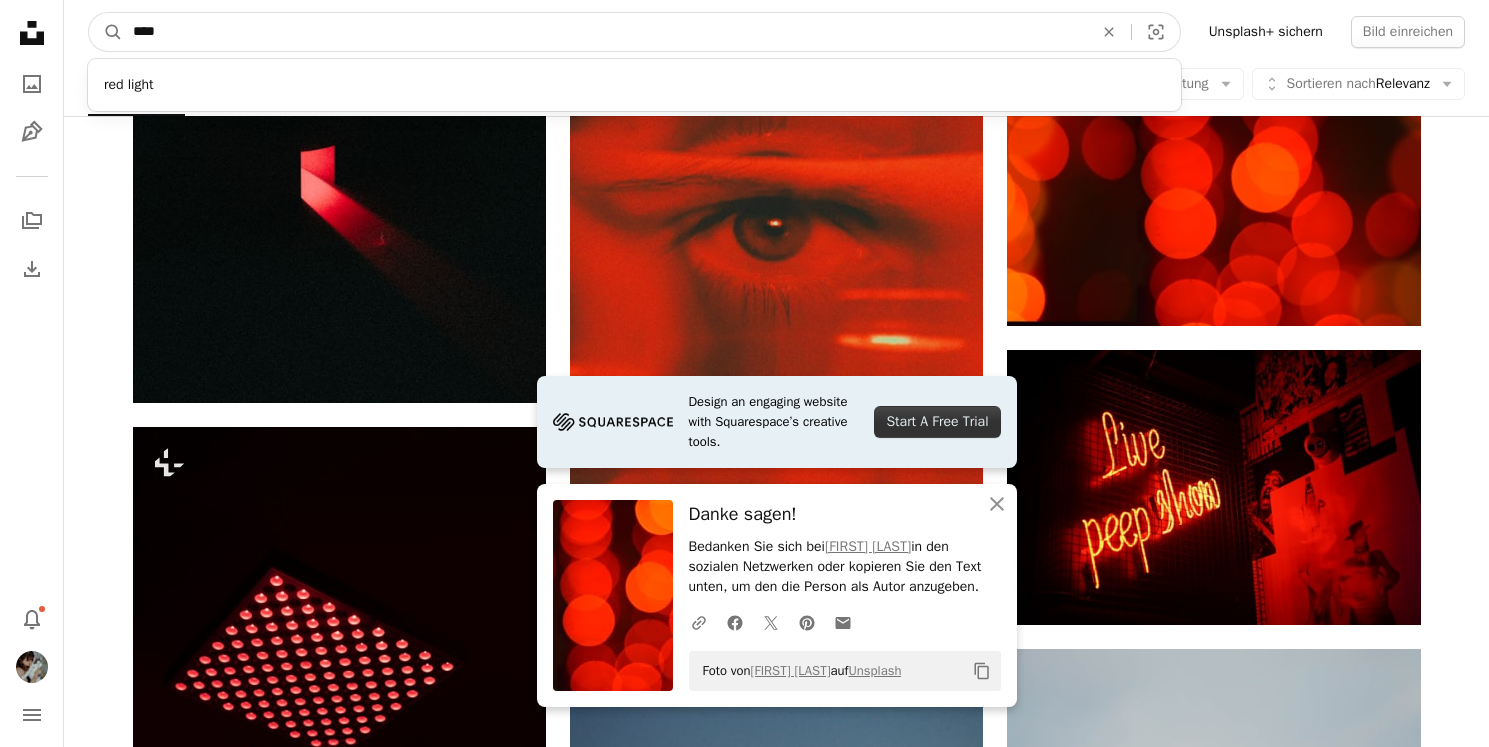 click on "A magnifying glass" at bounding box center (106, 32) 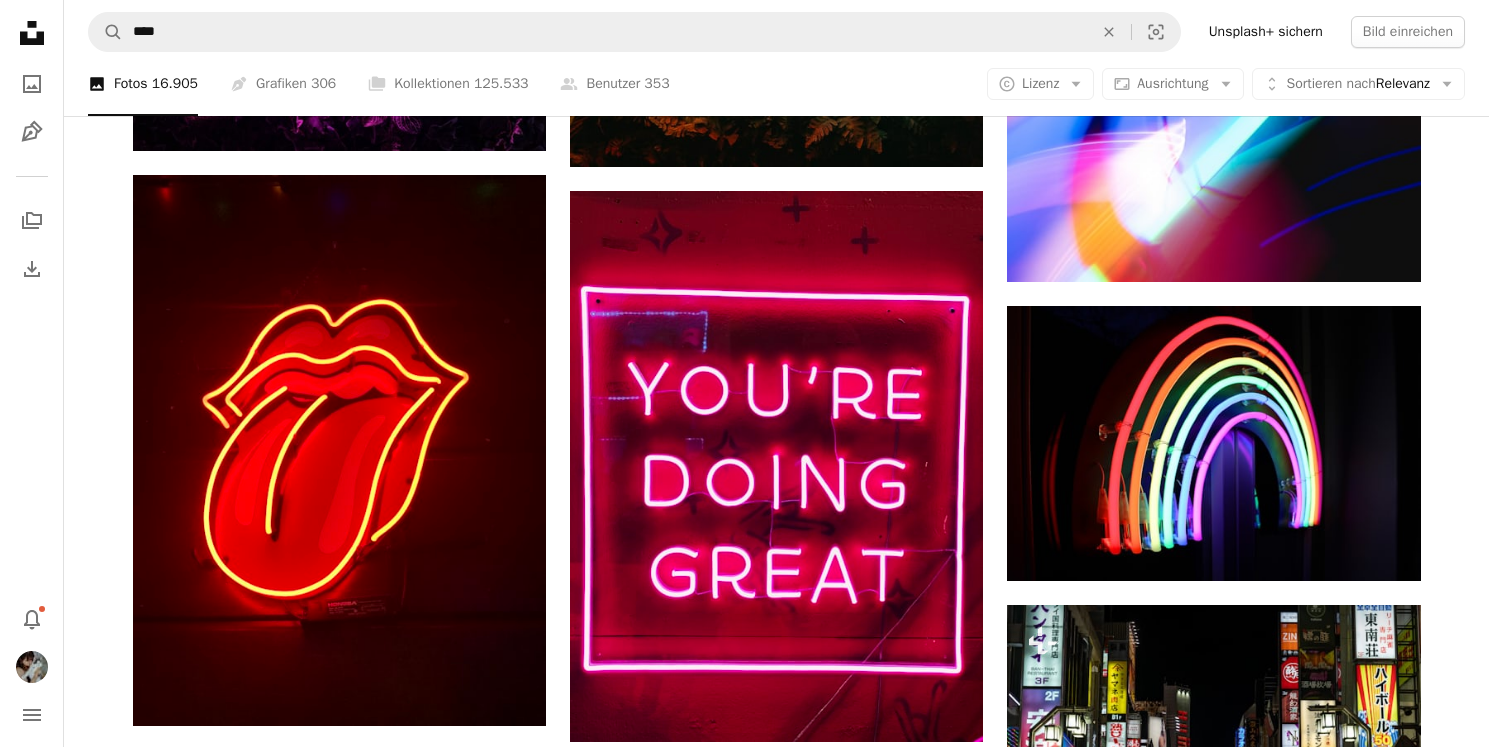 scroll, scrollTop: 10231, scrollLeft: 0, axis: vertical 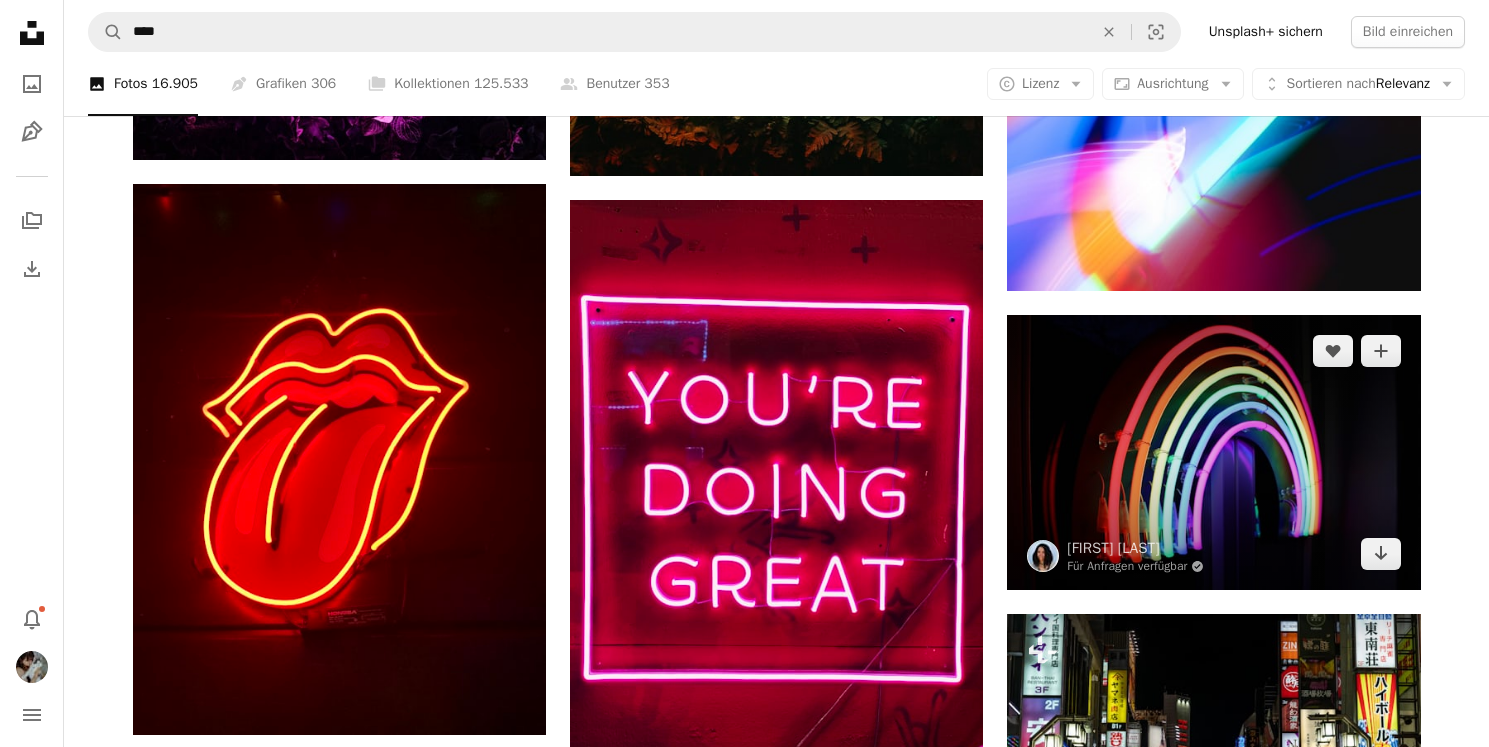 click at bounding box center [1213, 452] 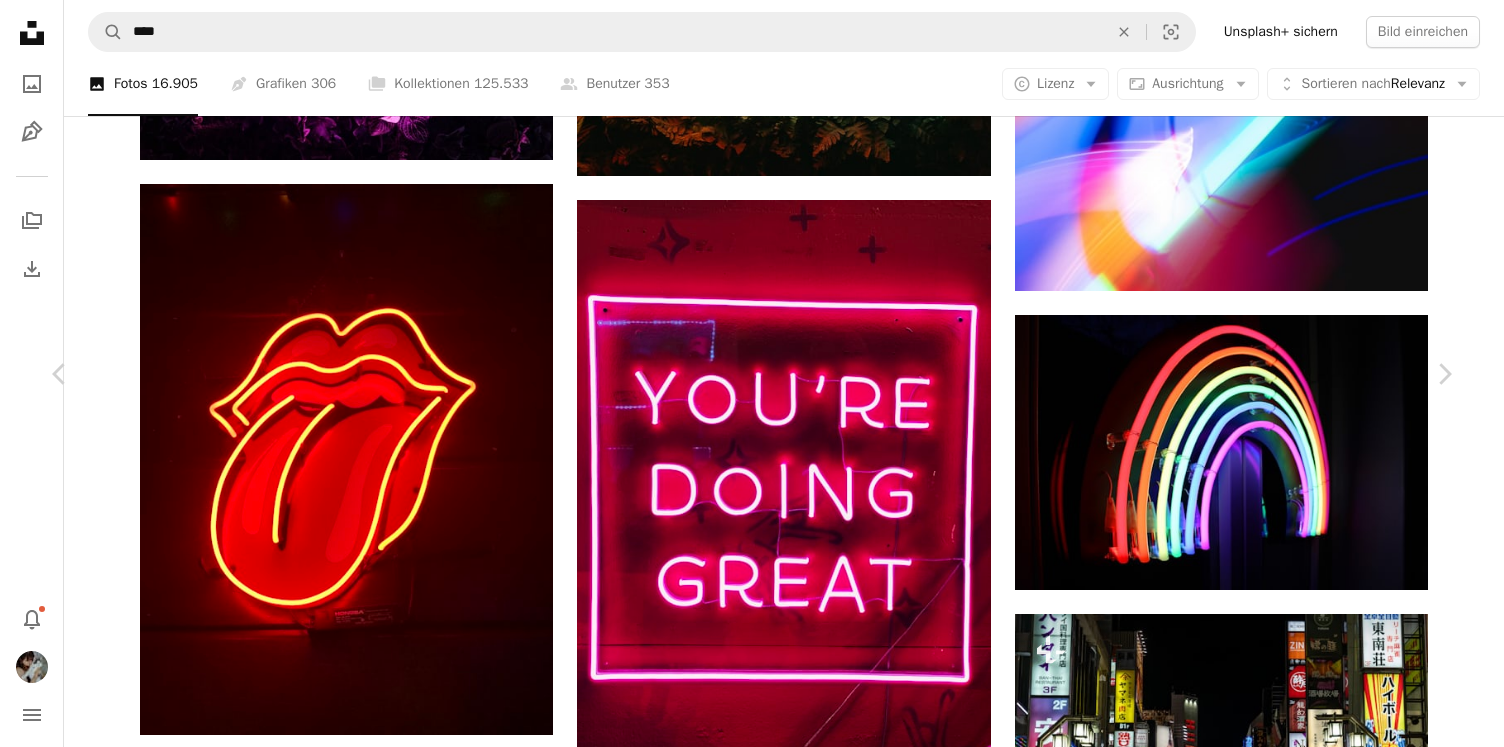 click on "Herunterladen" at bounding box center (1256, 5488) 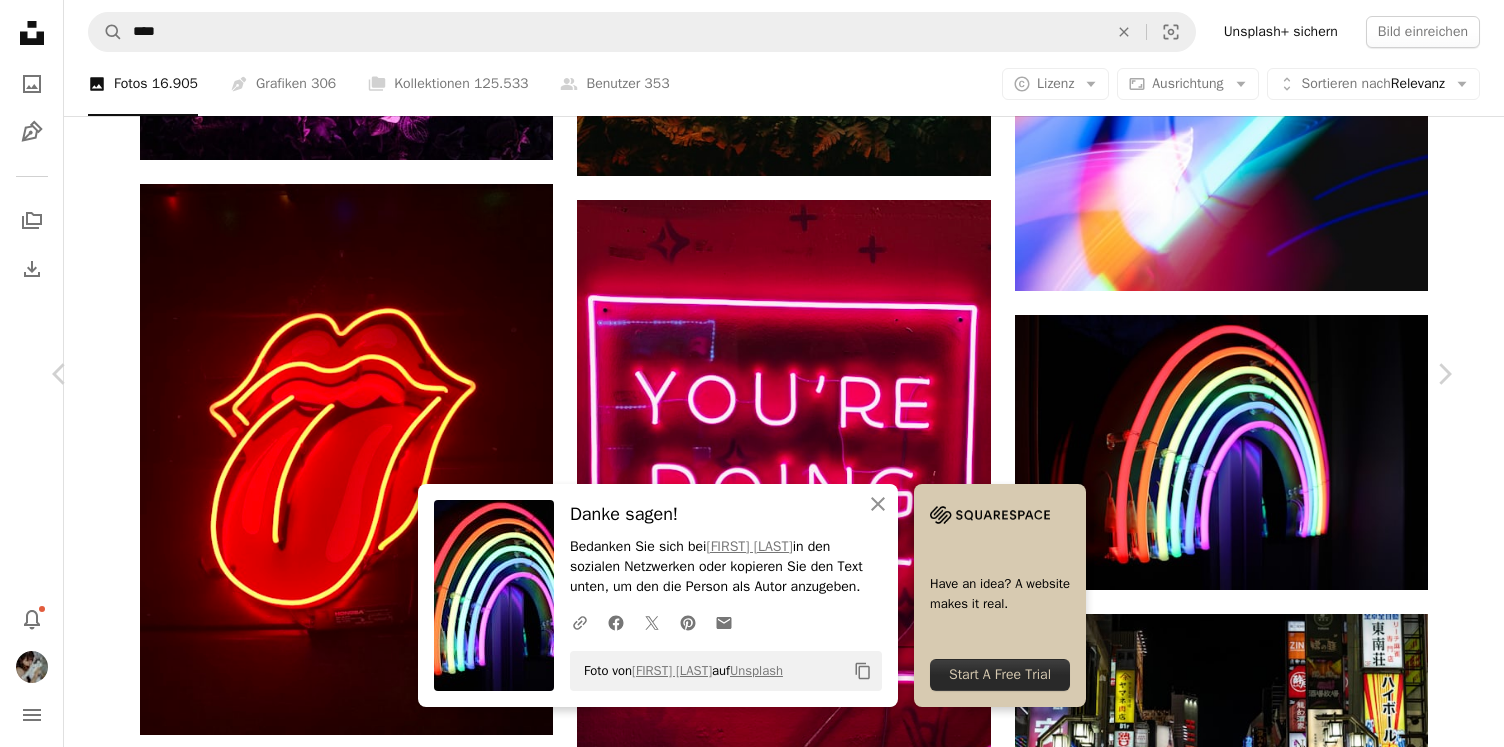 click on "An X shape Chevron left Chevron right An X shape Schließen Danke sagen! Bedanken Sie sich bei  [FIRST] [LAST]  in den sozialen Netzwerken oder kopieren Sie den Text unten, um den die Person als Autor anzugeben. A URL sharing icon (chains) Facebook icon X (formerly Twitter) icon Pinterest icon An envelope Foto von  [FIRST] [LAST]  auf  Unsplash
Copy content [FIRST] [LAST] Für Anfragen verfügbar A checkmark inside of a circle A heart A plus sign Bild bearbeiten   Plus sign for Unsplash+ Herunterladen Chevron down Zoom in Aufrufe 11.832.325 Downloads 111.879 Veröffentlicht in Fotos A forward-right arrow Teilen Info icon Info More Actions A map marker [CITY], [COUNTRY] Calendar outlined Veröffentlicht am  [DATE] Camera Canon, EOS 1200D Safety Kostenlos zu verwenden im Rahmen der  Unsplash Lizenz blau grün Licht rosa Farbe rot Orange lila Neon gelb Regenbogen Zeichen heller Hintergrund Farbe Neon-Tapete Form Neon-Hintergrund Regenbogen Tapete Kurve A heart" at bounding box center (752, 5814) 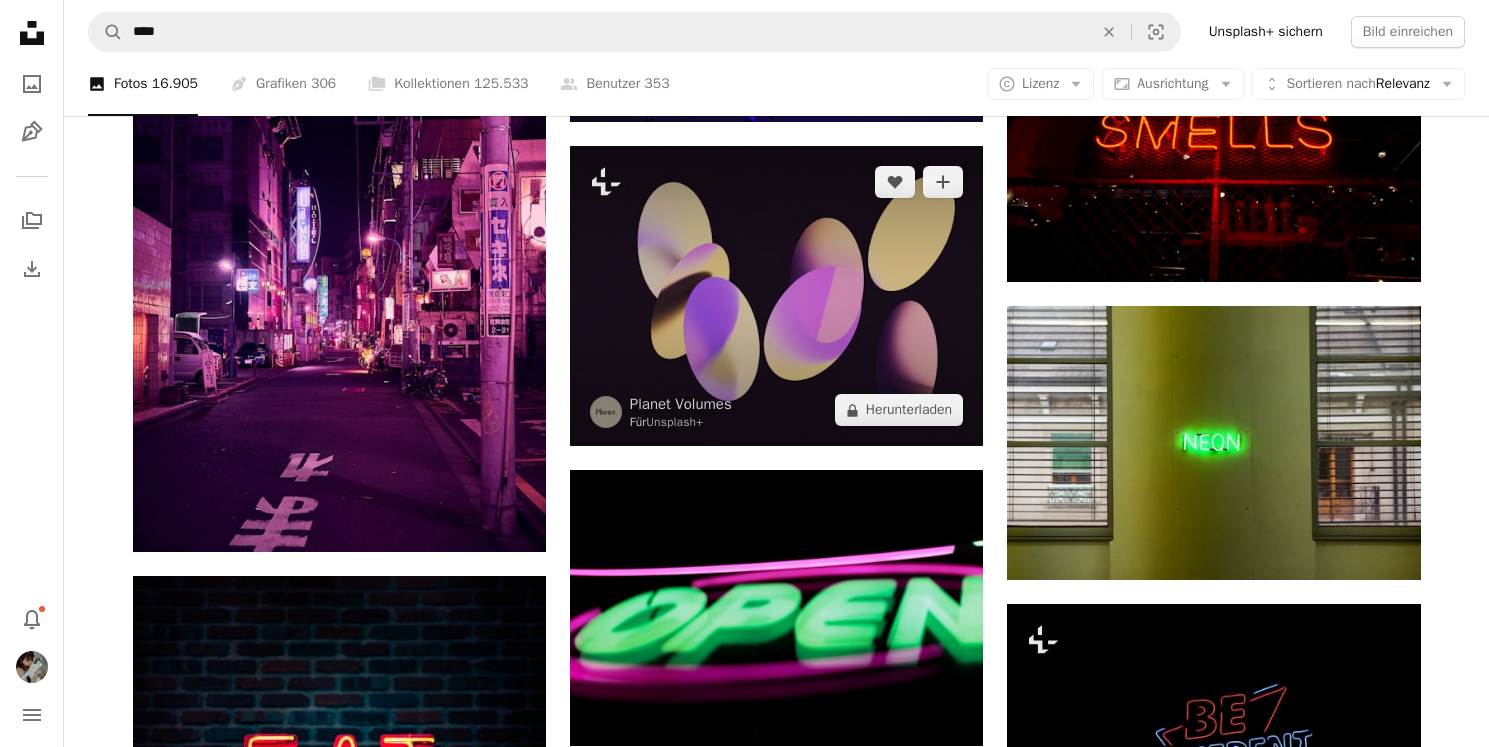 scroll, scrollTop: 21946, scrollLeft: 0, axis: vertical 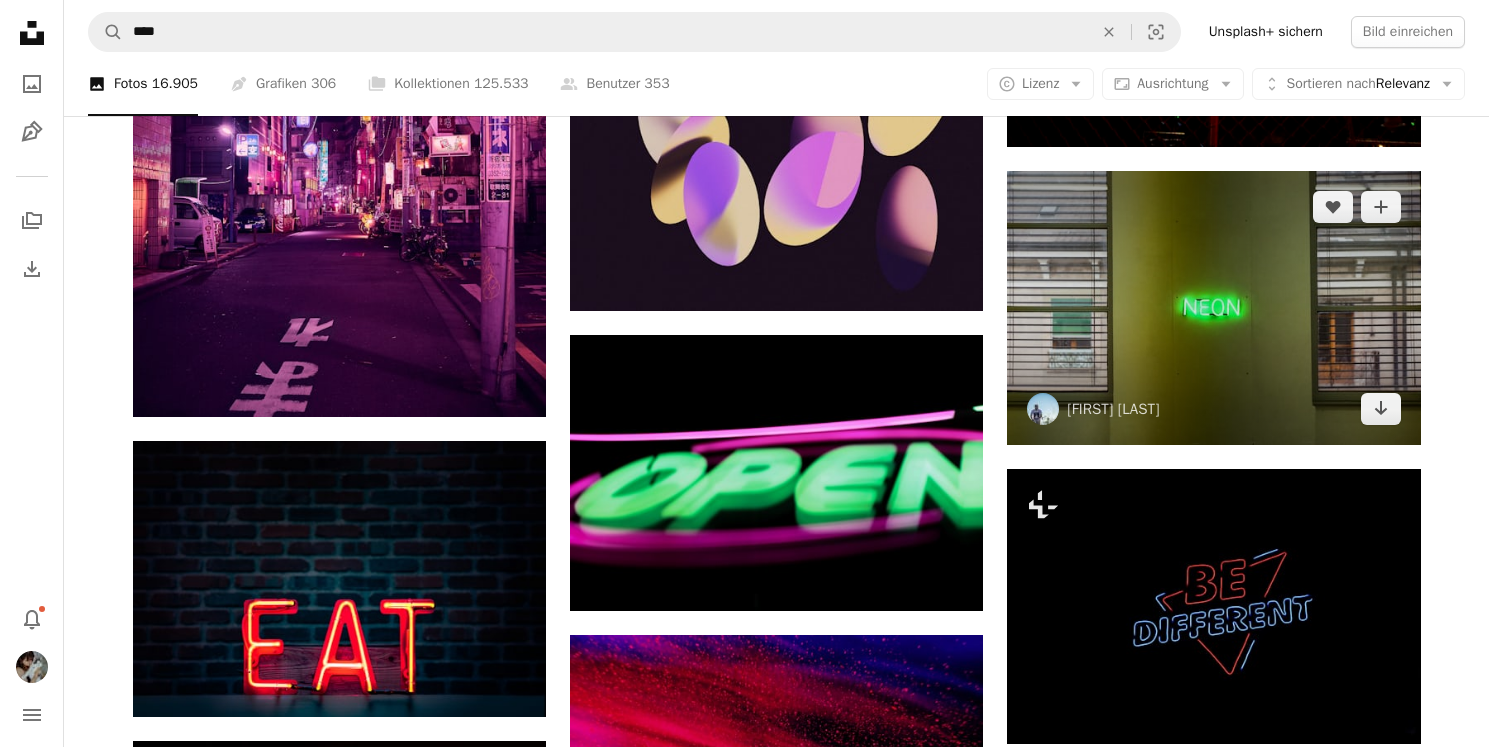 click at bounding box center (1213, 308) 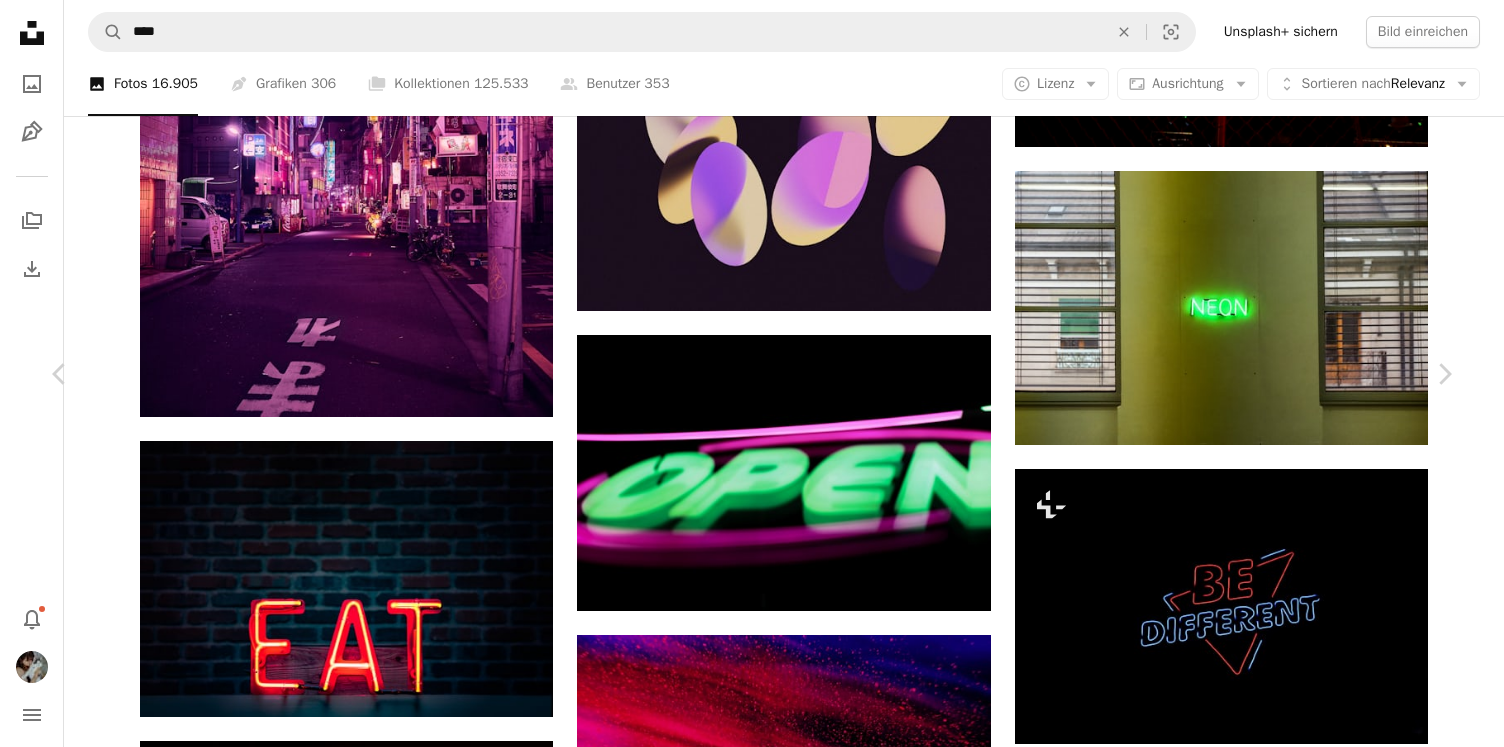click on "Herunterladen" at bounding box center [1256, 5784] 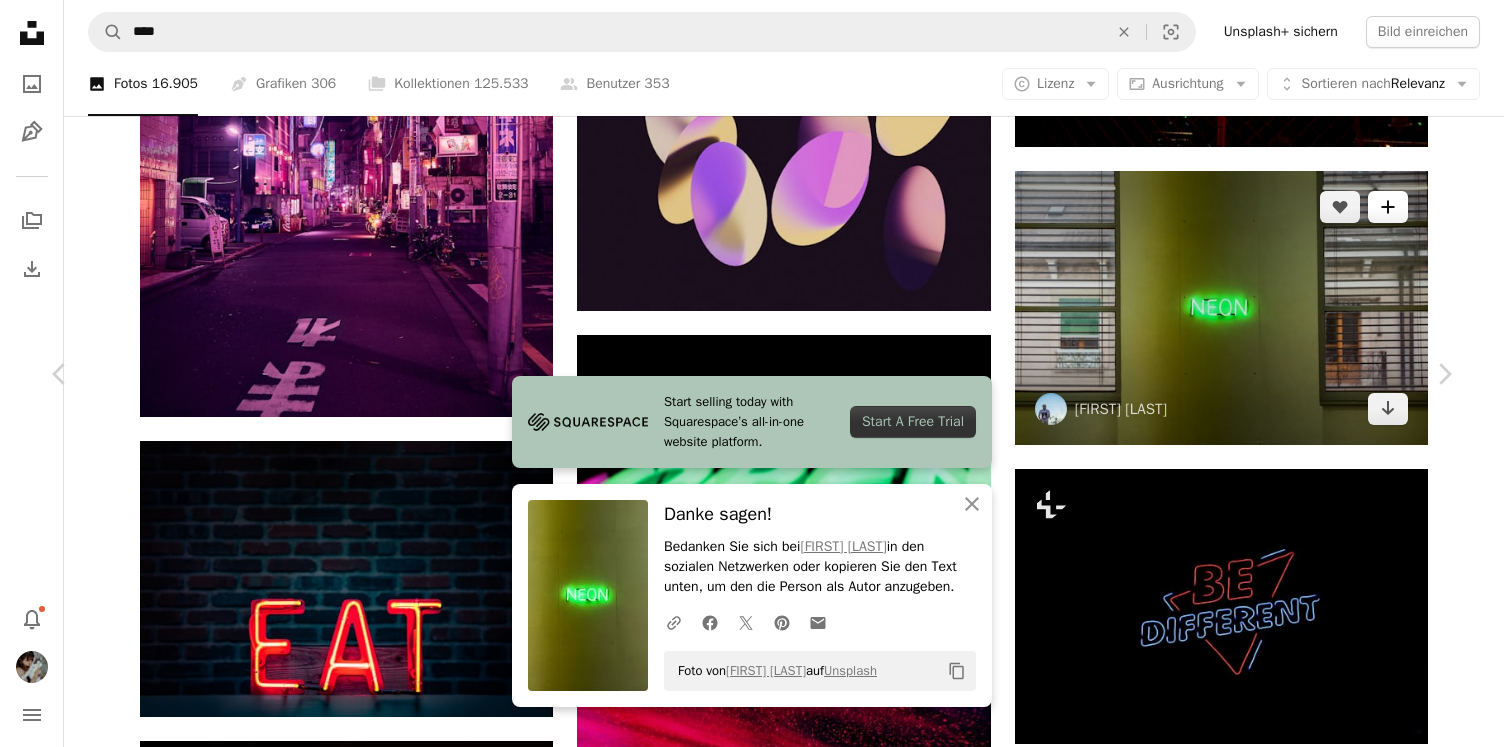 click on "An X shape Chevron left Chevron right Start selling today with Squarespace’s all-in-one website platform. Start A Free Trial An X shape Schließen Danke sagen! Bedanken Sie sich bei  [FIRST] [LAST]  in den sozialen Netzwerken oder kopieren Sie den Text unten, um den die Person als Autor anzugeben. A URL sharing icon (chains) Facebook icon X (formerly Twitter) icon Pinterest icon An envelope Foto von  [FIRST] [LAST]  auf  Unsplash
Copy content [FIRST] [LAST] avusnex A heart A plus sign Bild bearbeiten   Plus sign for Unsplash+ Herunterladen Chevron down Zoom in Aufrufe 854.033 Downloads 3.679 Veröffentlicht in Fotos A forward-right arrow Teilen Info icon Info More Actions A map marker [CITY], [COUNTRY] Calendar outlined Veröffentlicht am  [DATE] Safety Kostenlos zu verwenden im Rahmen der  Unsplash Lizenz Tapete Kunst grün Licht Wand Fenster Neon Museum Fenster Moderne Kunst Zeichen modern meta Leuchtreklame Jalousie grünes Licht Fensterladen Grünes Neon Schweiz Plakat A heart Für" at bounding box center (752, 6110) 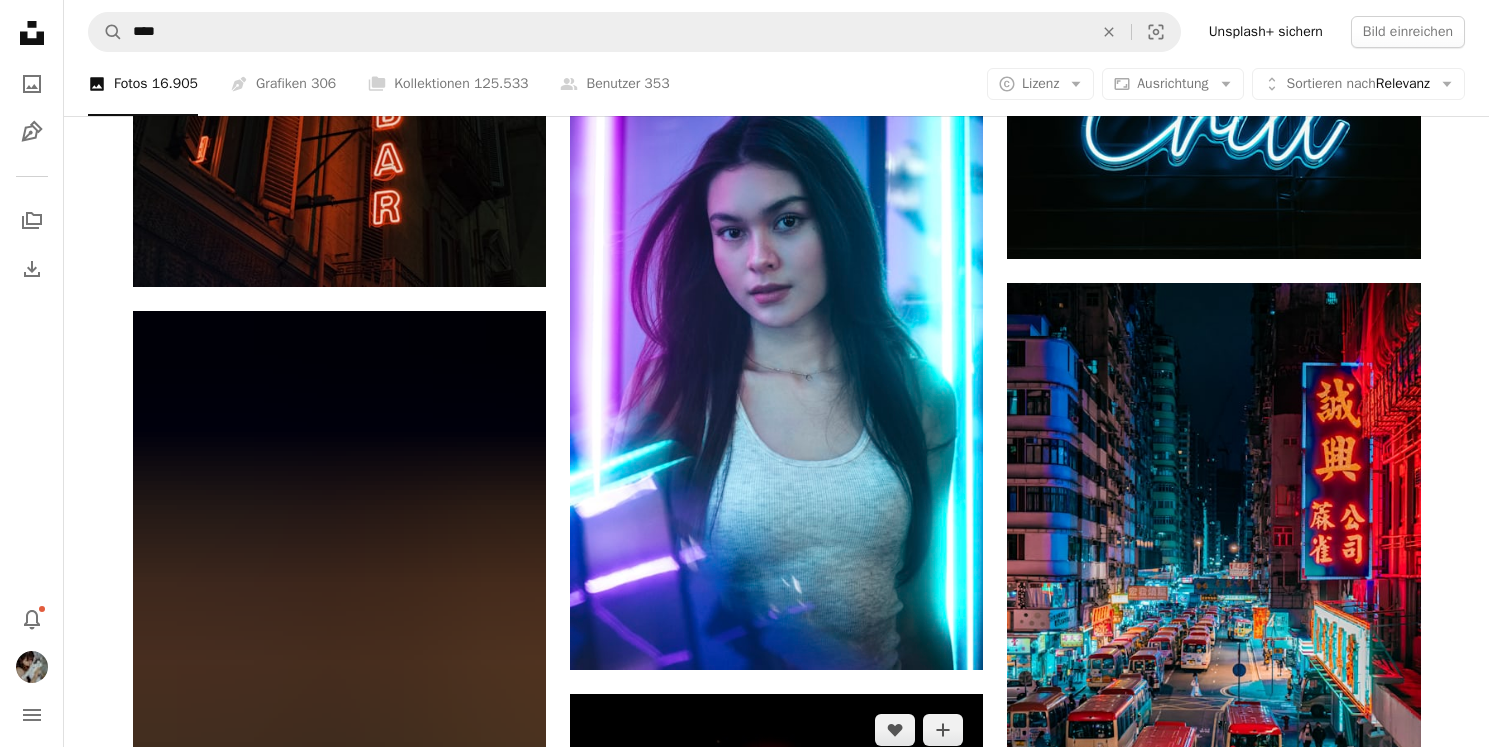 scroll, scrollTop: 28572, scrollLeft: 0, axis: vertical 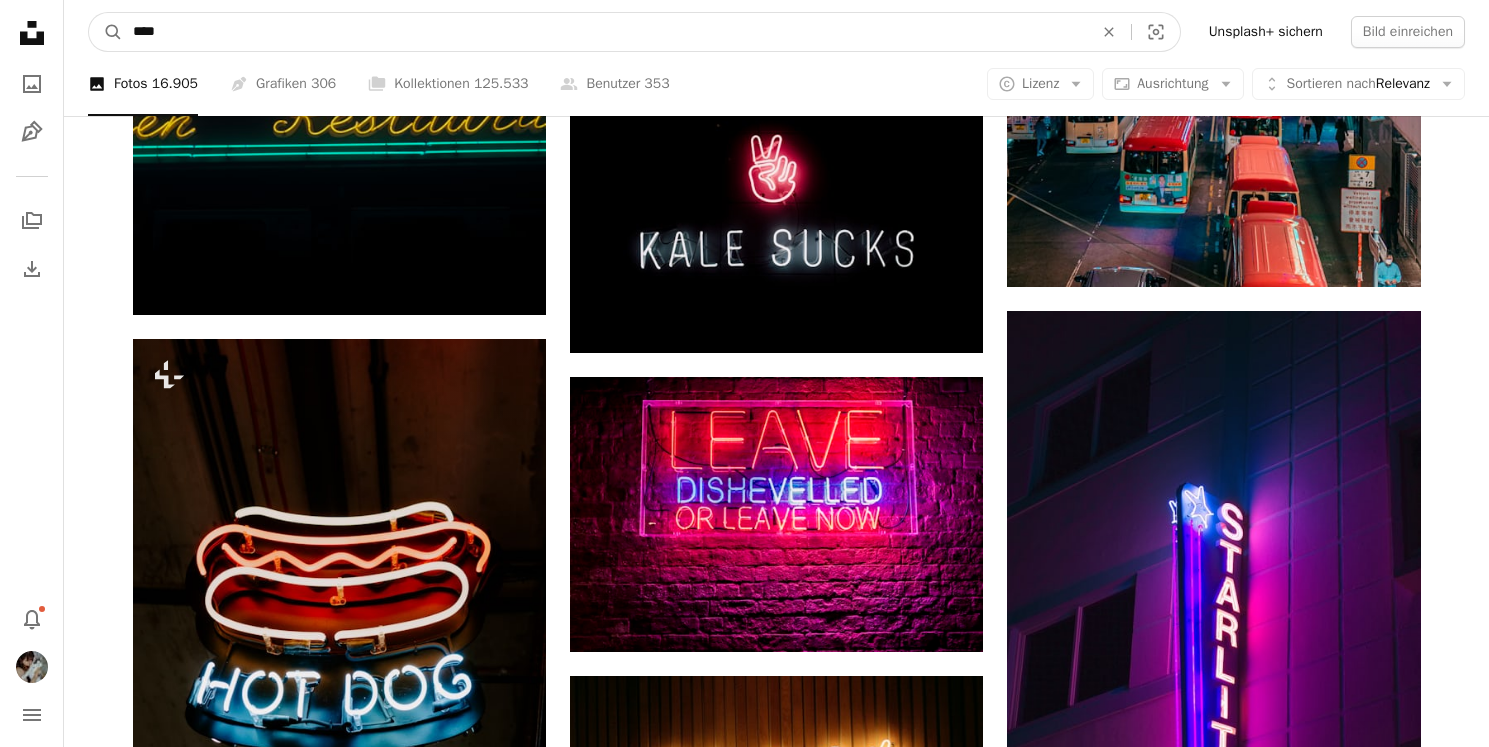 click on "****" at bounding box center (605, 32) 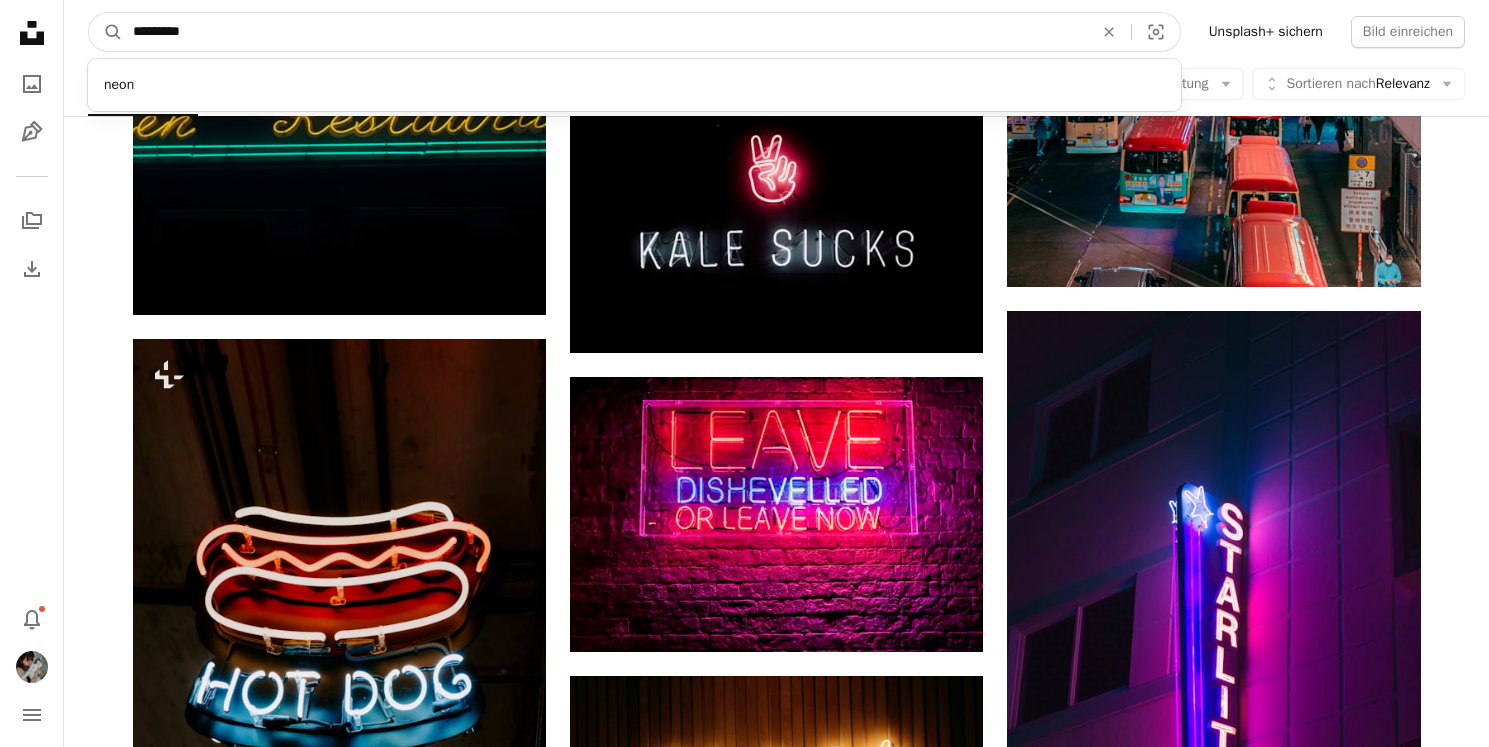 type on "**********" 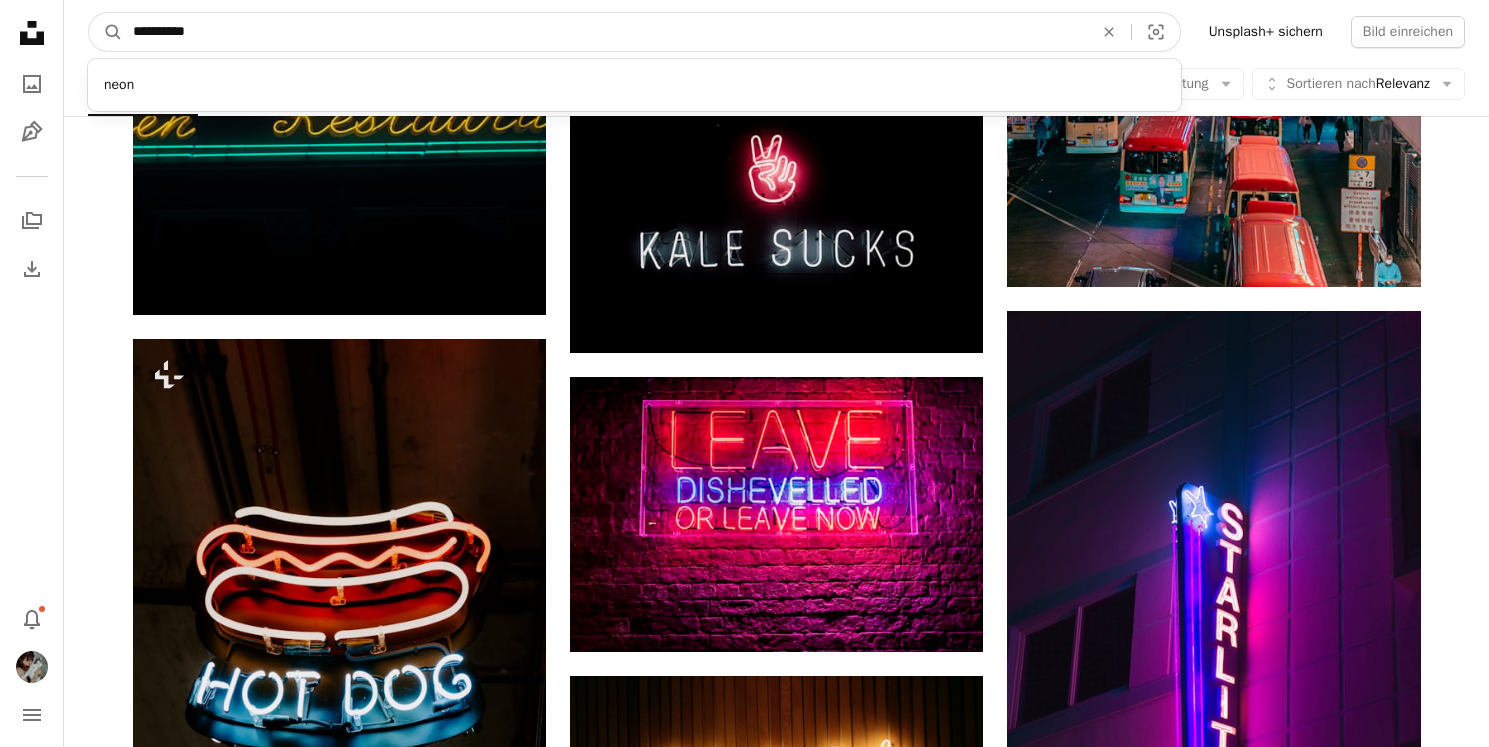click on "A magnifying glass" at bounding box center [106, 32] 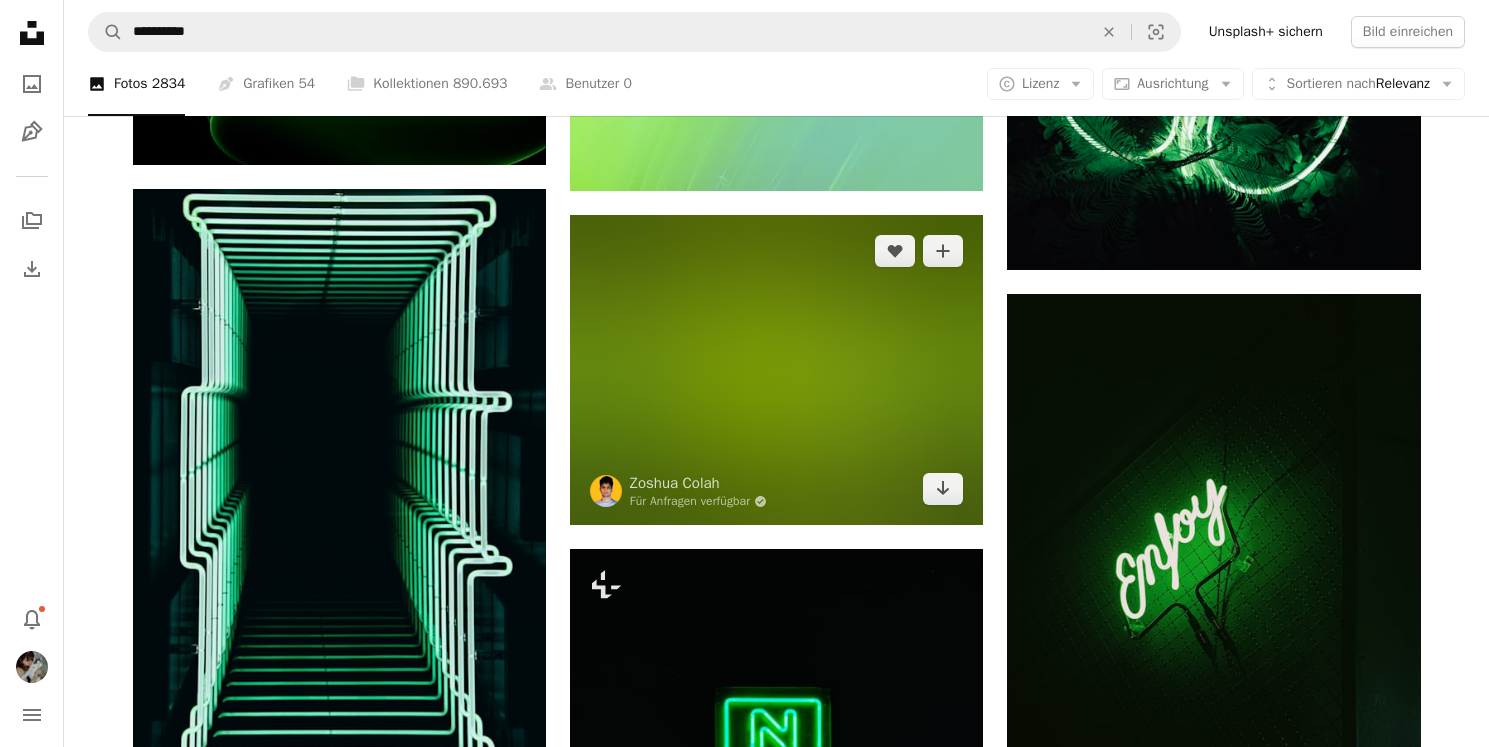 scroll, scrollTop: 2515, scrollLeft: 0, axis: vertical 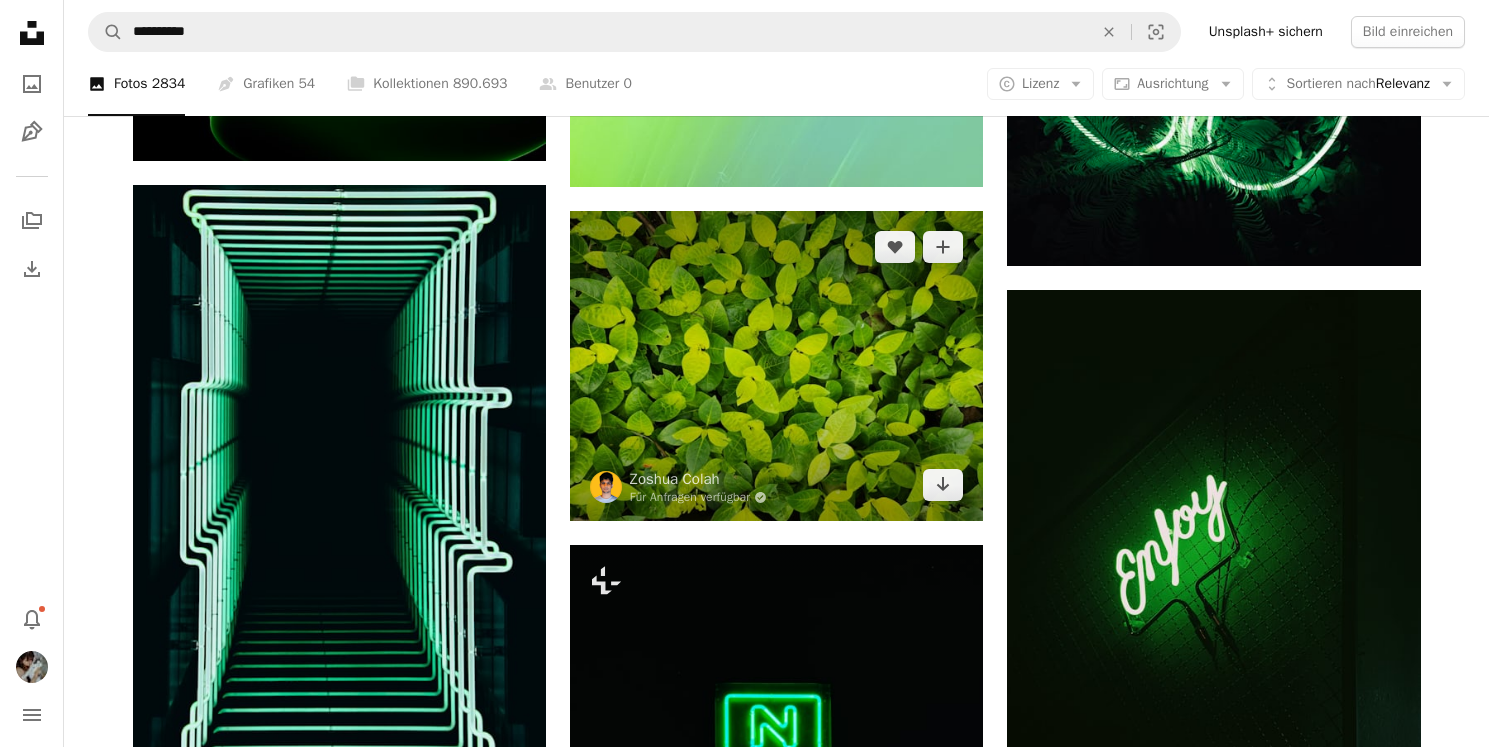 click at bounding box center (776, 366) 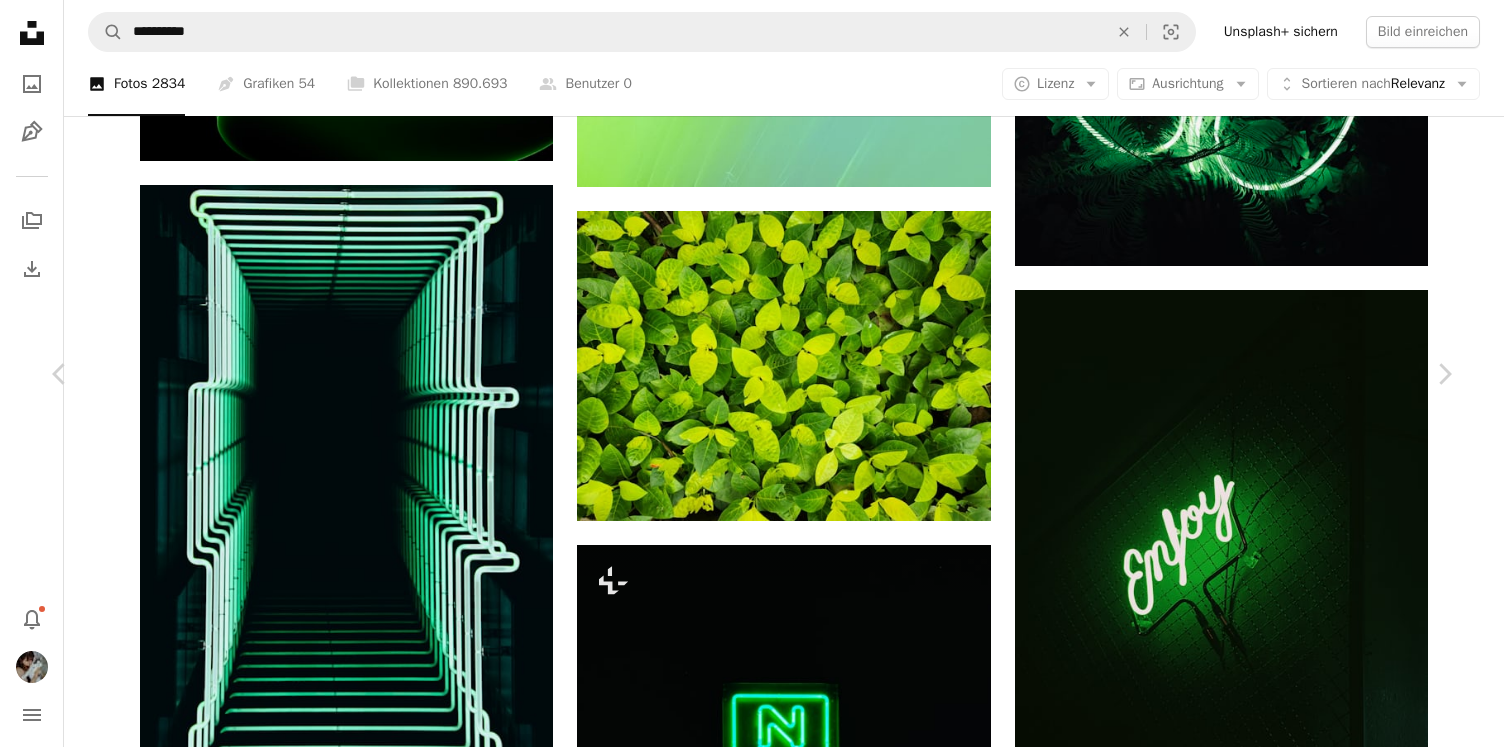 click on "Herunterladen" at bounding box center [1256, 3921] 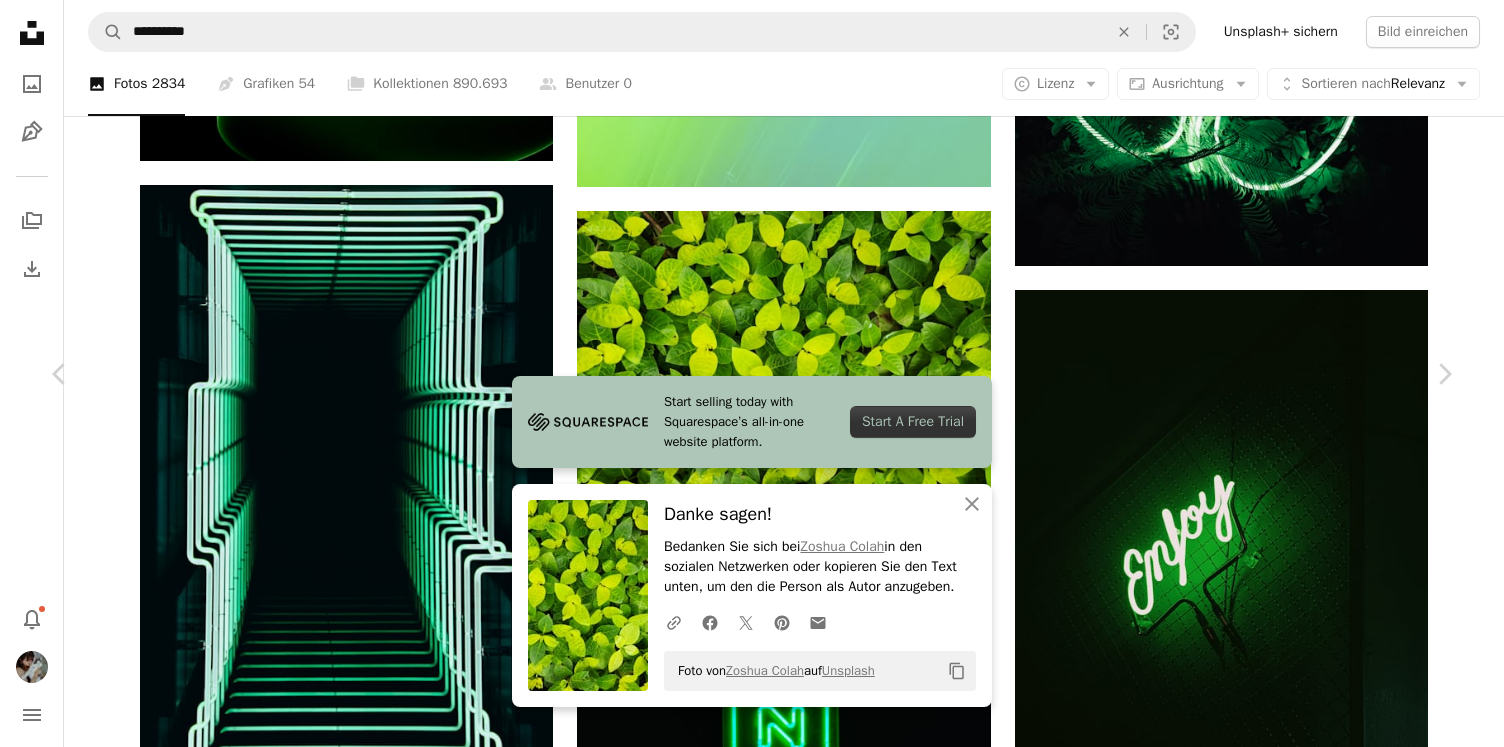 click on "An X shape Chevron left Chevron right Start selling today with Squarespace’s all-in-one website platform. Start A Free Trial An X shape Schließen Danke sagen! Bedanken Sie sich bei  Zoshua Colah  in den sozialen Netzwerken oder kopieren Sie den Text unten, um den die Person als Autor anzugeben. A URL sharing icon (chains) Facebook icon X (formerly Twitter) icon Pinterest icon An envelope Foto von  Zoshua Colah  auf  Unsplash
Copy content Zoshua Colah Für Anfragen verfügbar A checkmark inside of a circle A heart A plus sign Bild bearbeiten   Plus sign for Unsplash+ Herunterladen Chevron down Zoom in Aufrufe 32.653 Downloads 310 A forward-right arrow Teilen Info icon Info More Actions A map marker [CITY], [COUNTRY] Calendar outlined Veröffentlicht am  22. September 2023 Camera samsung, SM-S901U Safety Kostenlos zu verwenden im Rahmen der  Unsplash Lizenz Hintergrund Desktop Sommer grün Garten Indien Pflanzen" at bounding box center (752, 4247) 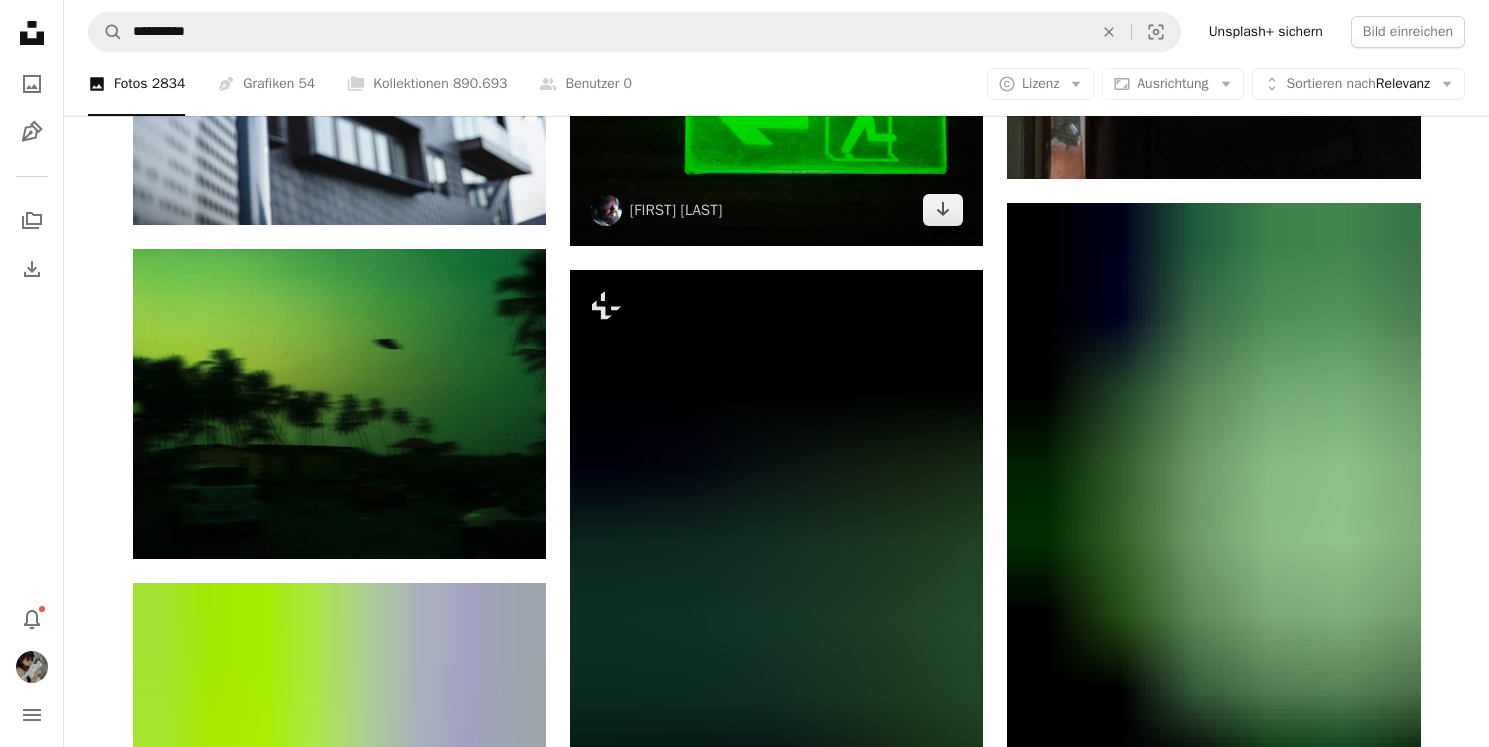 scroll, scrollTop: 4386, scrollLeft: 0, axis: vertical 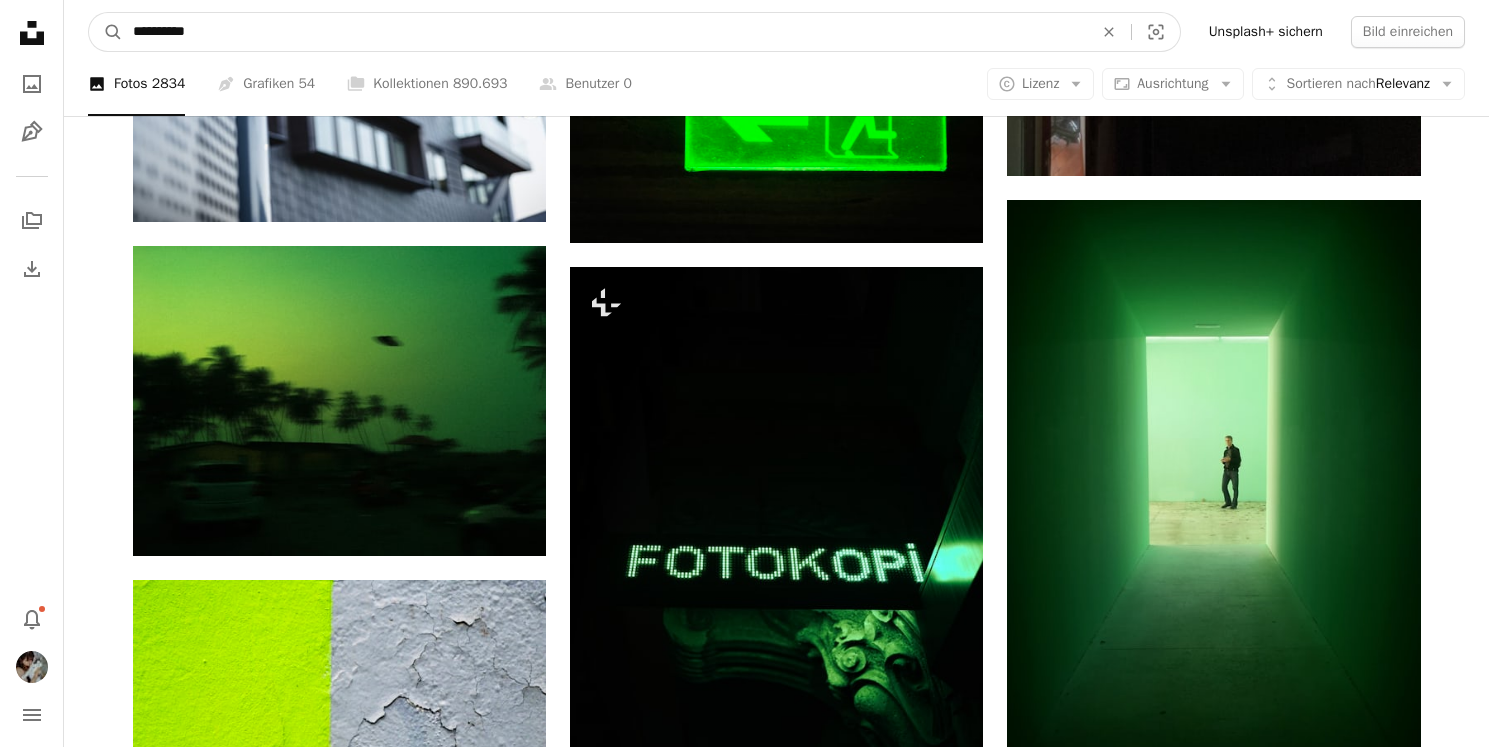 click on "**********" at bounding box center (605, 32) 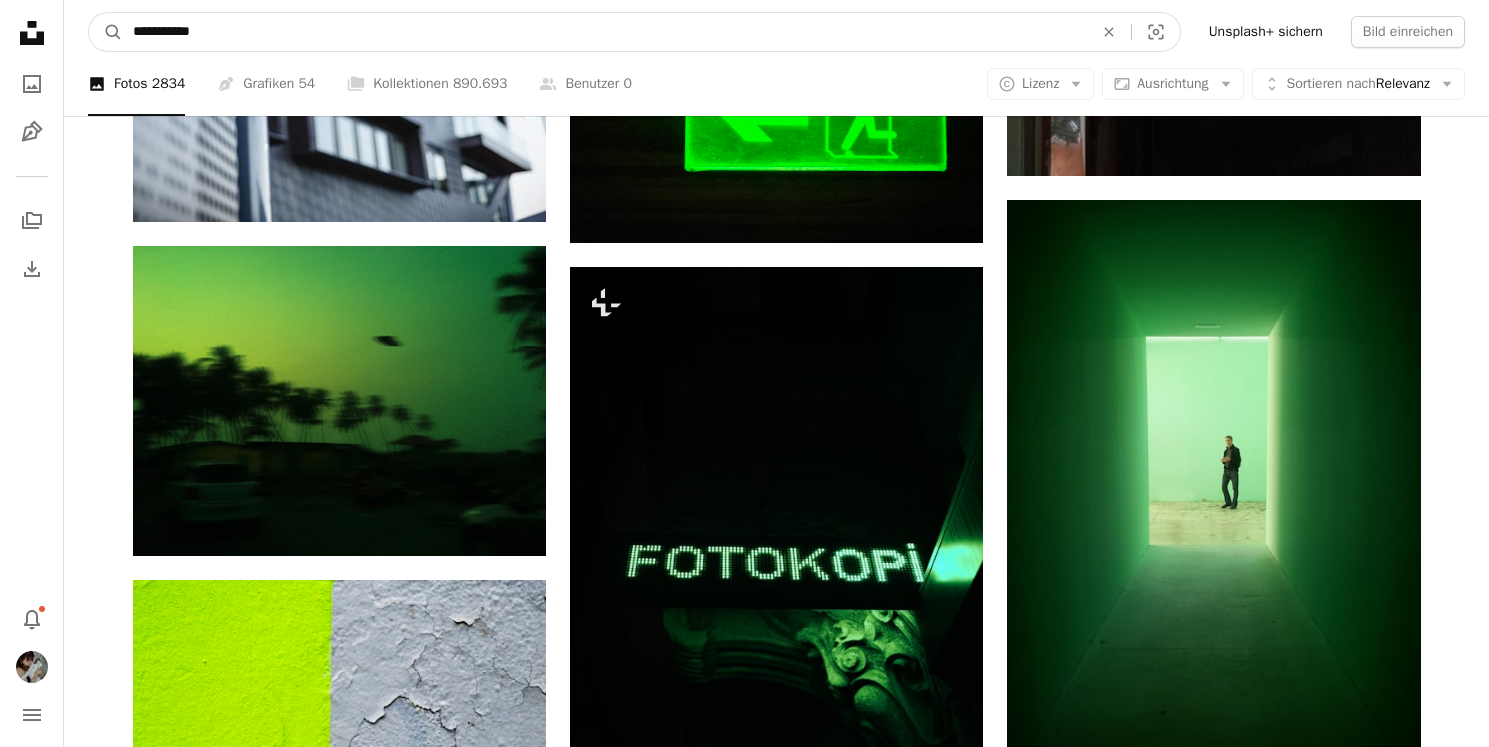 click on "A magnifying glass" at bounding box center (106, 32) 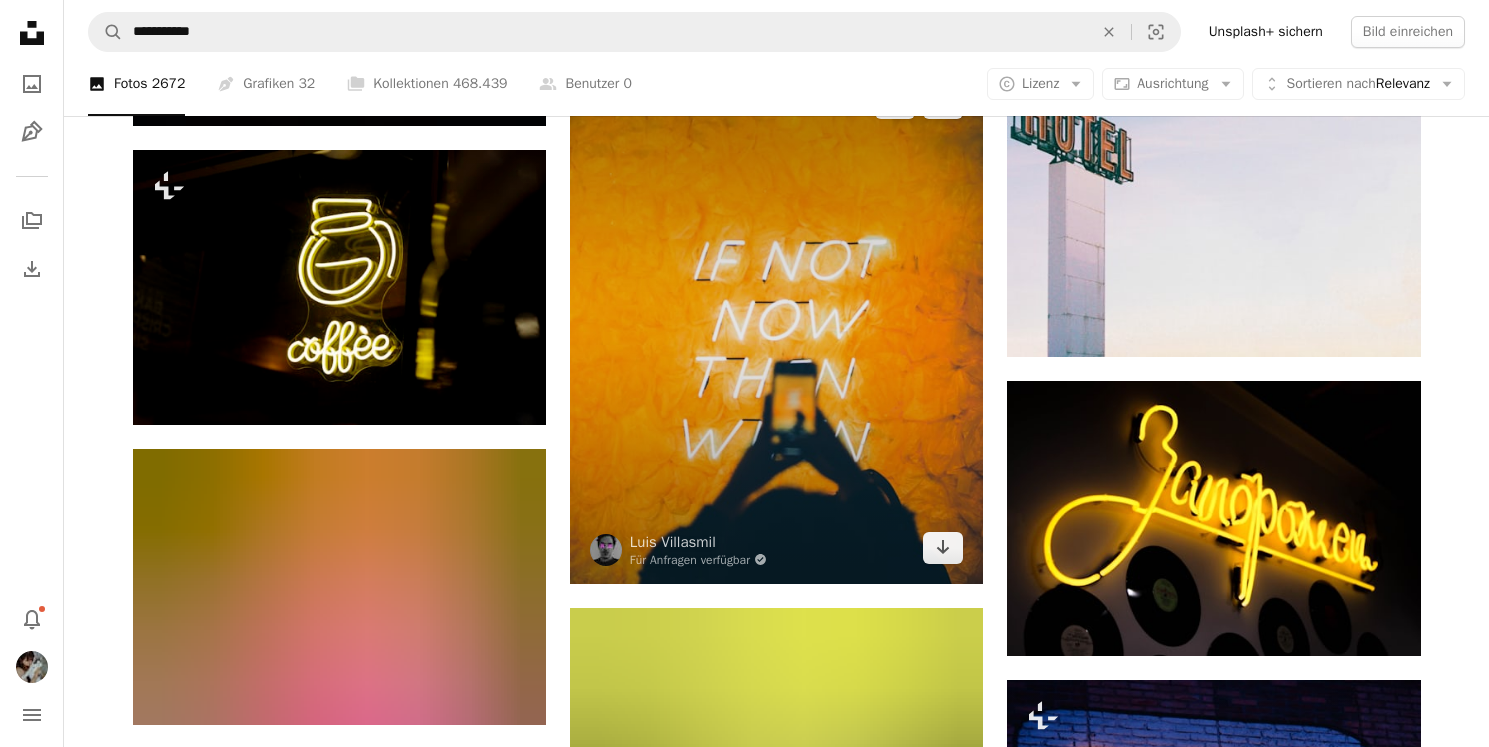 scroll, scrollTop: 3812, scrollLeft: 0, axis: vertical 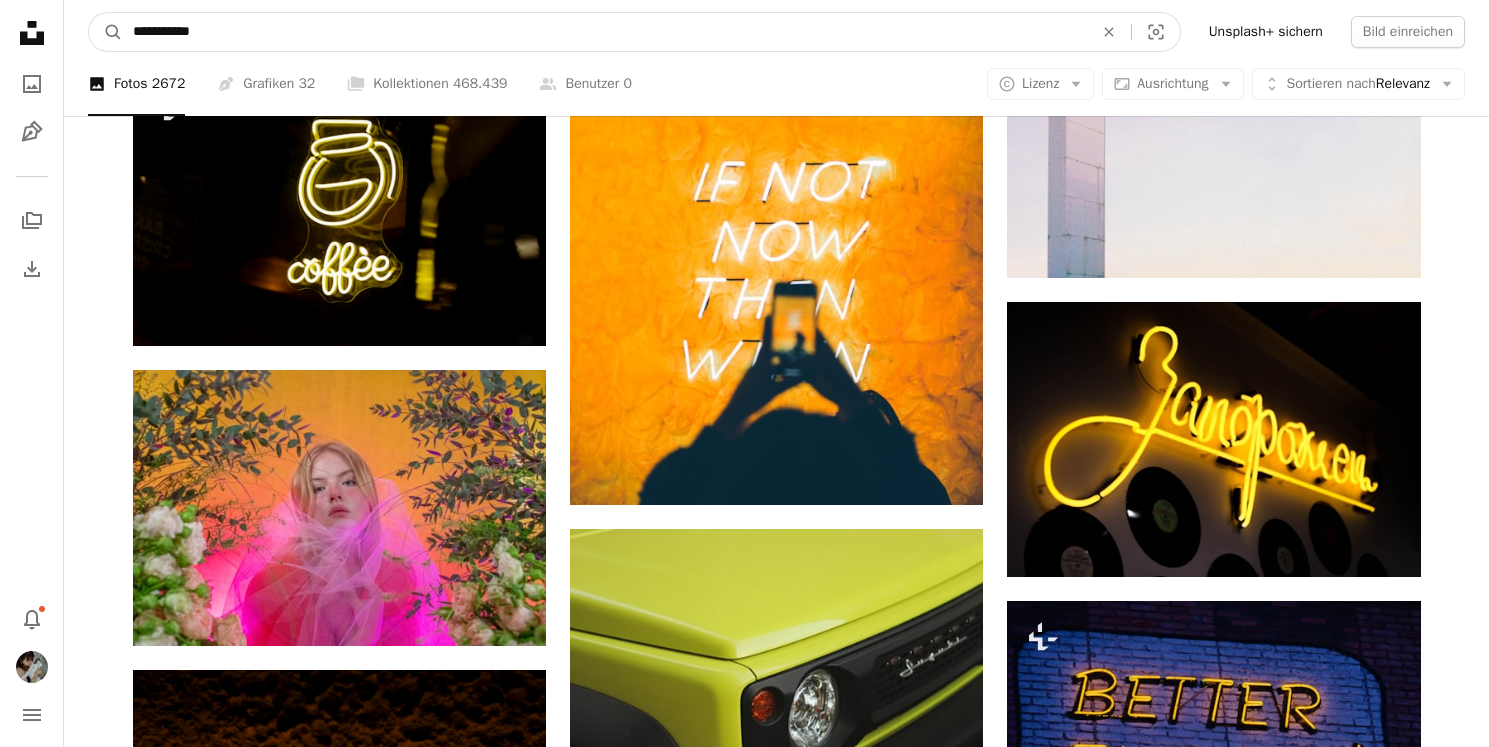 click on "**********" at bounding box center (605, 32) 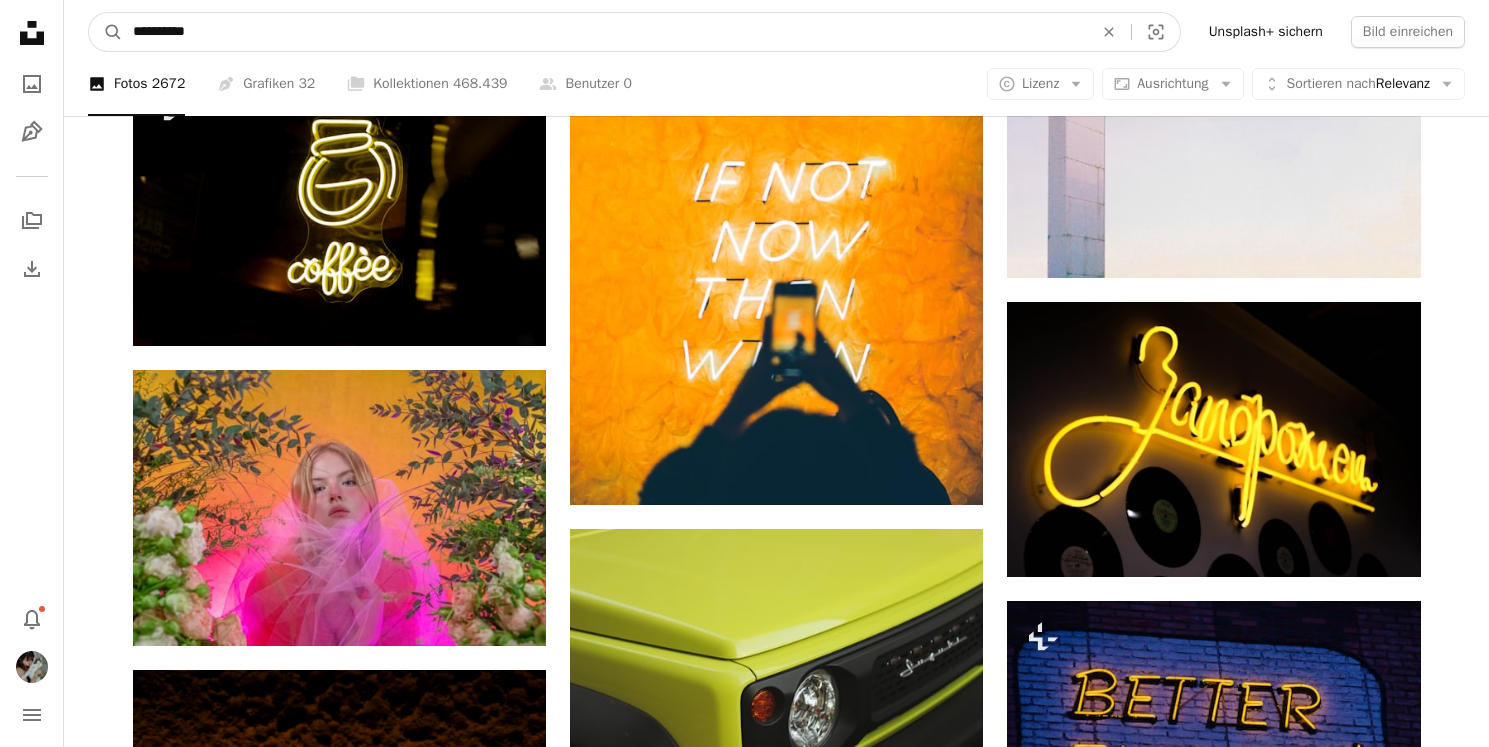 type on "**********" 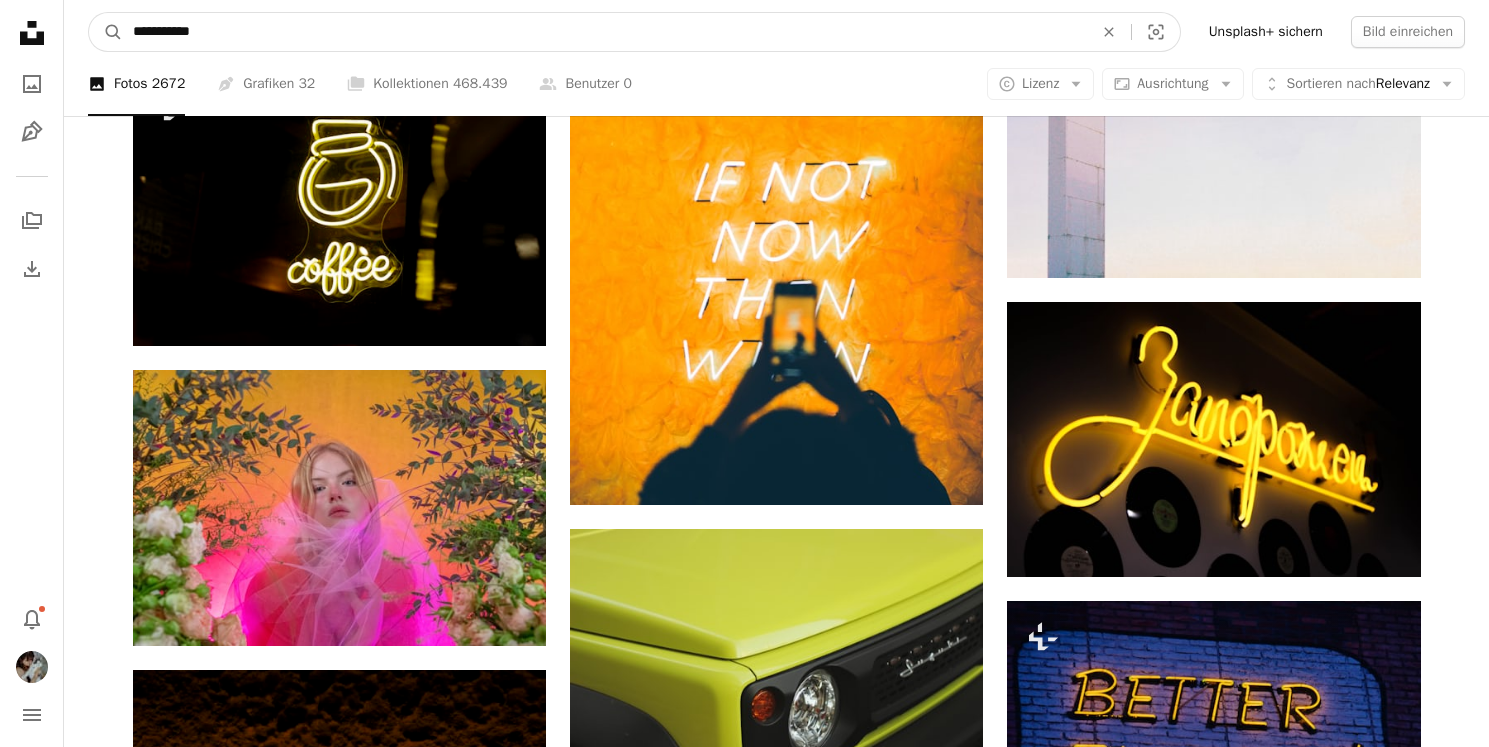 click on "A magnifying glass" at bounding box center (106, 32) 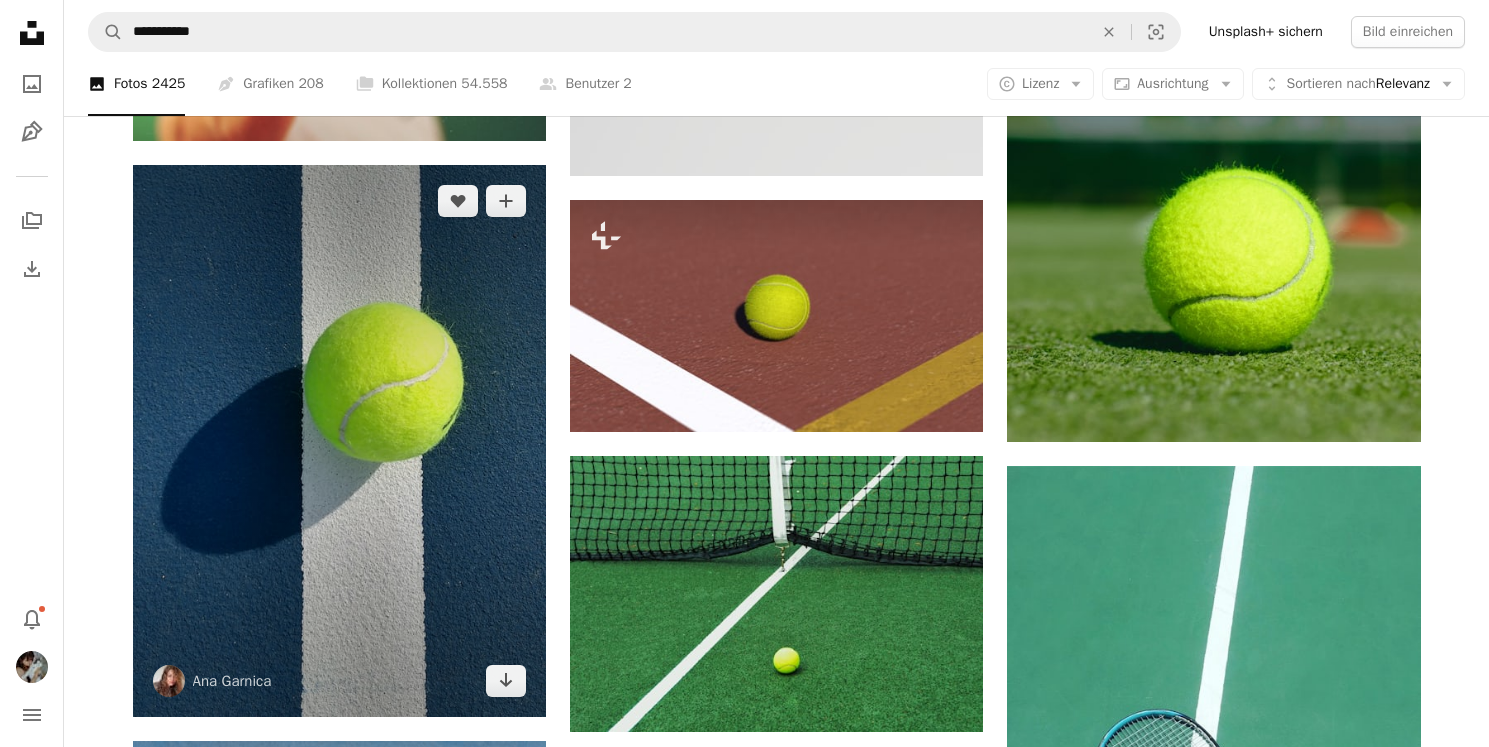 scroll, scrollTop: 1053, scrollLeft: 0, axis: vertical 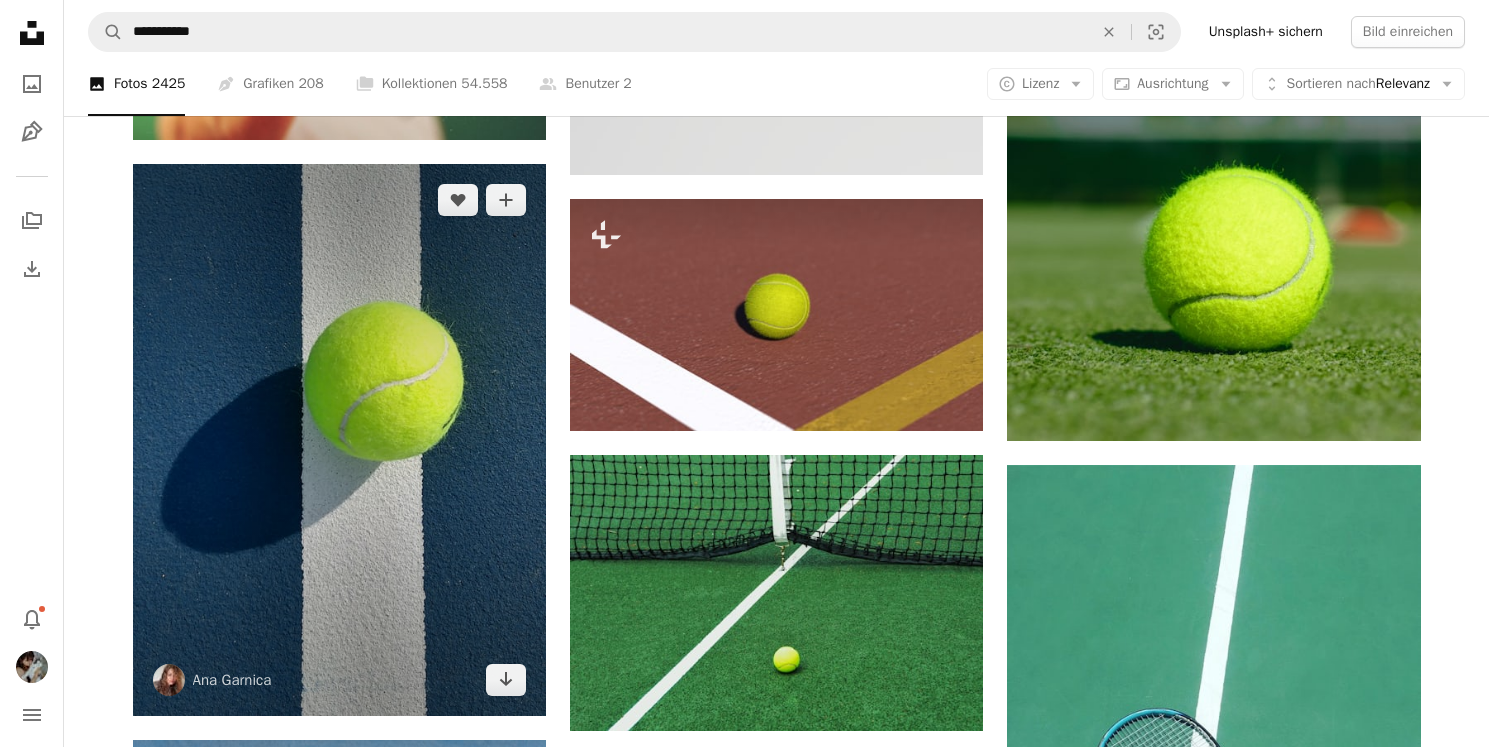 click at bounding box center (339, 439) 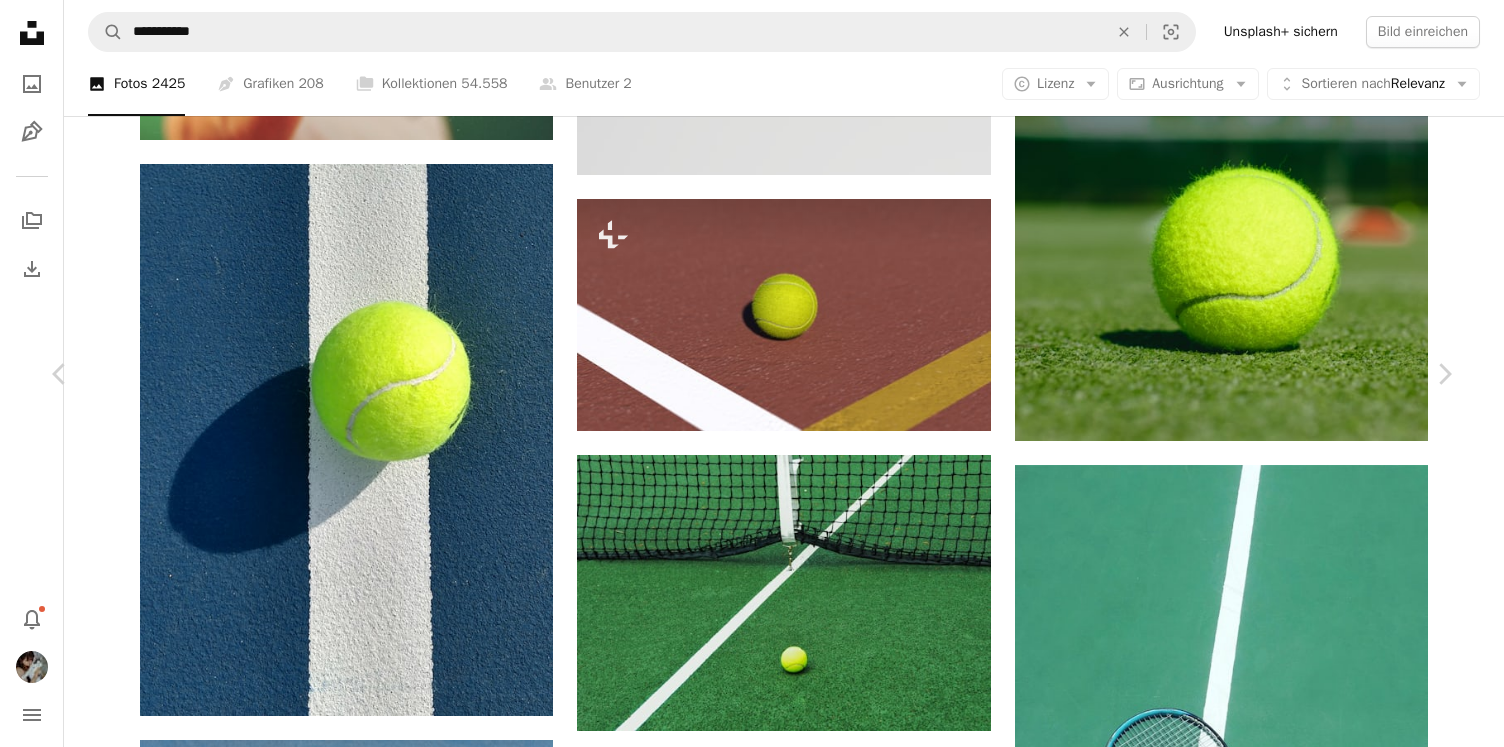 click on "Herunterladen" at bounding box center [1256, 5698] 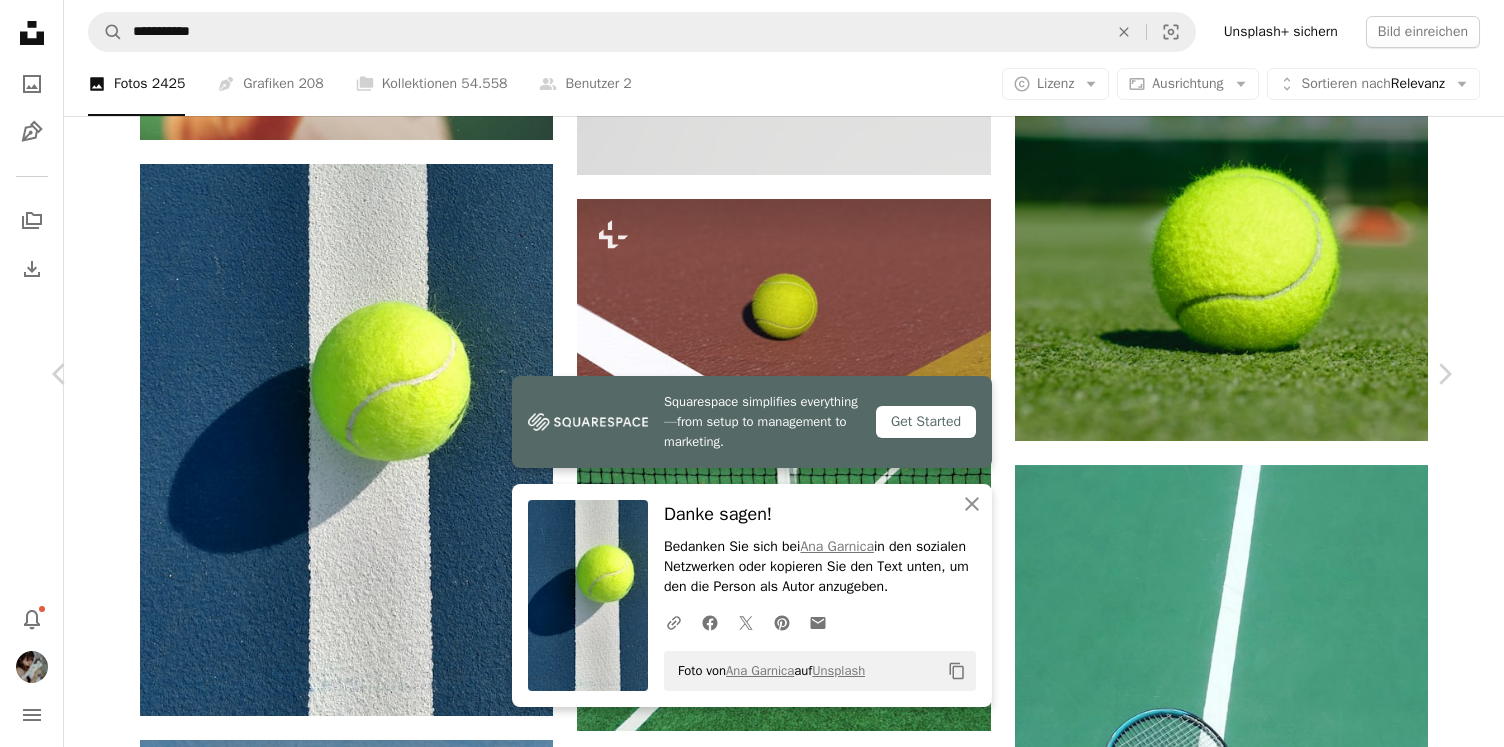 click on "An X shape Chevron left Chevron right Slava Kuzminsky avusnex A heart A plus sign Bild bearbeiten   Plus sign for Unsplash+ Herunterladen Chevron down Zoom in Aufrufe 854.033 Downloads 3.679 Veröffentlicht in Fotos A forward-right arrow Teilen Info icon Info More Actions A map marker [CITY], [COUNTRY] Calendar outlined Veröffentlicht am  11. März 2018 Safety Kostenlos zu verwenden im Rahmen der  Unsplash Lizenz Tapete Kunst grün Licht Wand Fenster Neon Museum Fenster Moderne Kunst Zeichen modern meta Leuchtreklame Jalousie grünes Licht Fensterladen Grünes Neon Schweiz Plakat Ähnliche Bilder A heart A plus sign Adrian Newell Für Anfragen verfügbar A checkmark inside of a circle Arrow pointing down A heart A plus sign Claudio Schwarz Für Anfragen verfügbar A checkmark inside of a circle Arrow pointing down A heart A plus sign Wesley Shen Für Anfragen verfügbar A checkmark inside of a circle Arrow pointing down Plus sign for Unsplash+ A heart A plus sign Alexander Mils Für  Unsplash+ A lock" at bounding box center [752, 6024] 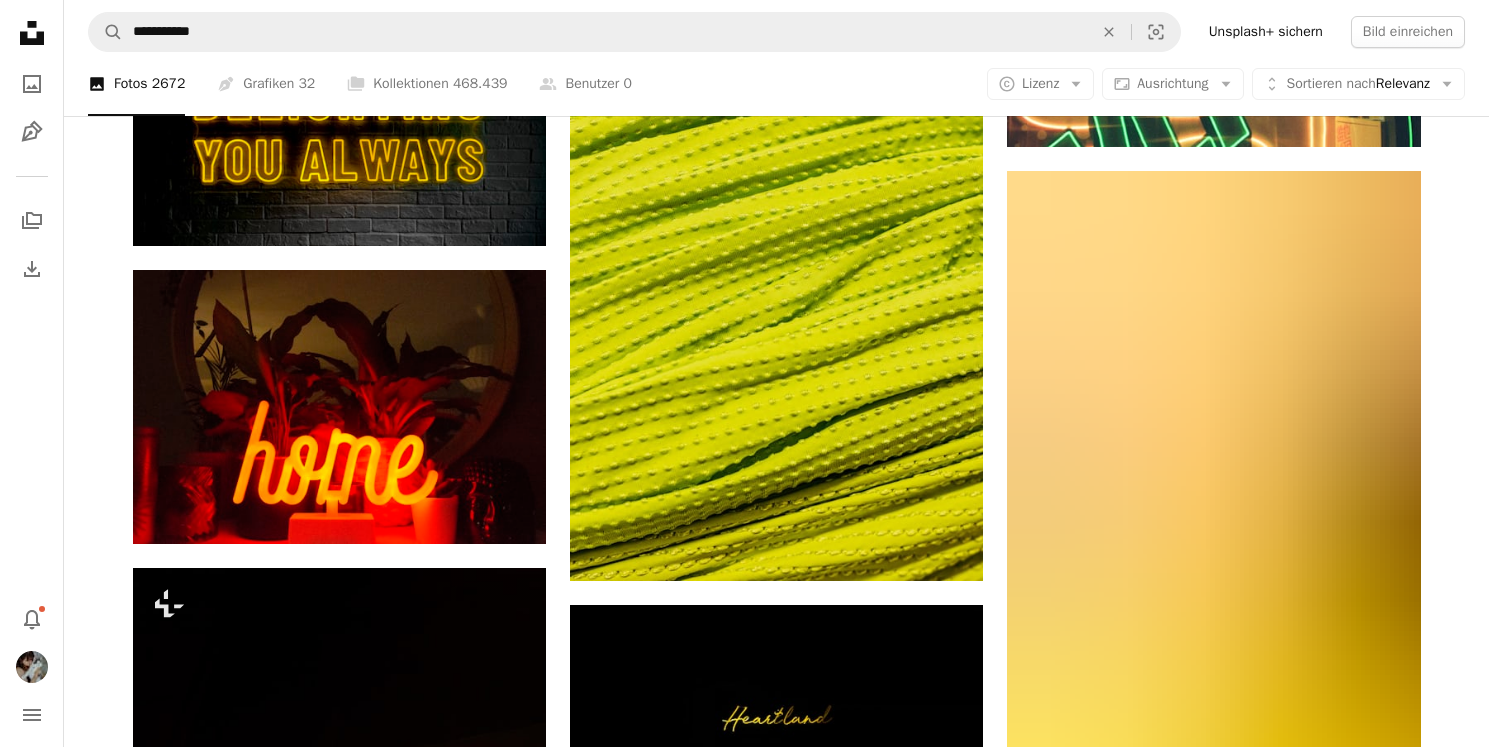 scroll, scrollTop: 3812, scrollLeft: 0, axis: vertical 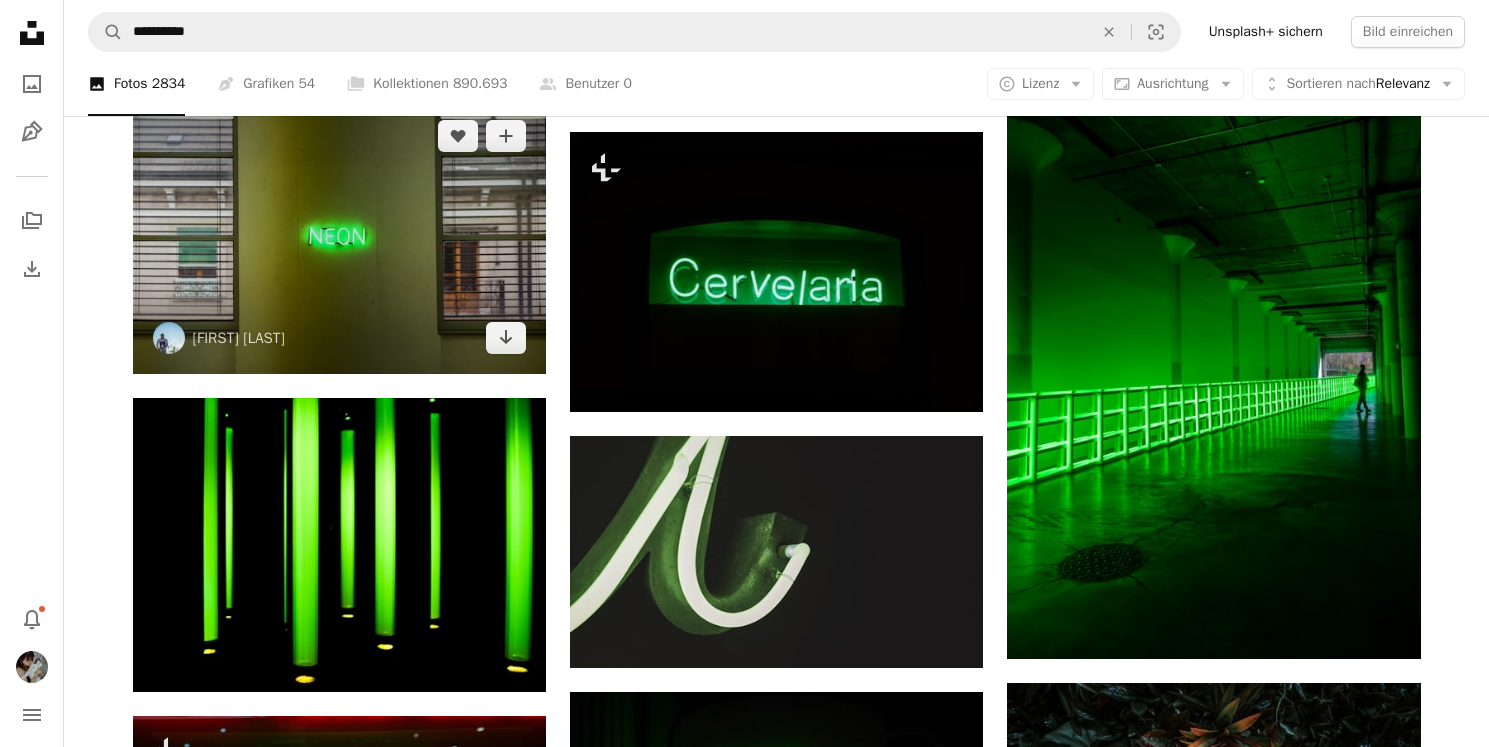 click at bounding box center (339, 237) 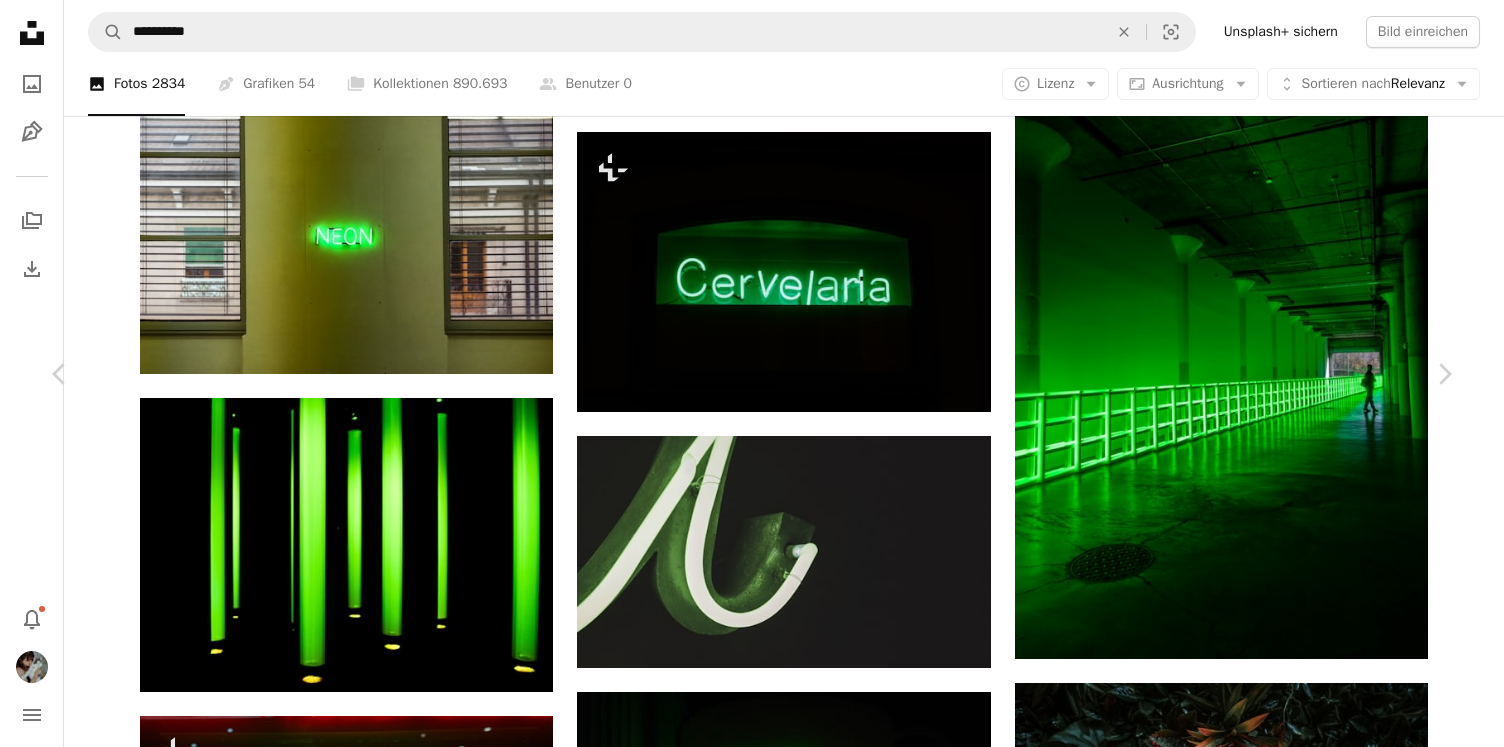 click on "An X shape Chevron left Chevron right Slava Kuzminsky avusnex A heart A plus sign Bild bearbeiten   Plus sign for Unsplash+ Herunterladen Chevron down Zoom in Aufrufe 854.033 Downloads 3.679 Veröffentlicht in Fotos A forward-right arrow Teilen Info icon Info More Actions A map marker [CITY], [COUNTRY] Calendar outlined Veröffentlicht am  11. März 2018 Safety Kostenlos zu verwenden im Rahmen der  Unsplash Lizenz Tapete Kunst grün Licht Wand Fenster Neon Museum Fenster Moderne Kunst Zeichen modern meta Leuchtreklame Jalousie grünes Licht Fensterladen Grünes Neon Schweiz Plakat Ähnliche Bilder A heart A plus sign Adrian Newell Für Anfragen verfügbar A checkmark inside of a circle Arrow pointing down A heart A plus sign Claudio Schwarz Für Anfragen verfügbar A checkmark inside of a circle Arrow pointing down A heart A plus sign Wesley Shen Für Anfragen verfügbar A checkmark inside of a circle Arrow pointing down Plus sign for Unsplash+ A heart A plus sign Alexander Mils Für  Unsplash+ A lock" at bounding box center [752, 4062] 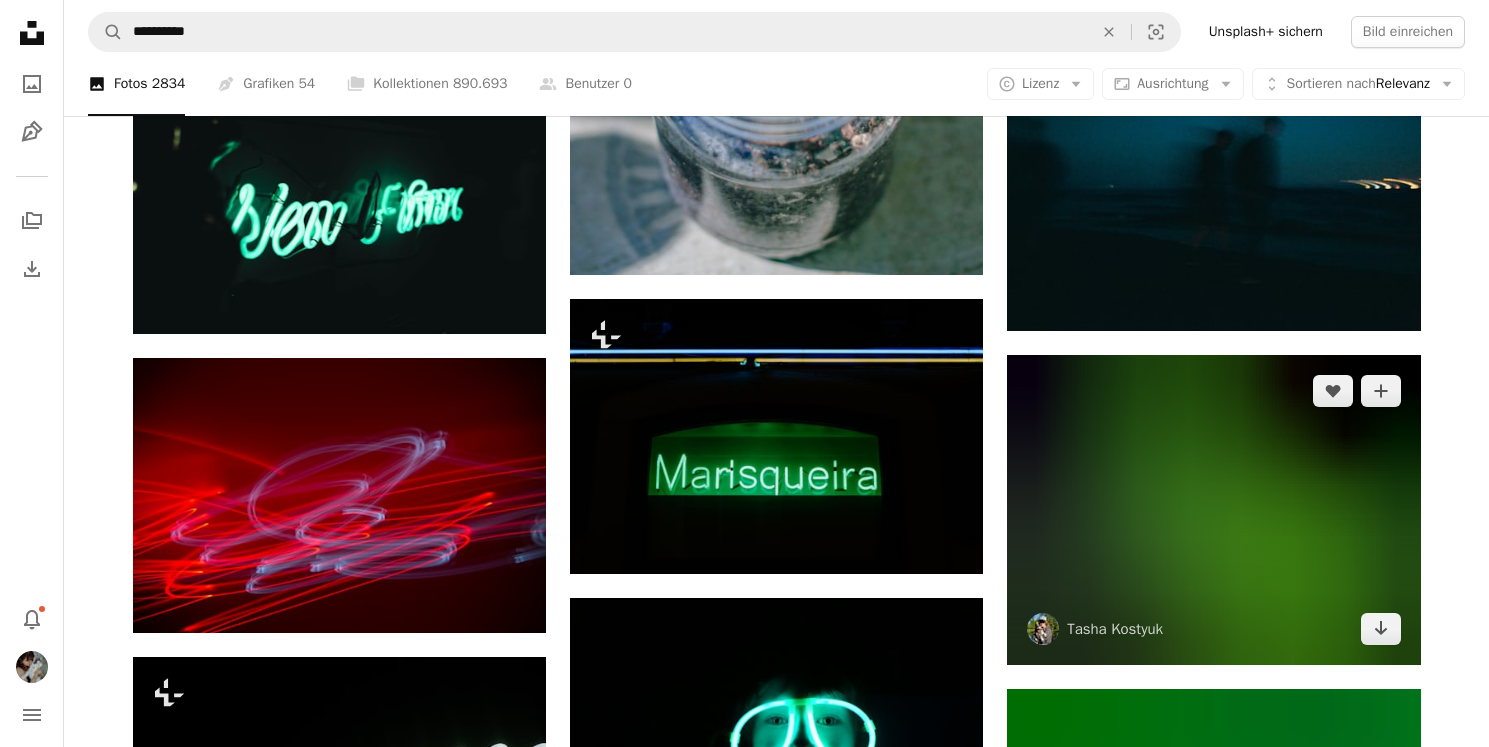 scroll, scrollTop: 7034, scrollLeft: 0, axis: vertical 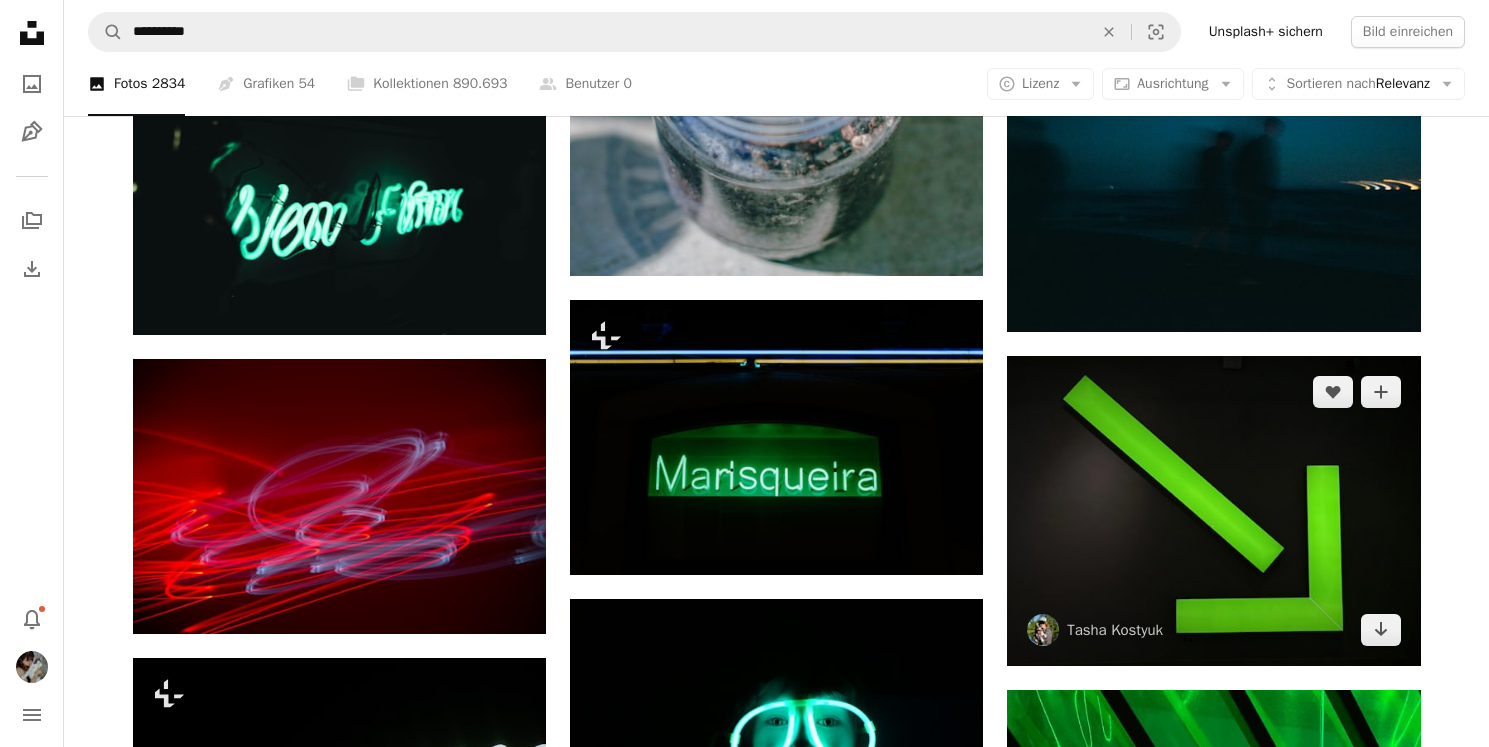 click at bounding box center [1213, 511] 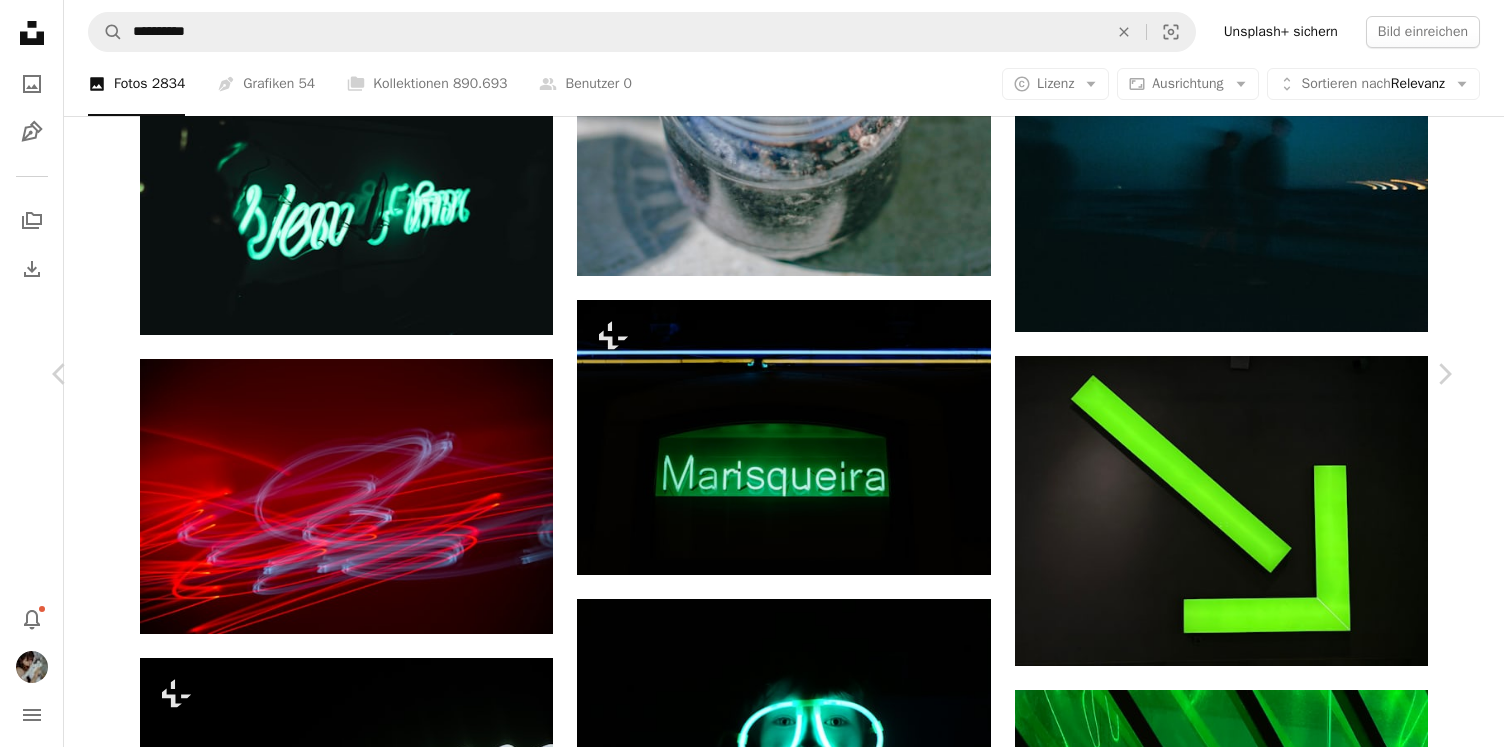 click on "Herunterladen" at bounding box center (1256, 5009) 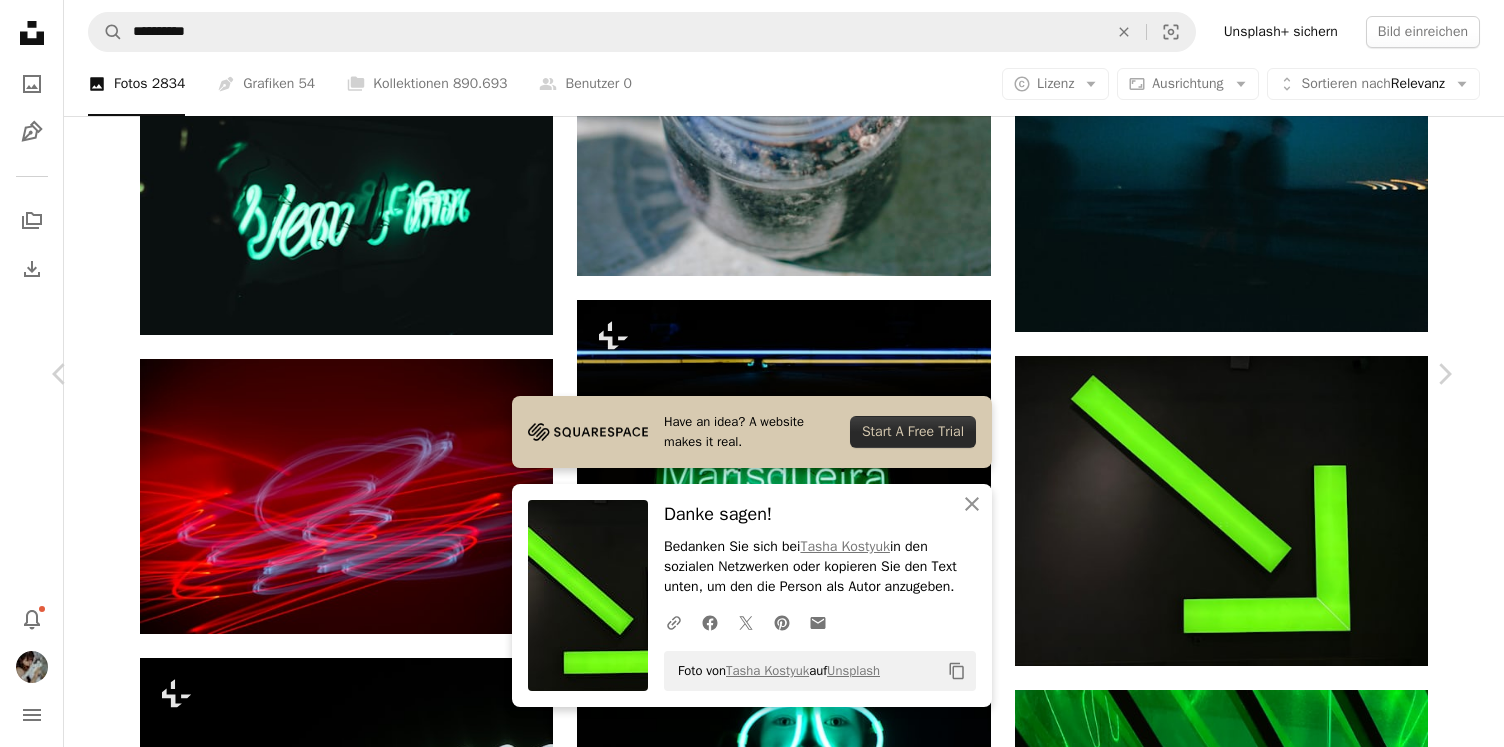 click on "An X shape Chevron left Chevron right Have an idea? A website makes it real. Start A Free Trial An X shape Schließen Danke sagen! Bedanken Sie sich bei  Tasha Kostyuk  in den sozialen Netzwerken oder kopieren Sie den Text unten, um den die Person als Autor anzugeben. A URL sharing icon (chains) Facebook icon X (formerly Twitter) icon Pinterest icon An envelope Foto von  Tasha Kostyuk  auf  Unsplash
Copy content Tasha Kostyuk tashakostyuk A heart A plus sign Bild bearbeiten   Plus sign for Unsplash+ Herunterladen Chevron down Zoom in Aufrufe 20.284 Downloads 170 A forward-right arrow Teilen Info icon Info More Actions Calendar outlined Veröffentlicht am  19. Februar 2025 Camera Apple, iPhone 16 Safety Kostenlos zu verwenden im Rahmen der  Unsplash Lizenz Text Symbol Zahl Ähnliche Bilder A heart A plus sign Tasha Kostyuk Arrow pointing down A heart A plus sign Dmitry Spravko Für Anfragen verfügbar A checkmark inside of a circle Arrow pointing down A heart A plus sign Stanislav Vdovin A heart Für" at bounding box center (752, 5335) 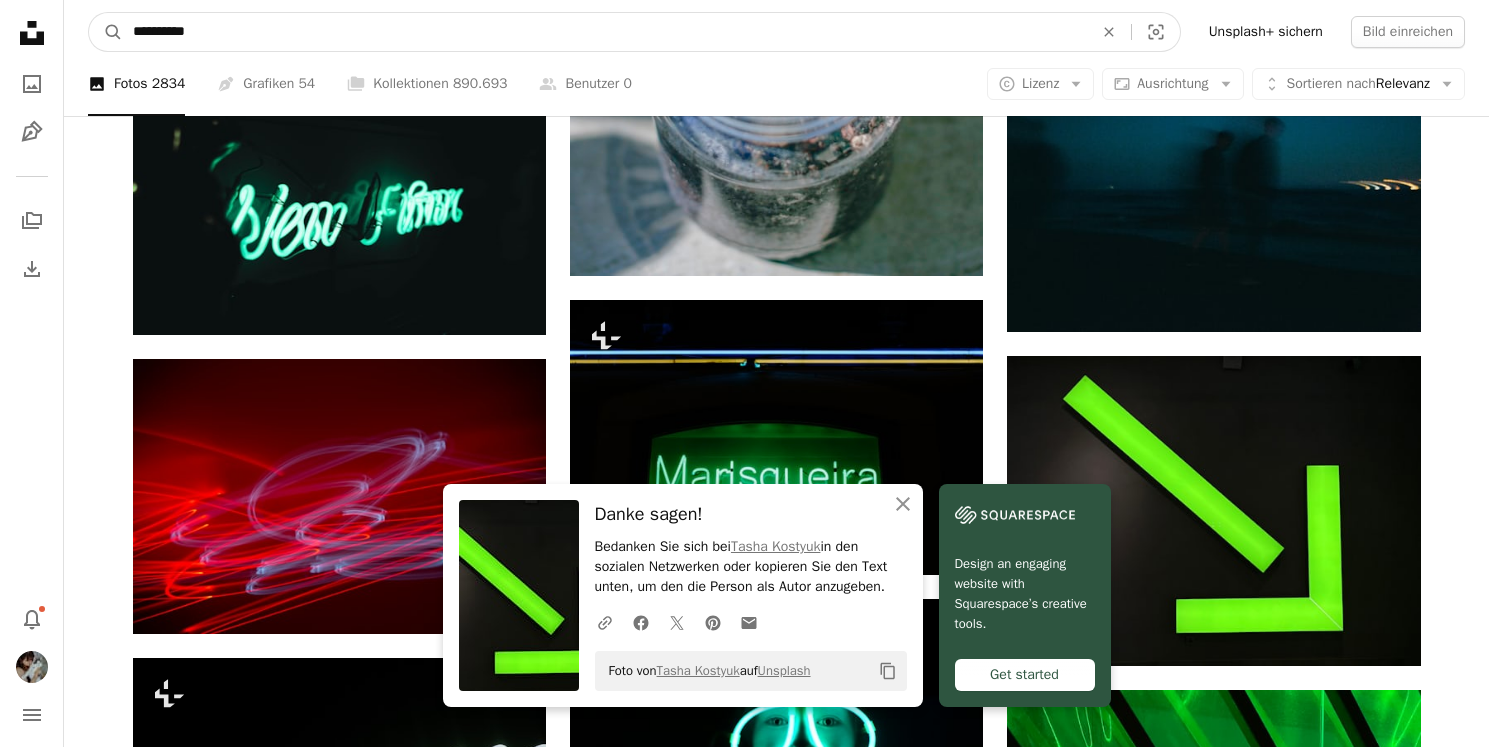 click on "**********" at bounding box center (605, 32) 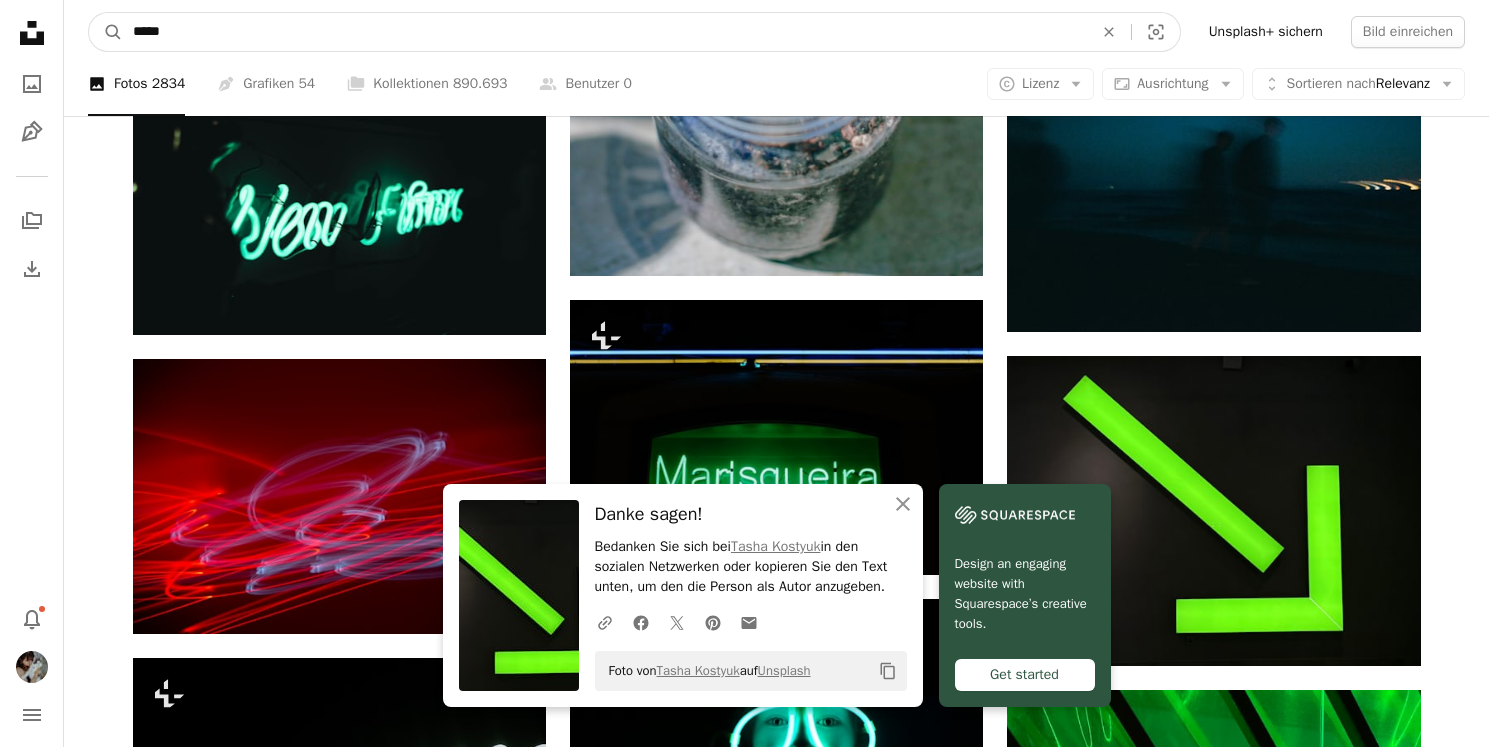 type on "******" 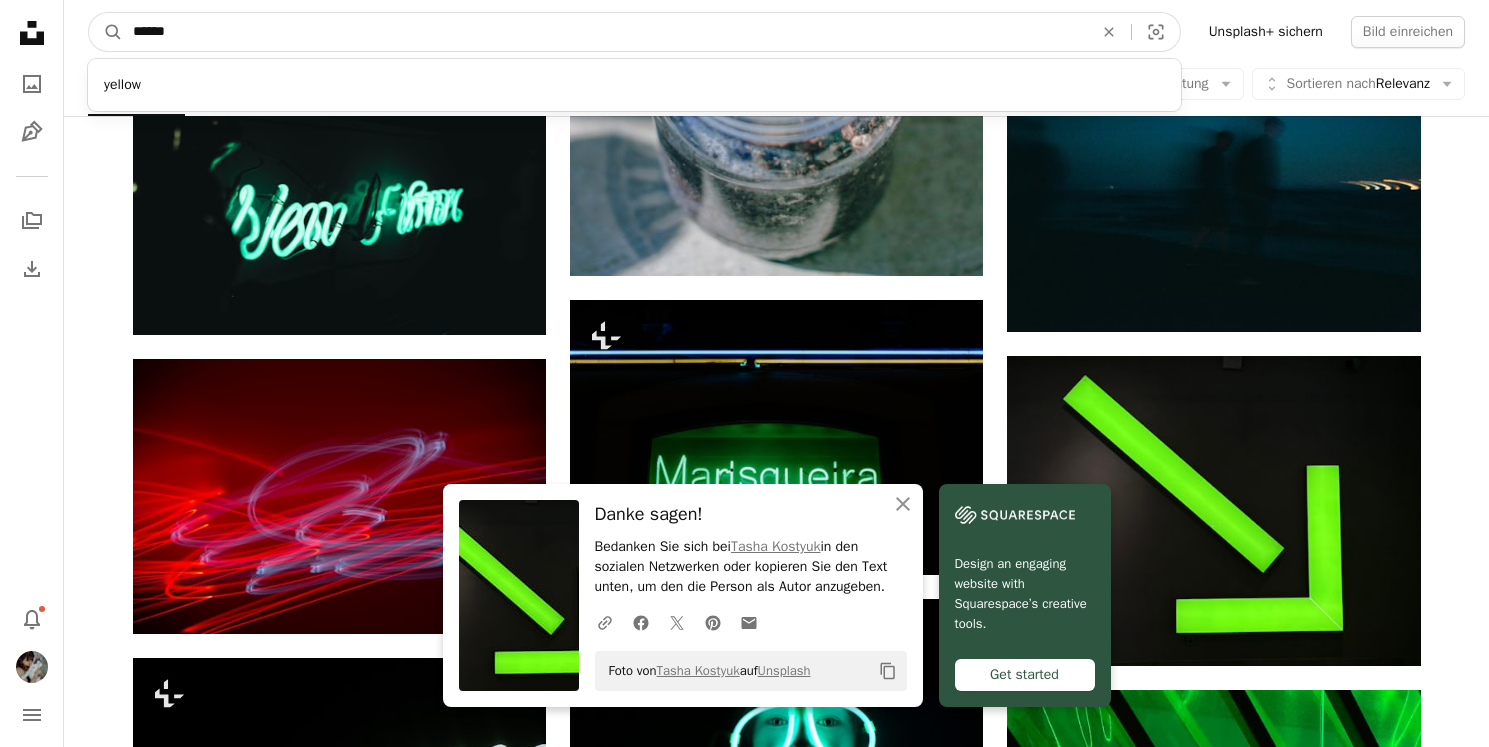 click on "A magnifying glass" at bounding box center (106, 32) 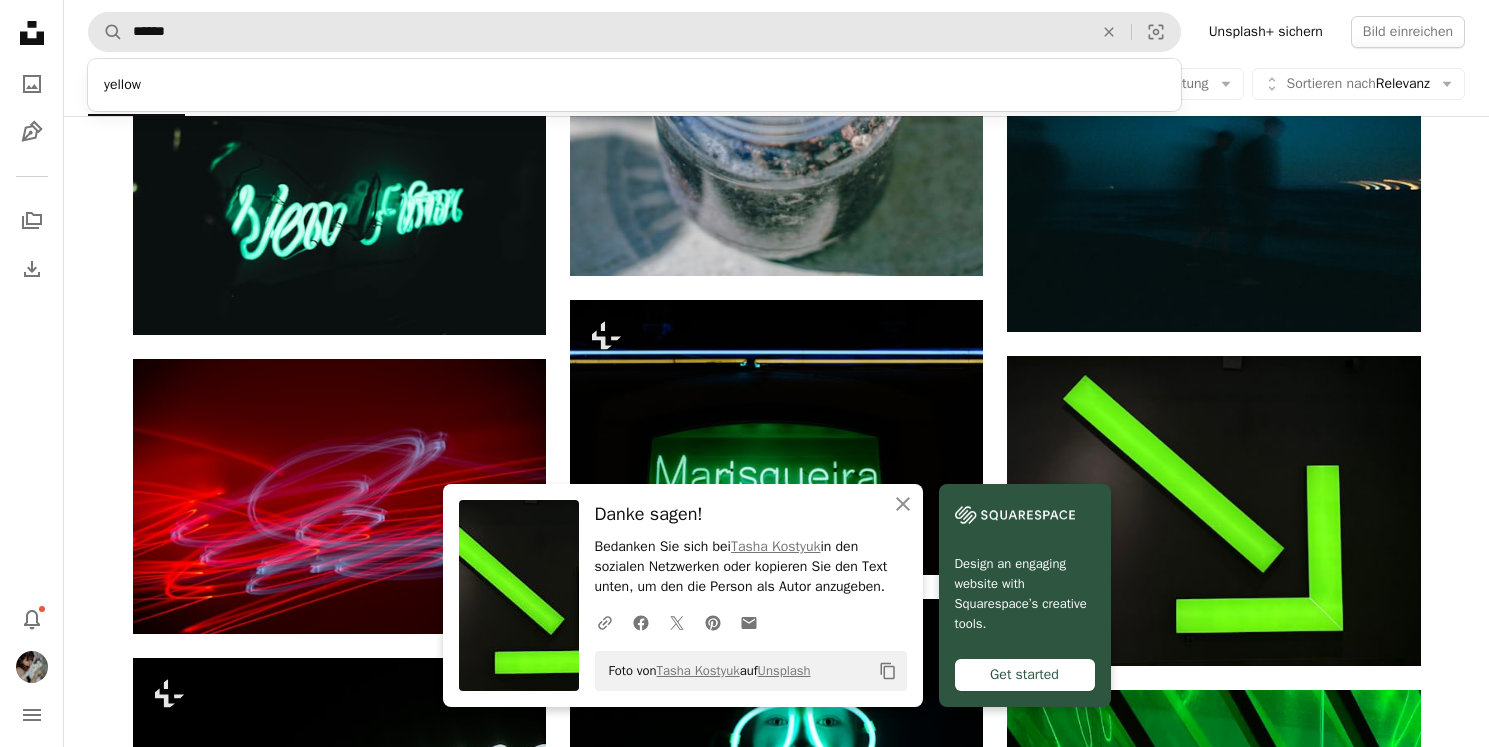 scroll, scrollTop: 0, scrollLeft: 0, axis: both 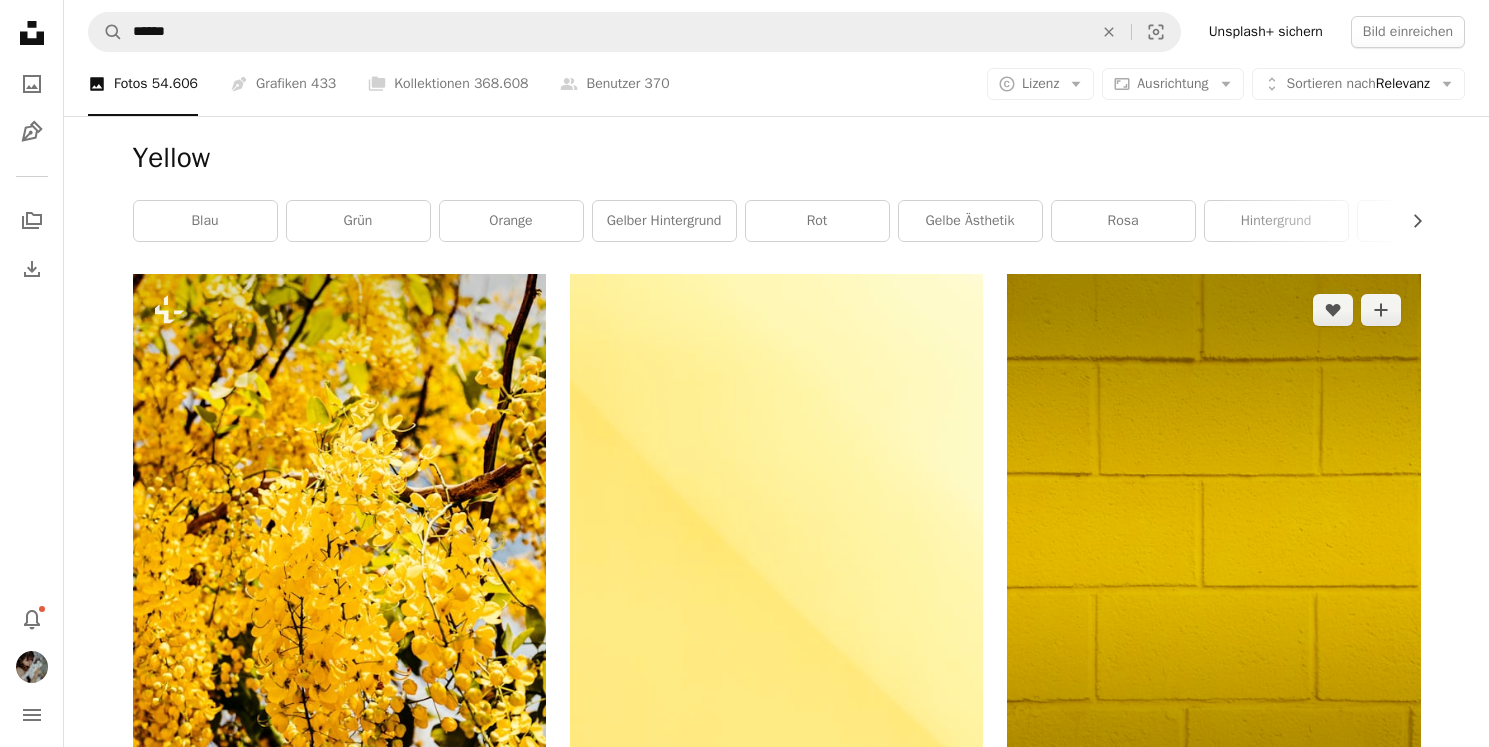 click at bounding box center [1213, 549] 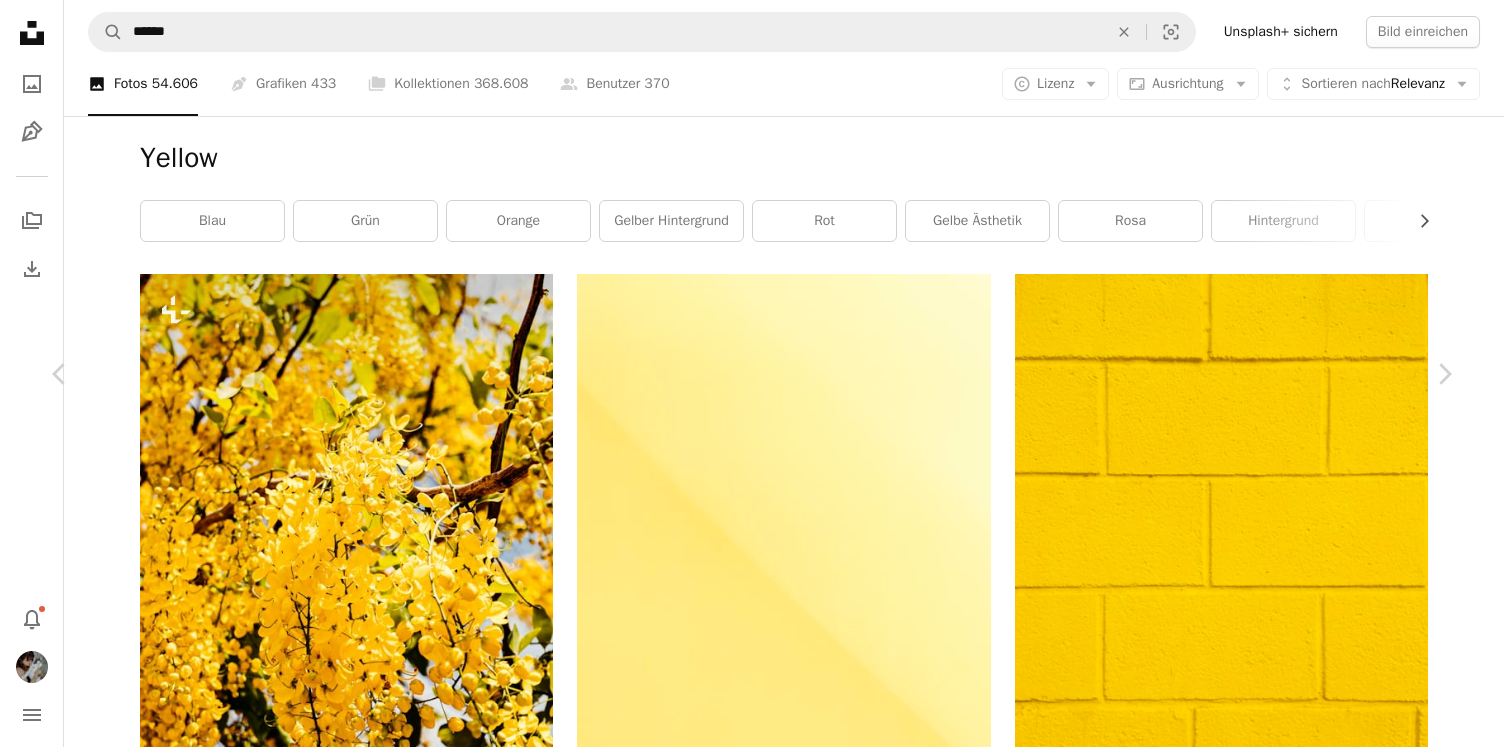 click on "Herunterladen" at bounding box center (1256, 3631) 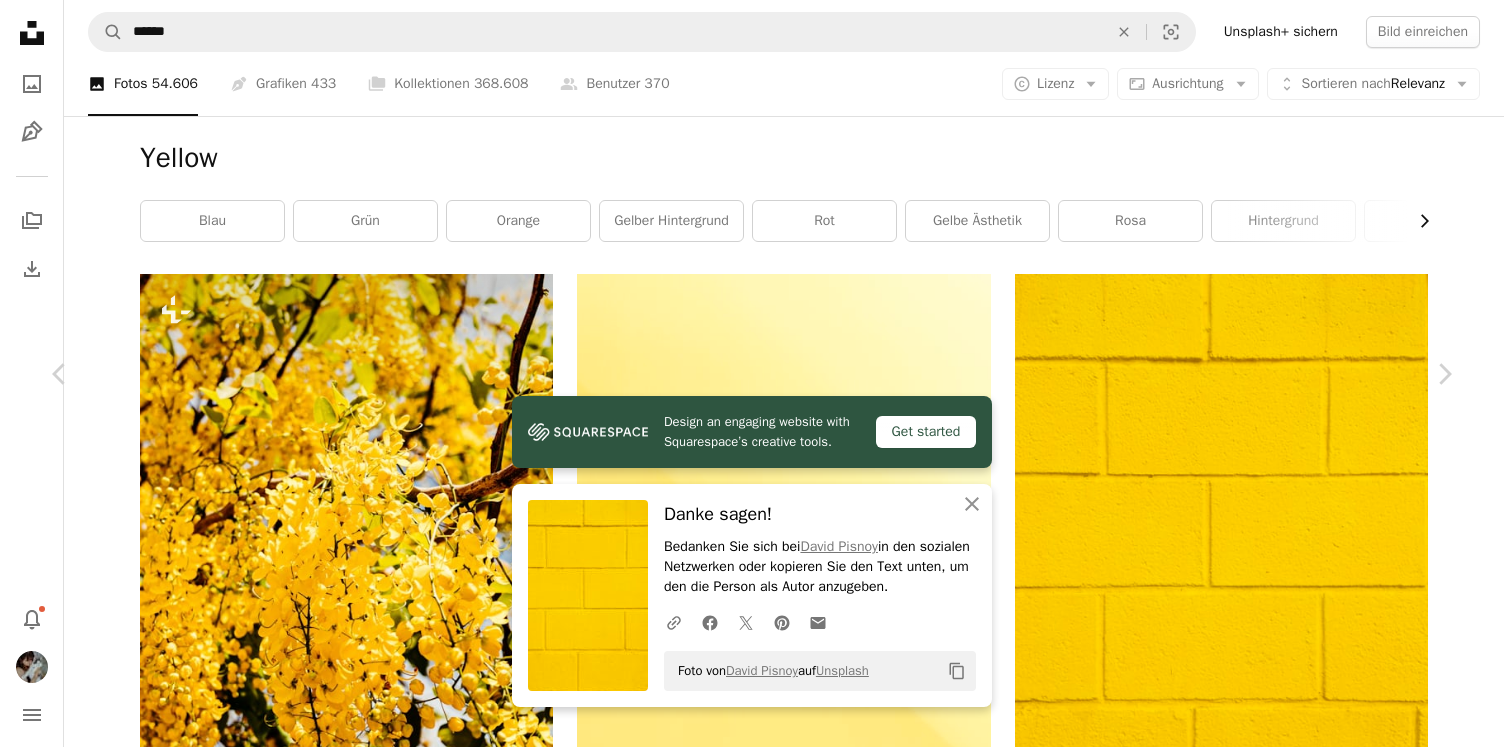 click on "An X shape Chevron left Chevron right Design an engaging website with Squarespace’s creative tools. Get started An X shape Schließen Danke sagen! Bedanken Sie sich bei  [FIRST] [LAST]  in den sozialen Netzwerken oder kopieren Sie den Text unten, um den die Person als Autor anzugeben. A URL sharing icon (chains) Facebook icon X (formerly Twitter) icon Pinterest icon An envelope Foto von  [FIRST] [LAST]  auf  Unsplash
Copy content [FIRST] [LAST] Für Anfragen verfügbar A checkmark inside of a circle A heart A plus sign Bild bearbeiten   Plus sign for Unsplash+ Herunterladen Chevron down Zoom in Aufrufe 14.166.476 Downloads 162.054 Veröffentlicht in Farbe des Wassers ,  Hintergründe A forward-right arrow Teilen Info icon Info More Actions Calendar outlined Veröffentlicht am  [DATE] Camera Apple, iPhone SE (1st generation) Safety Kostenlos zu verwenden im Rahmen der  Unsplash Lizenz Hintergrund Textur Muster Wand bunt gelb gelber Hintergrund Tapeten Hintergründe Gelbe Tapete hell Linien" at bounding box center (752, 3957) 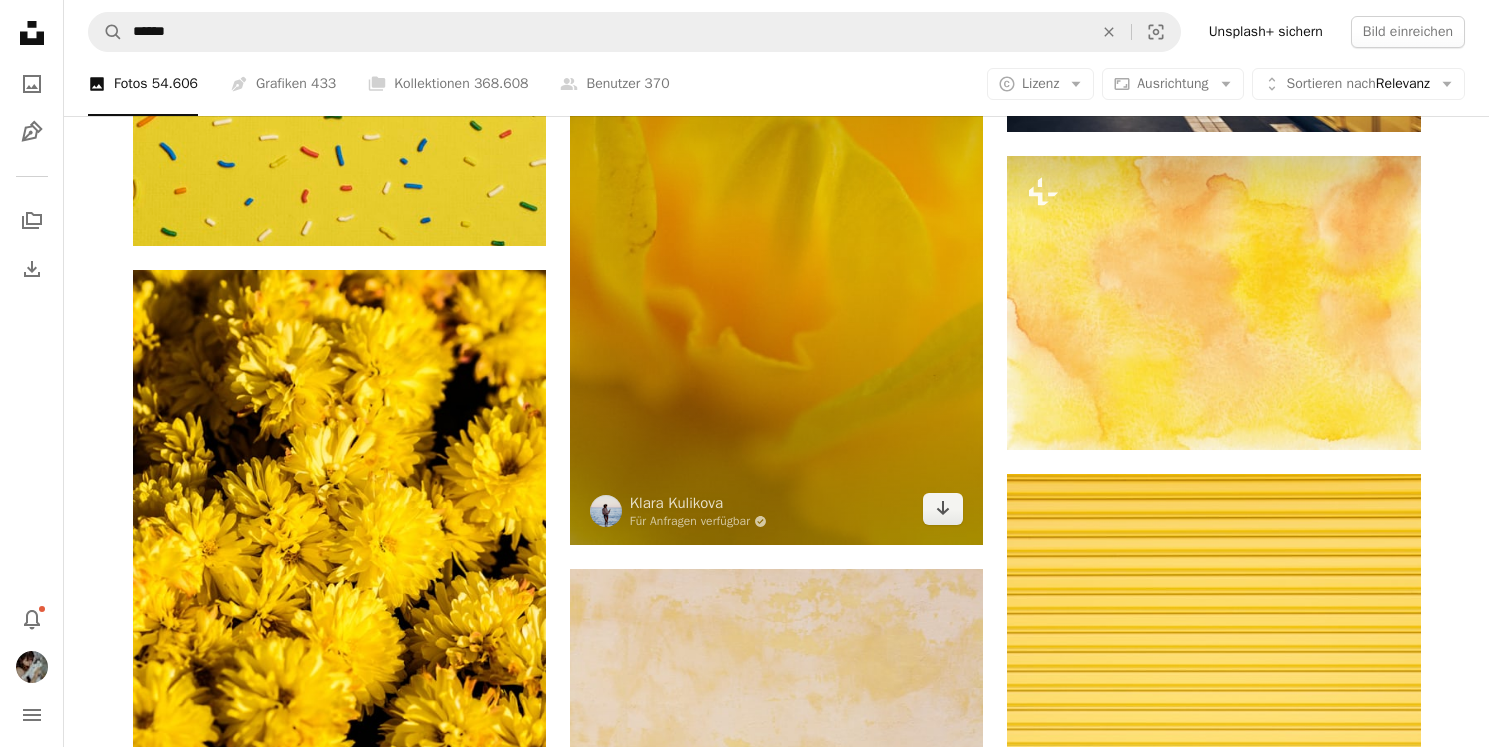 scroll, scrollTop: 1225, scrollLeft: 0, axis: vertical 